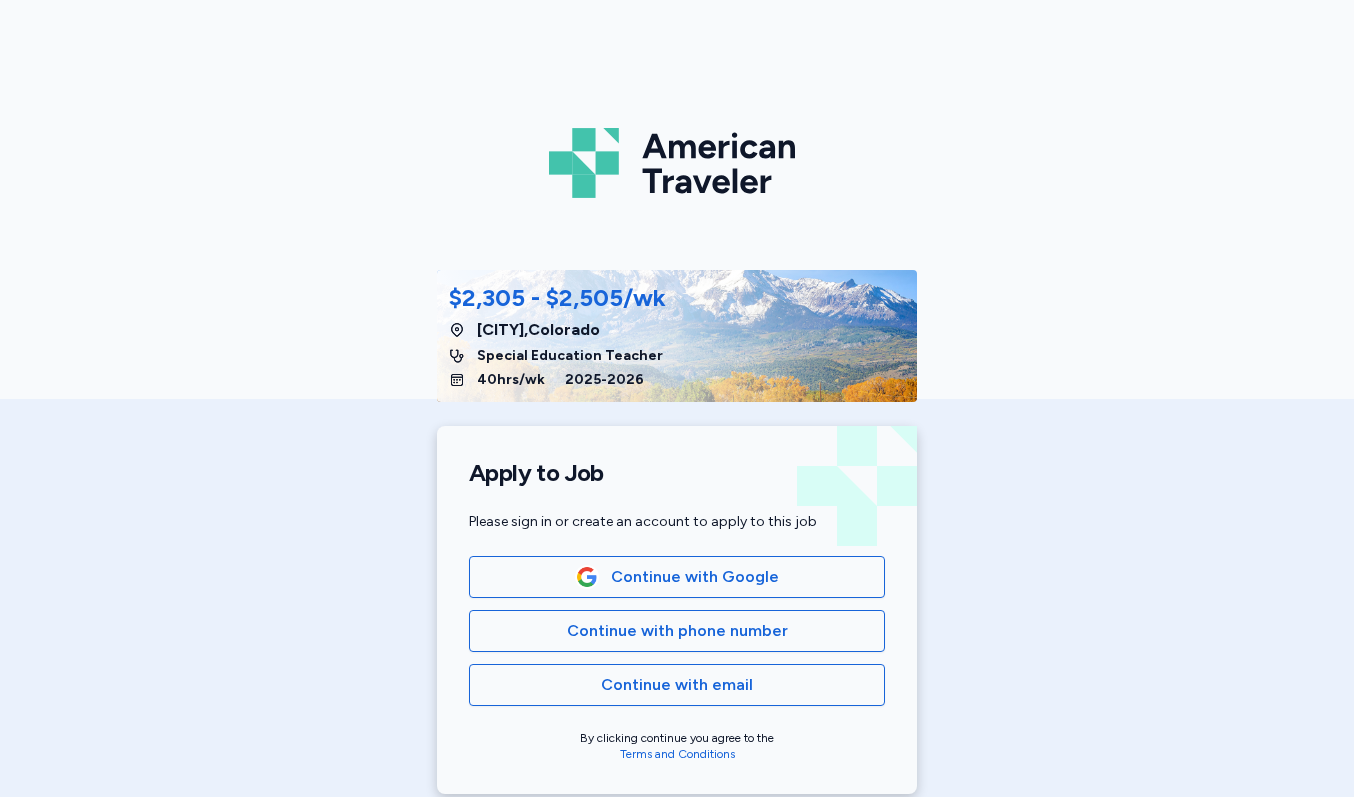 scroll, scrollTop: 0, scrollLeft: 0, axis: both 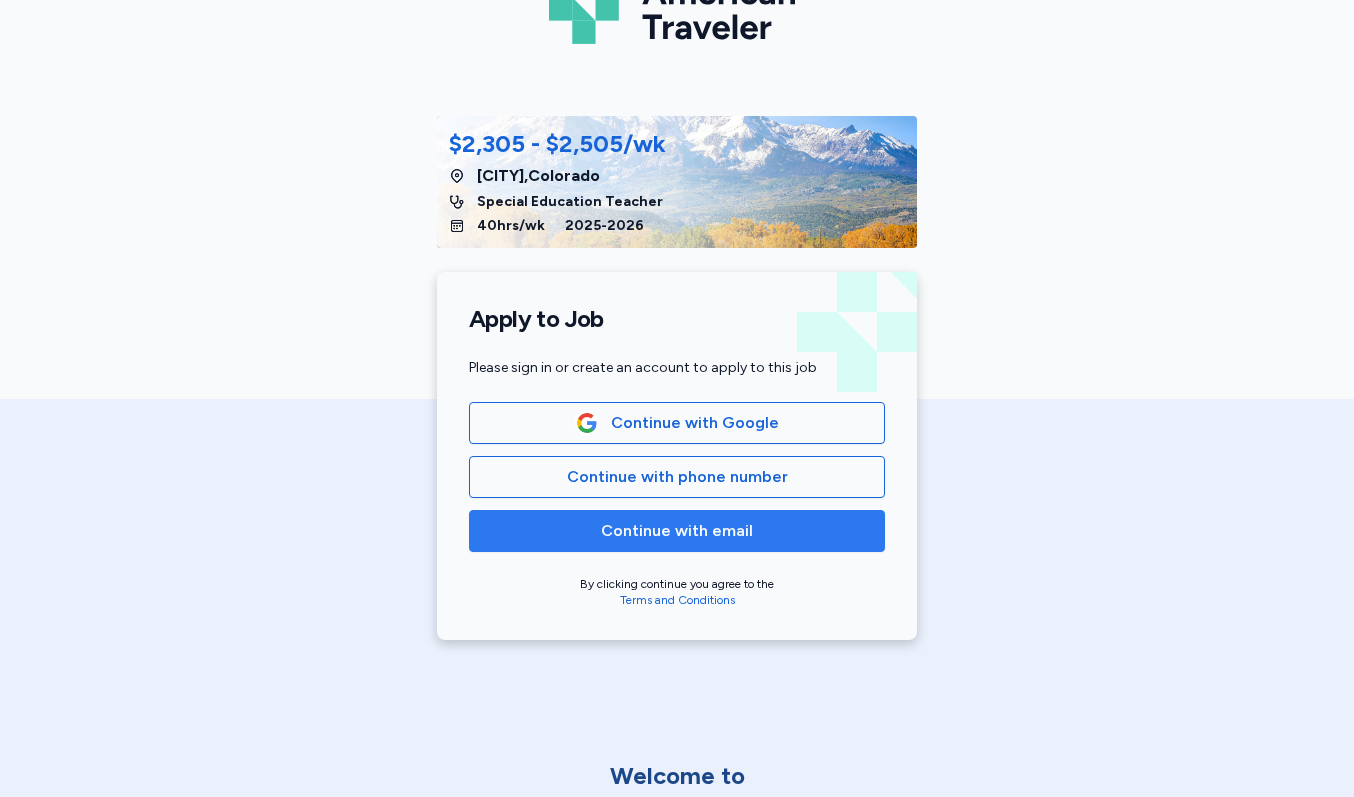 click on "Continue with email" at bounding box center [677, 531] 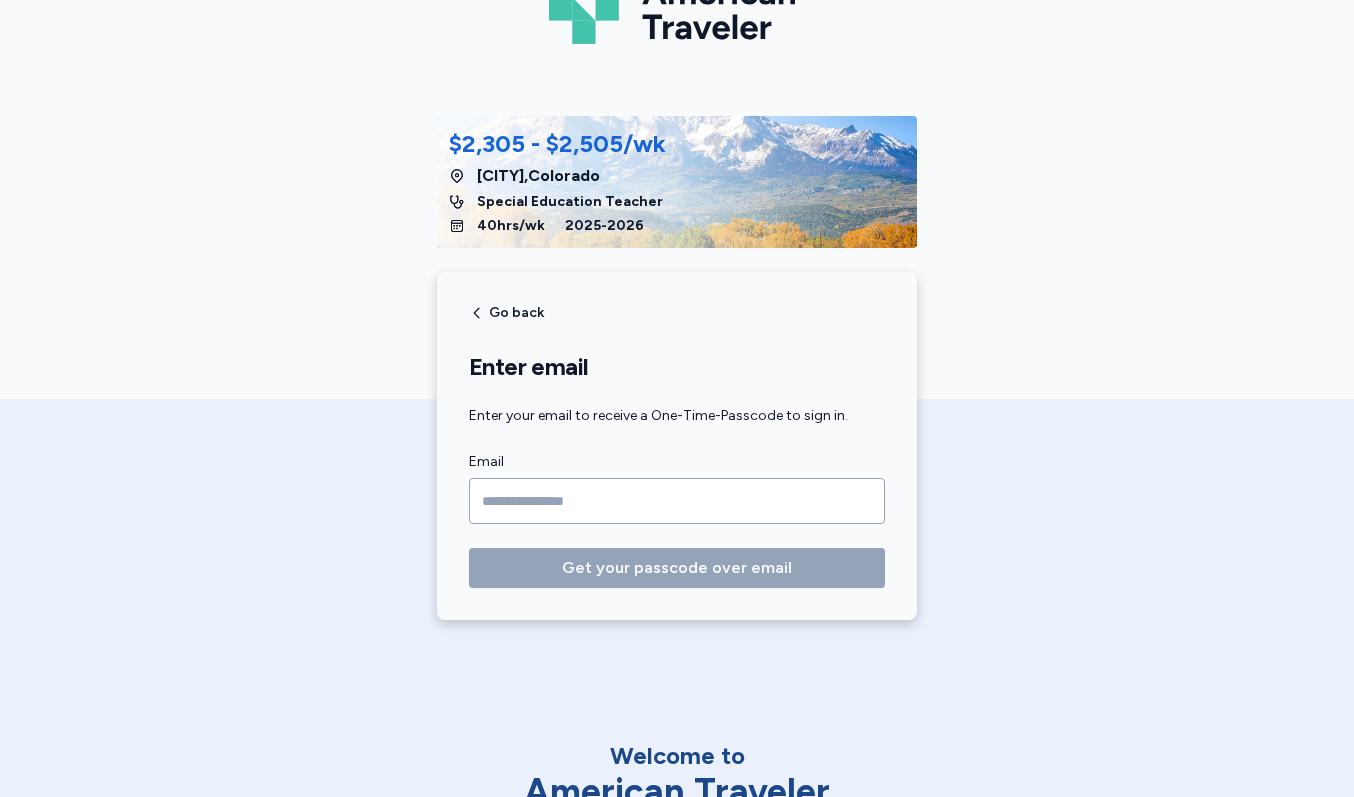 click at bounding box center (677, 501) 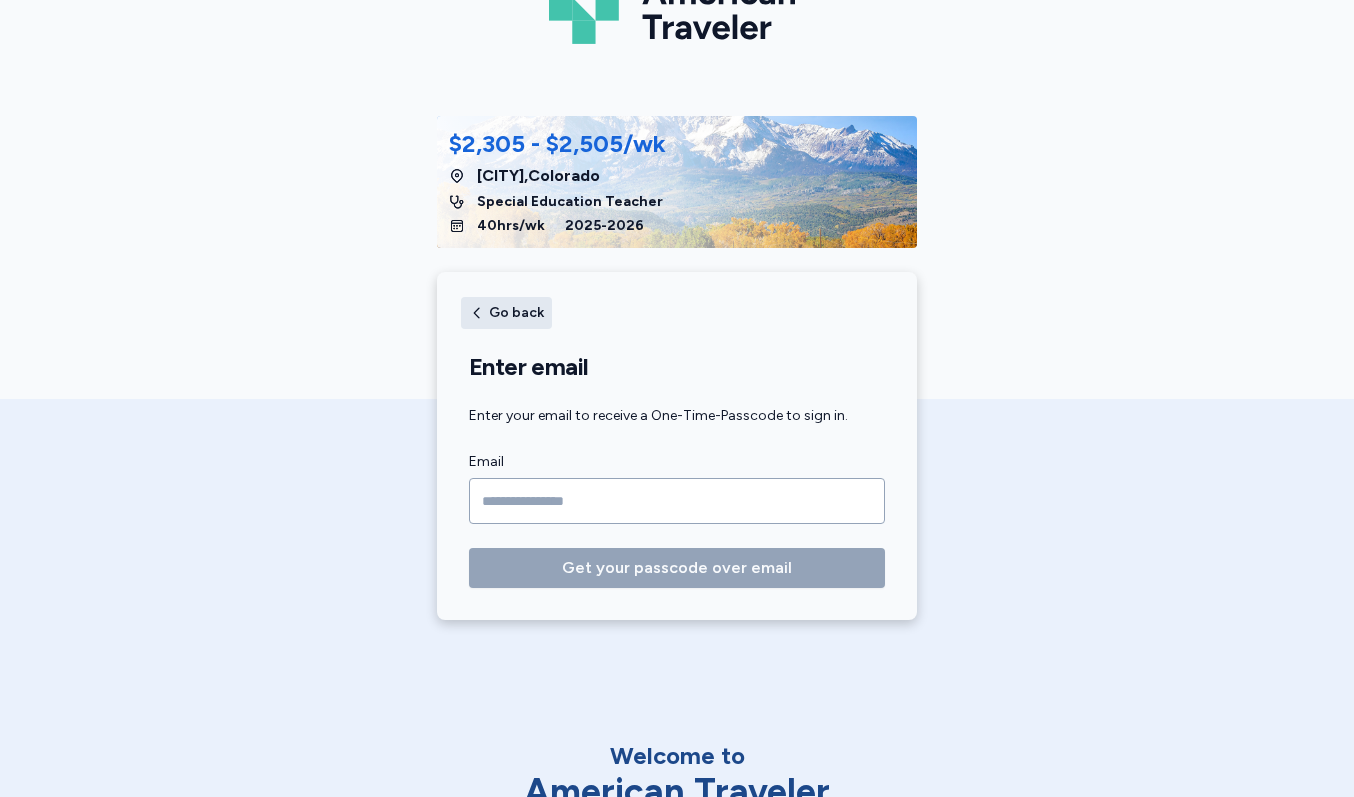 click on "Go back" at bounding box center [506, 313] 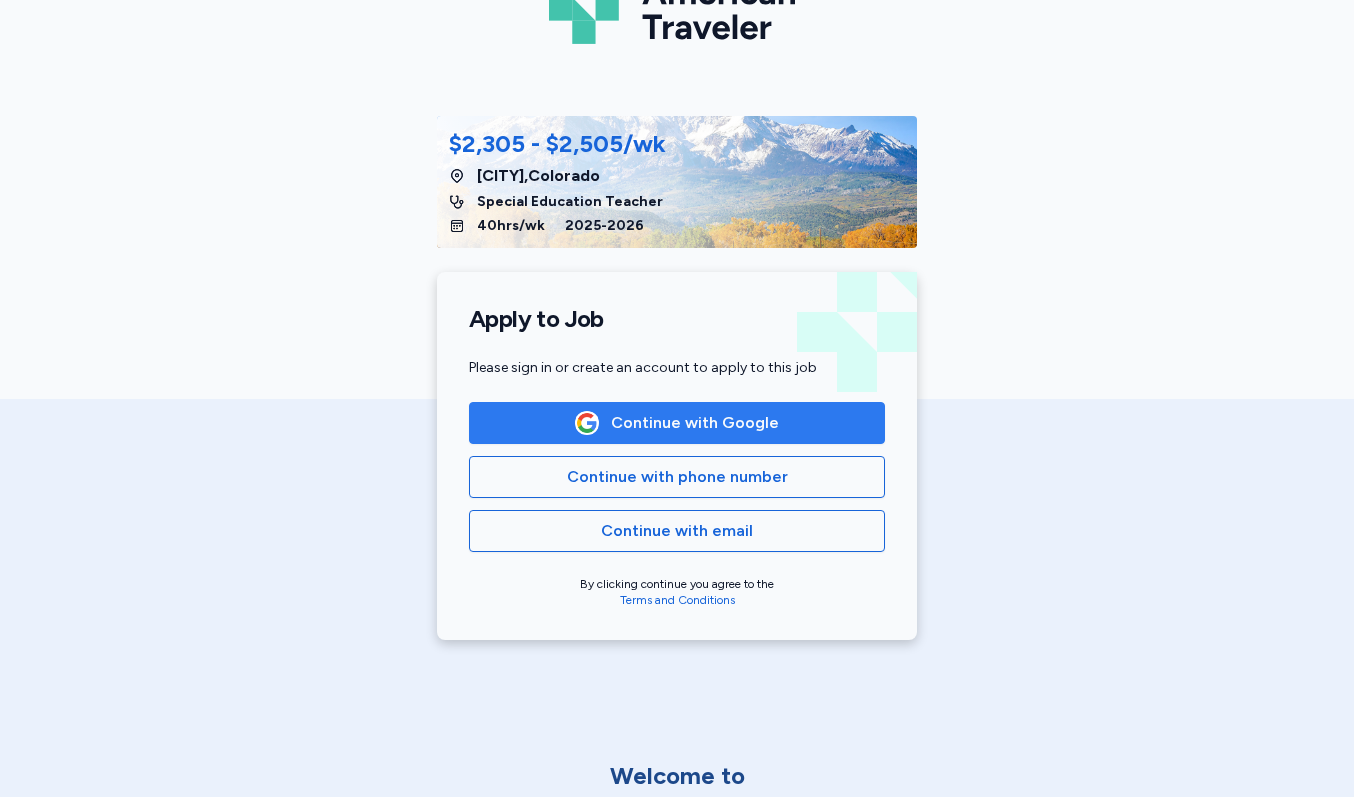 click on "Continue with Google" at bounding box center [695, 423] 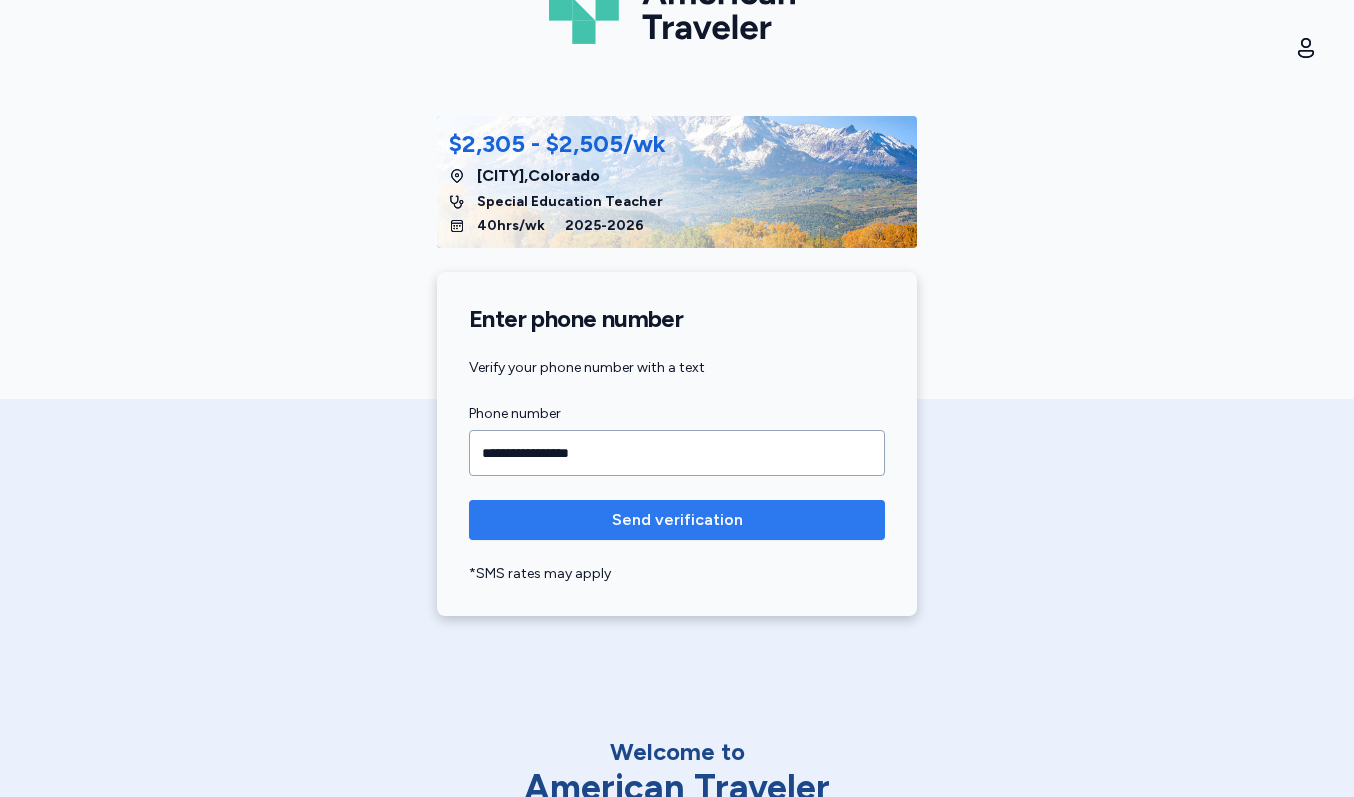 type on "**********" 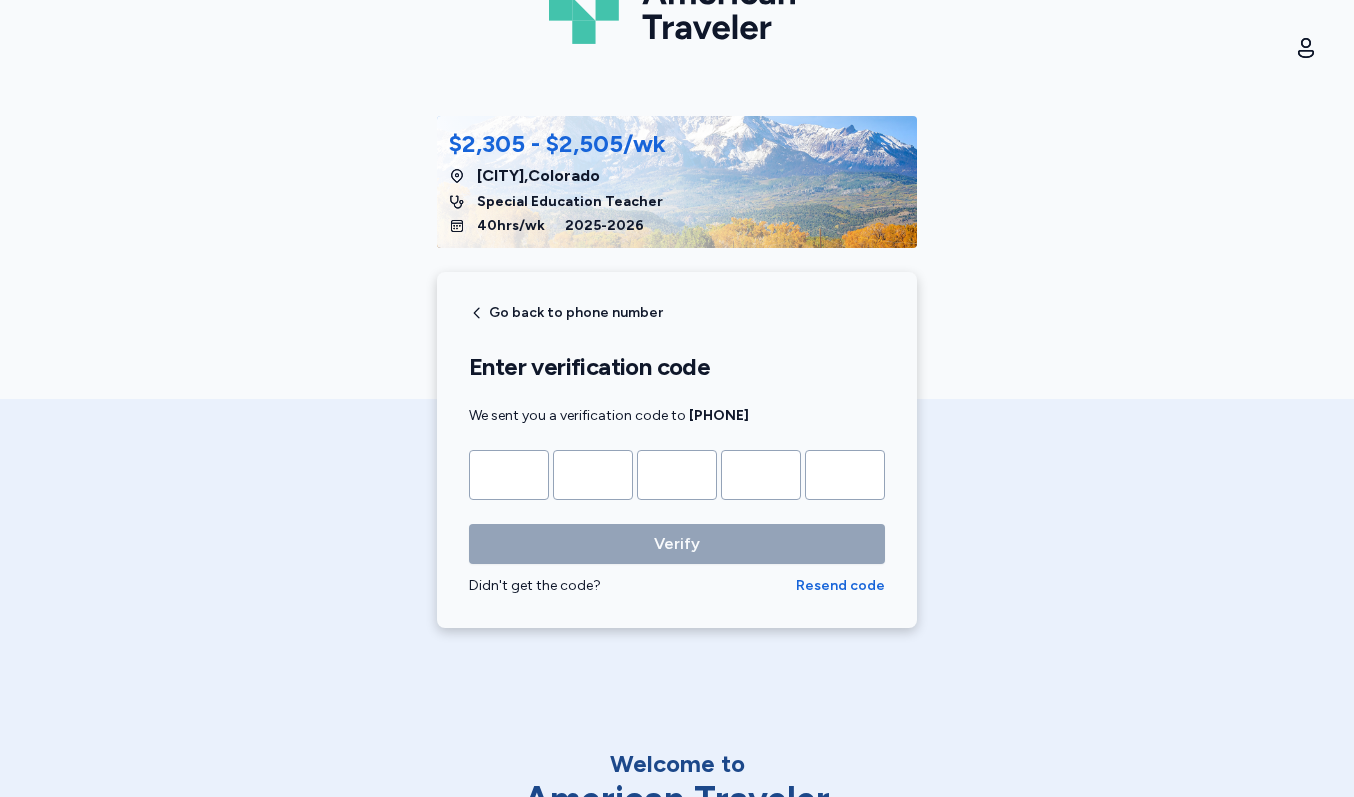 type on "*" 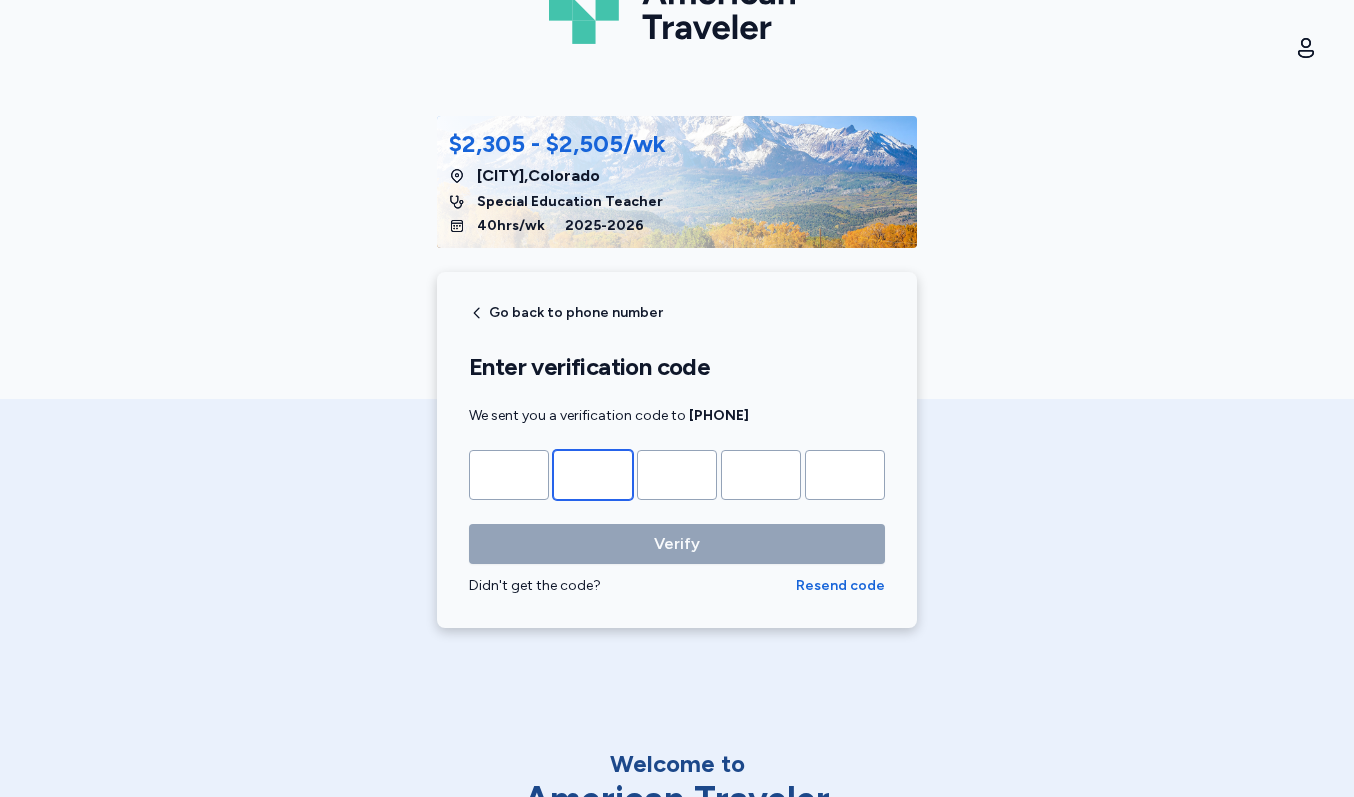 type on "*" 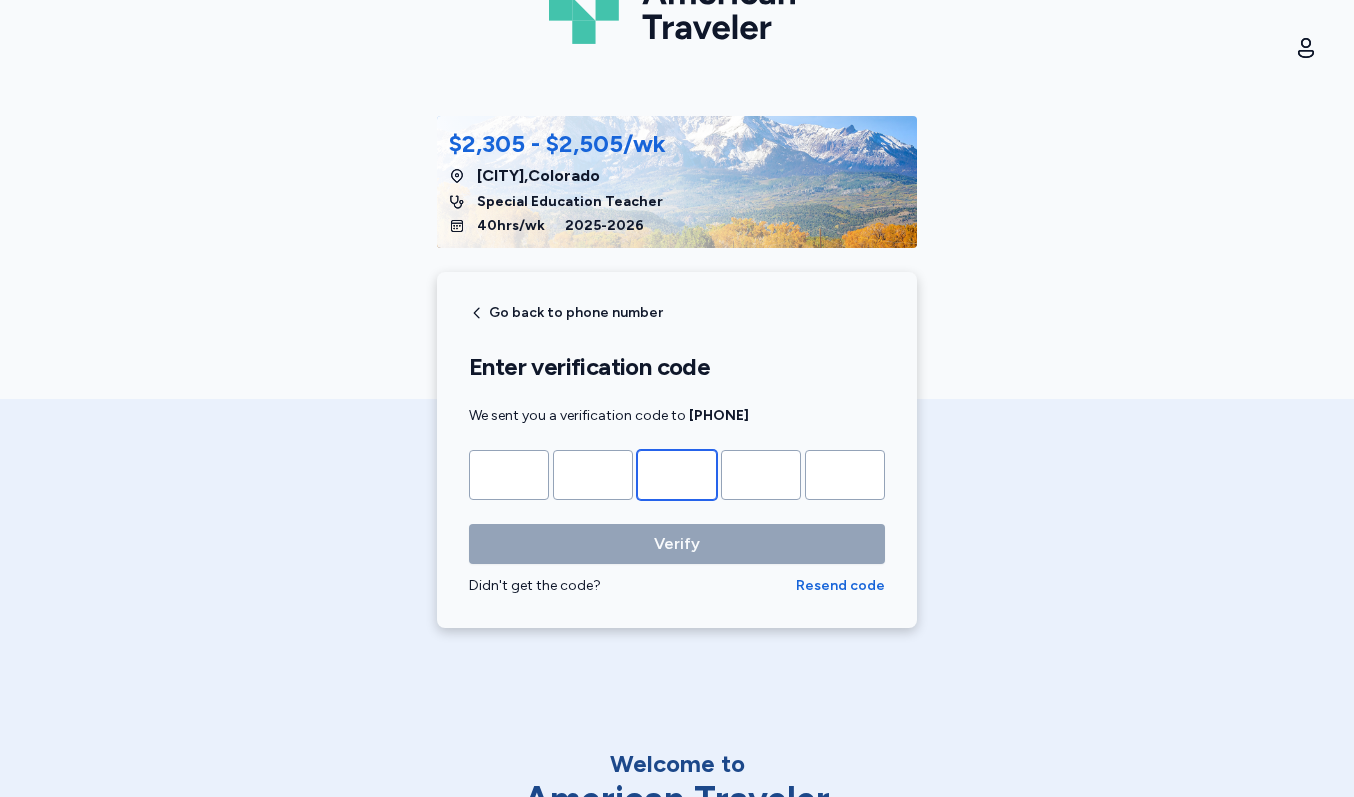 type on "*" 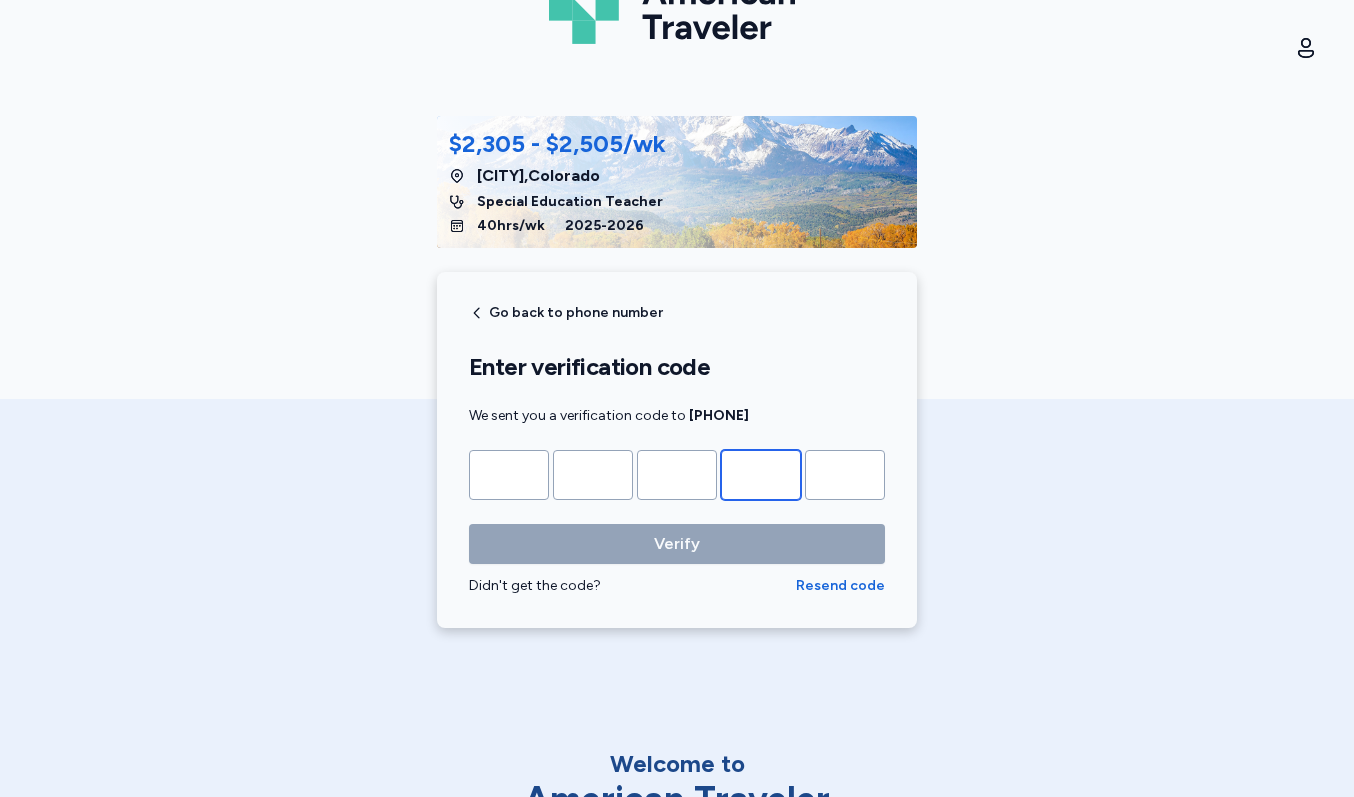 type on "*" 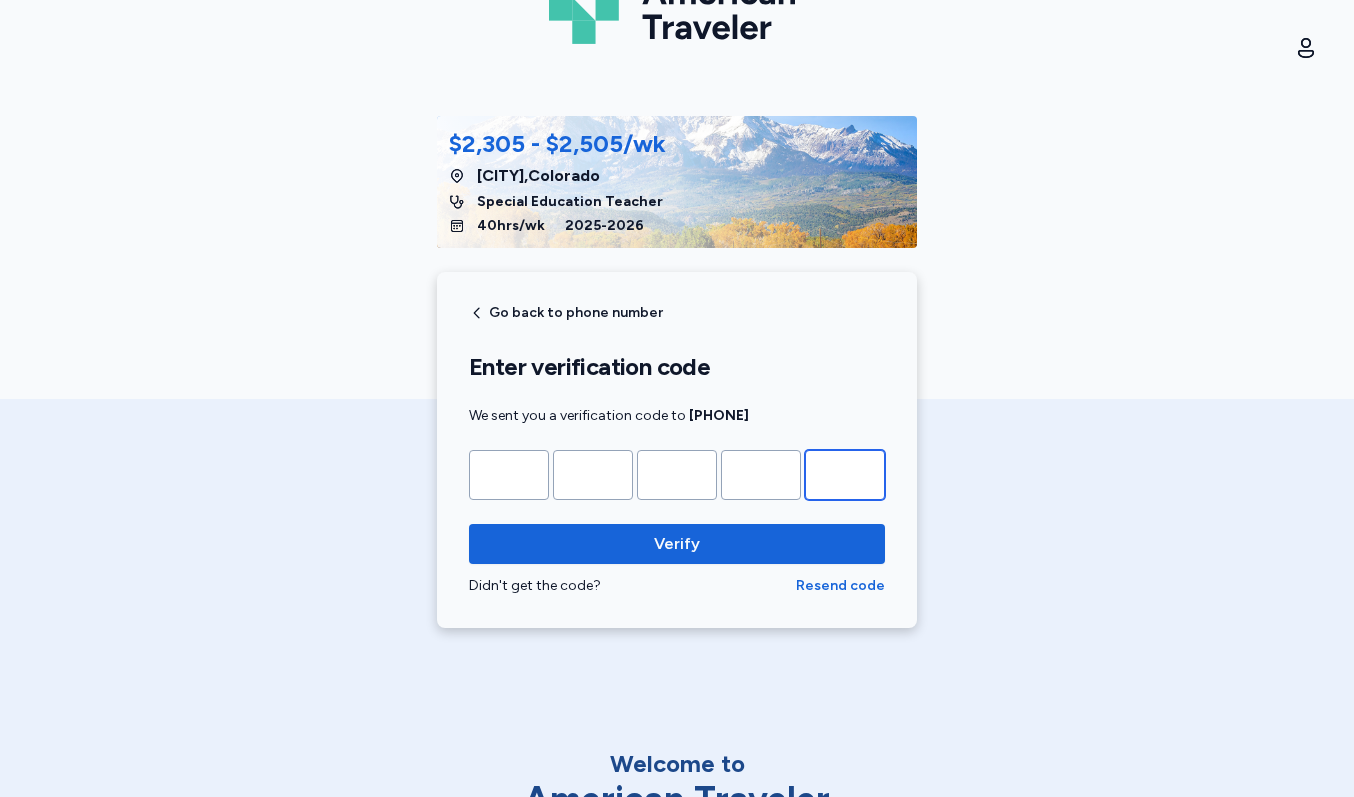 click on "*" at bounding box center [845, 475] 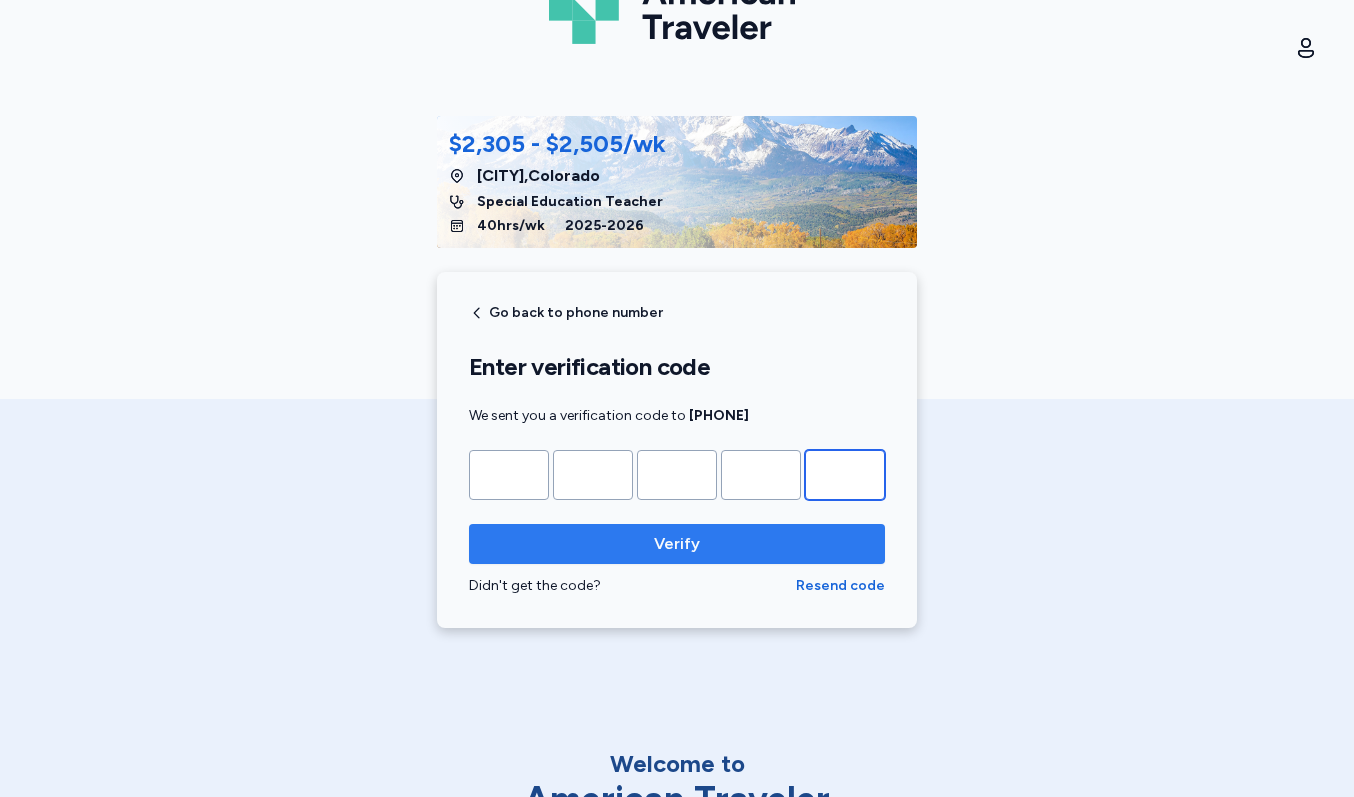 type on "*" 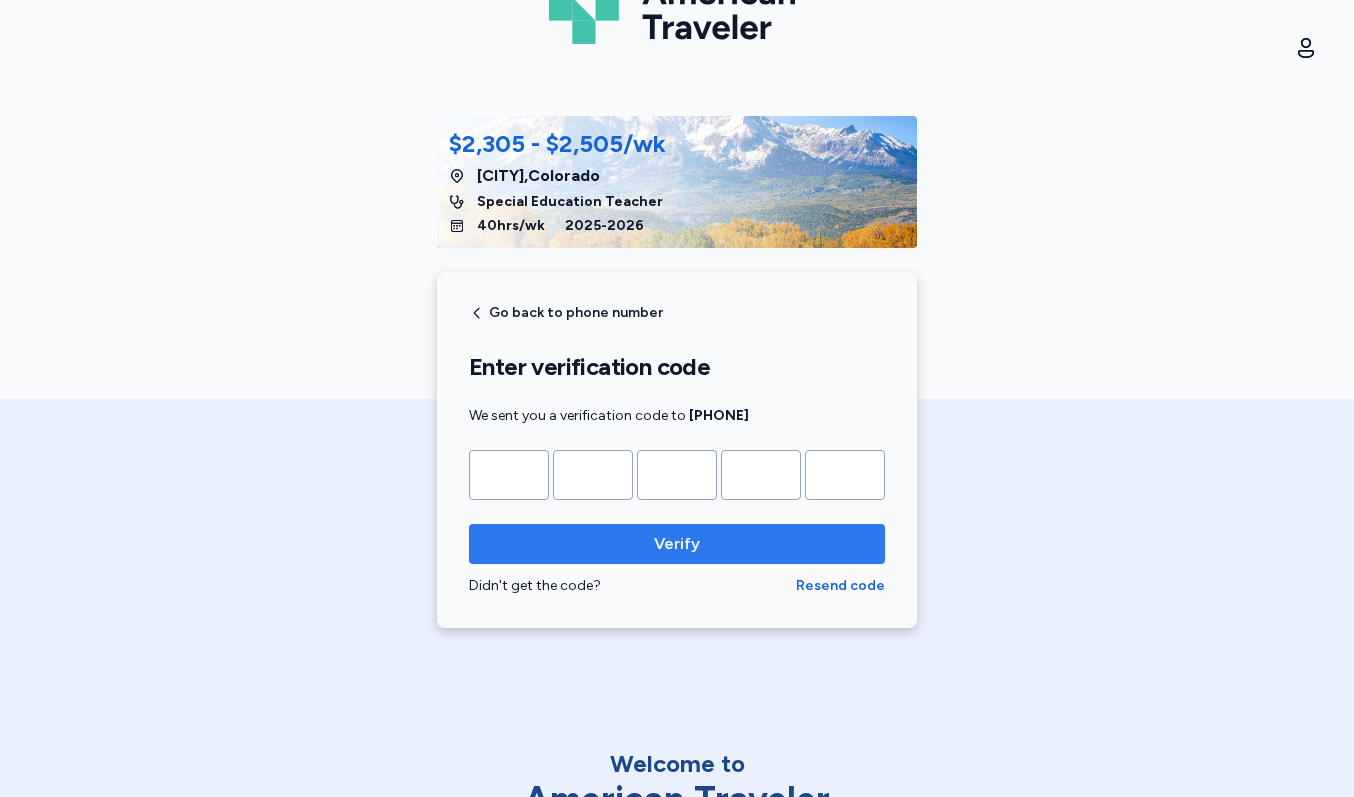 click on "Verify" at bounding box center [677, 544] 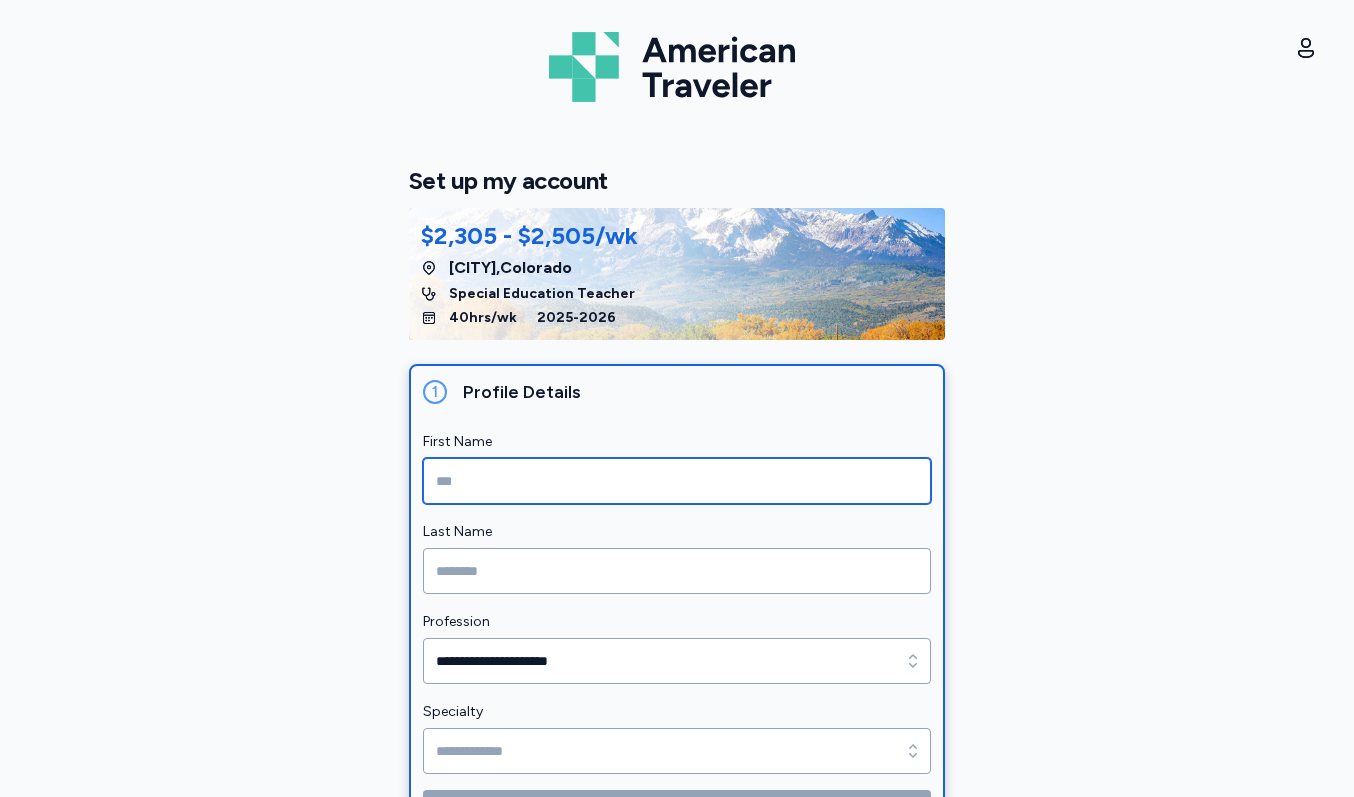 click at bounding box center [677, 481] 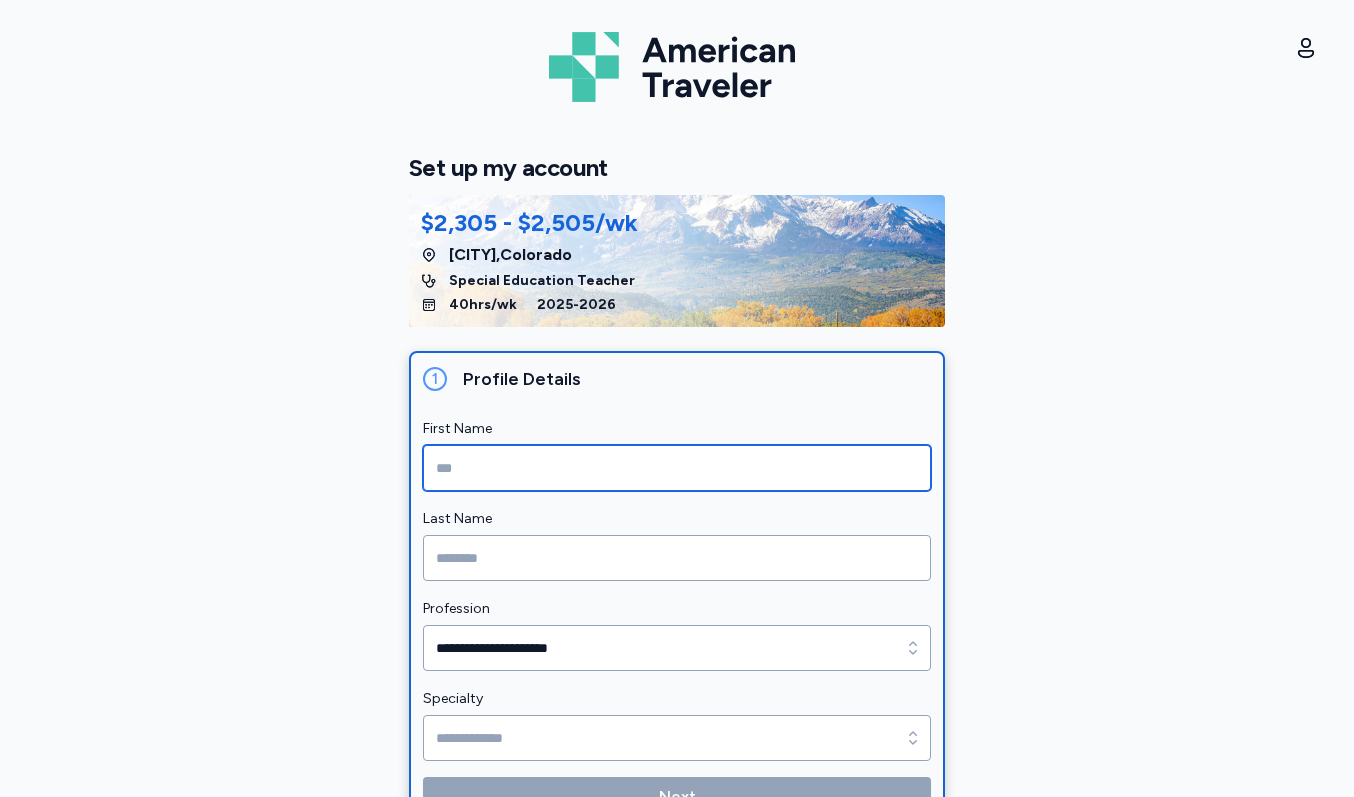 scroll, scrollTop: 0, scrollLeft: 0, axis: both 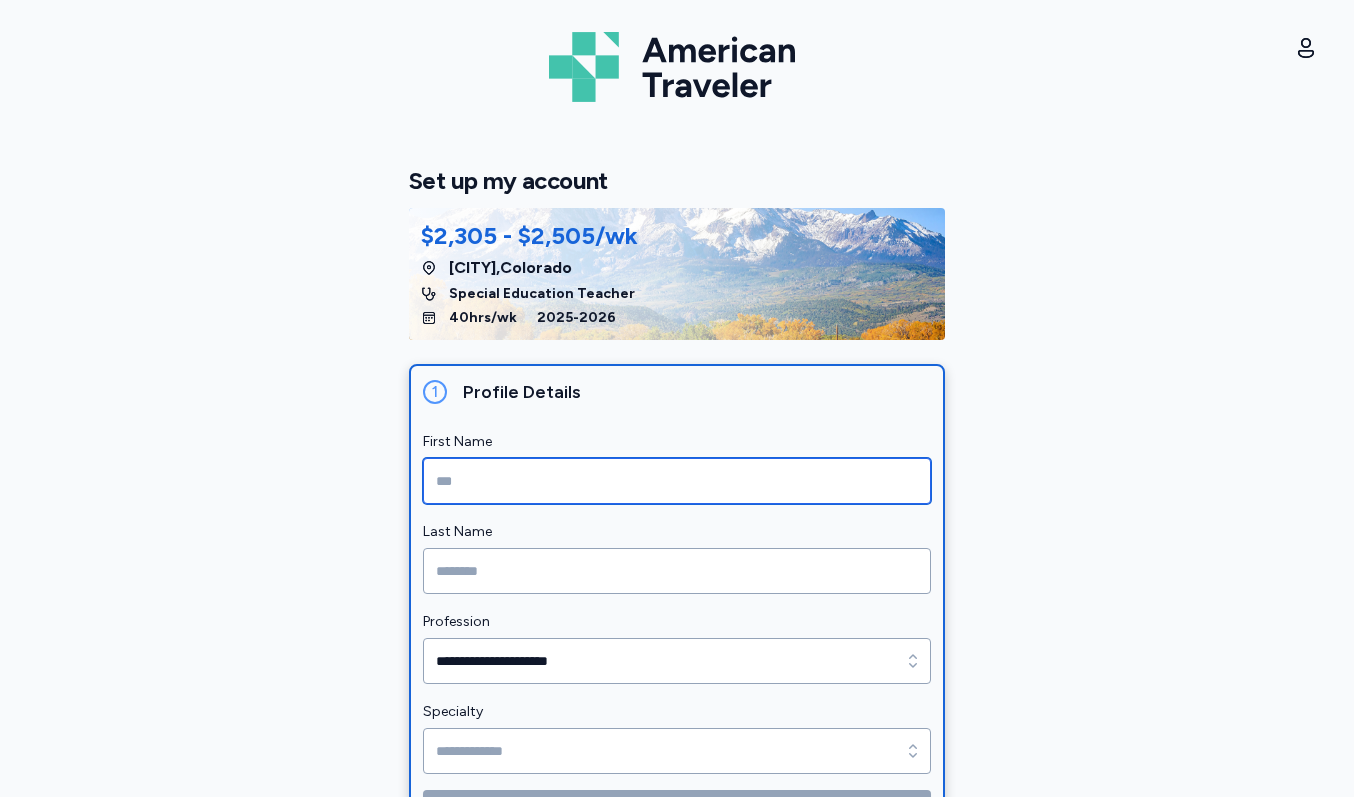 click at bounding box center [677, 481] 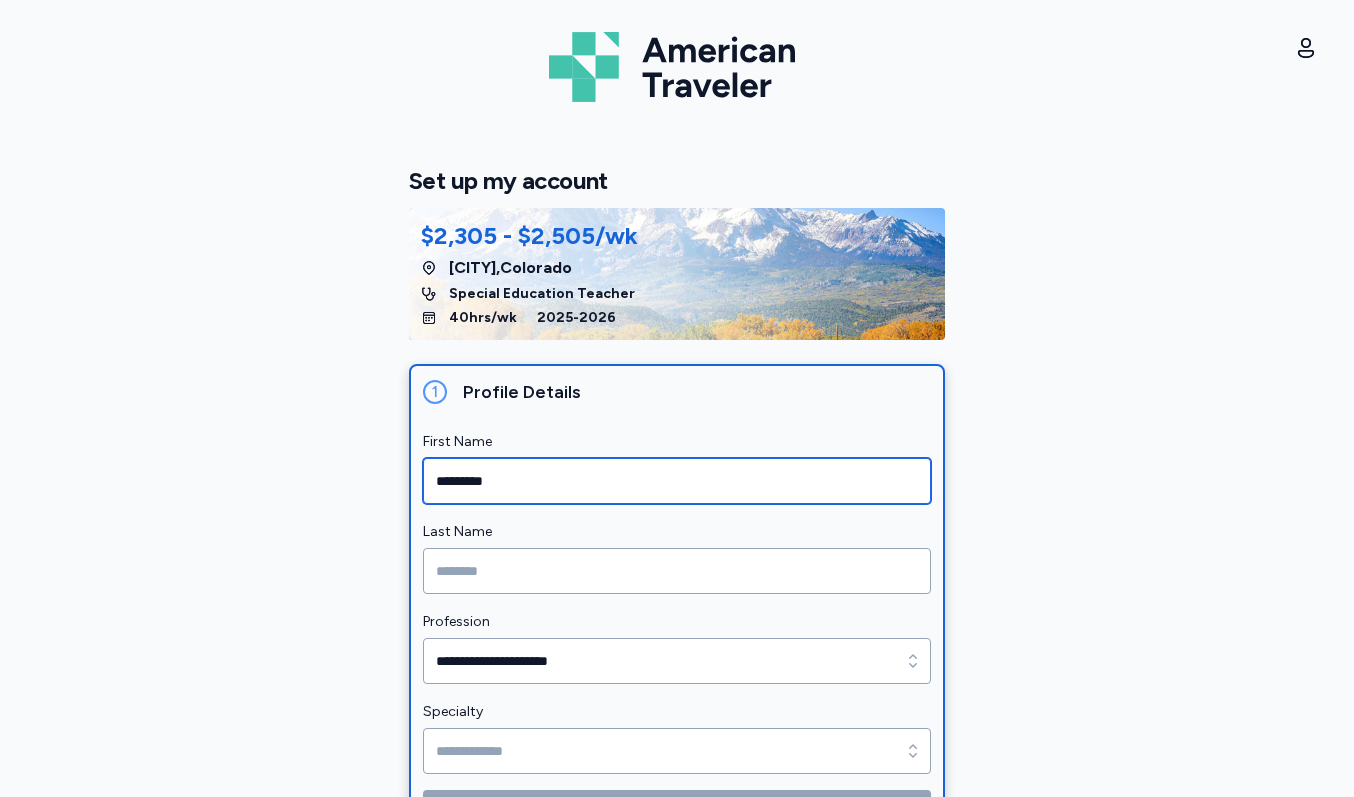 type on "*********" 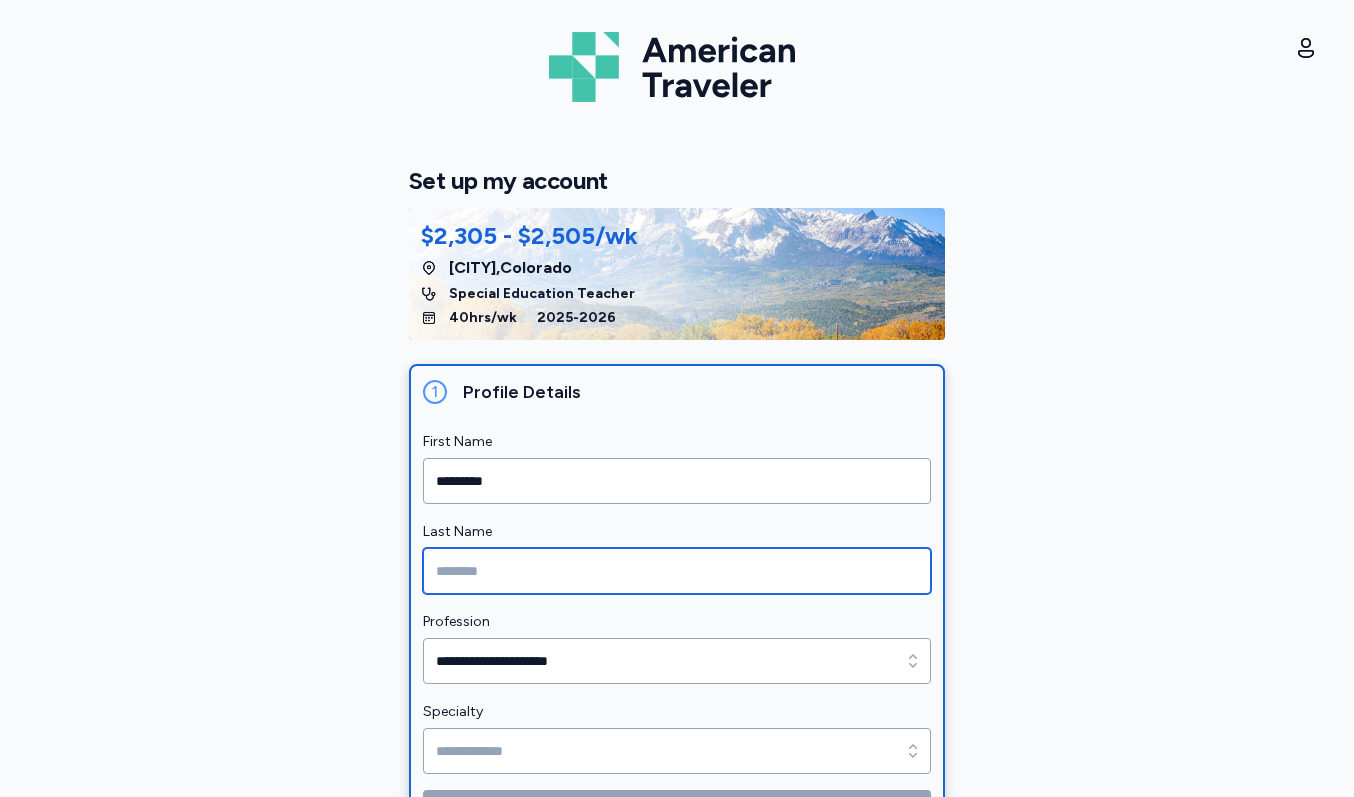 click at bounding box center (677, 571) 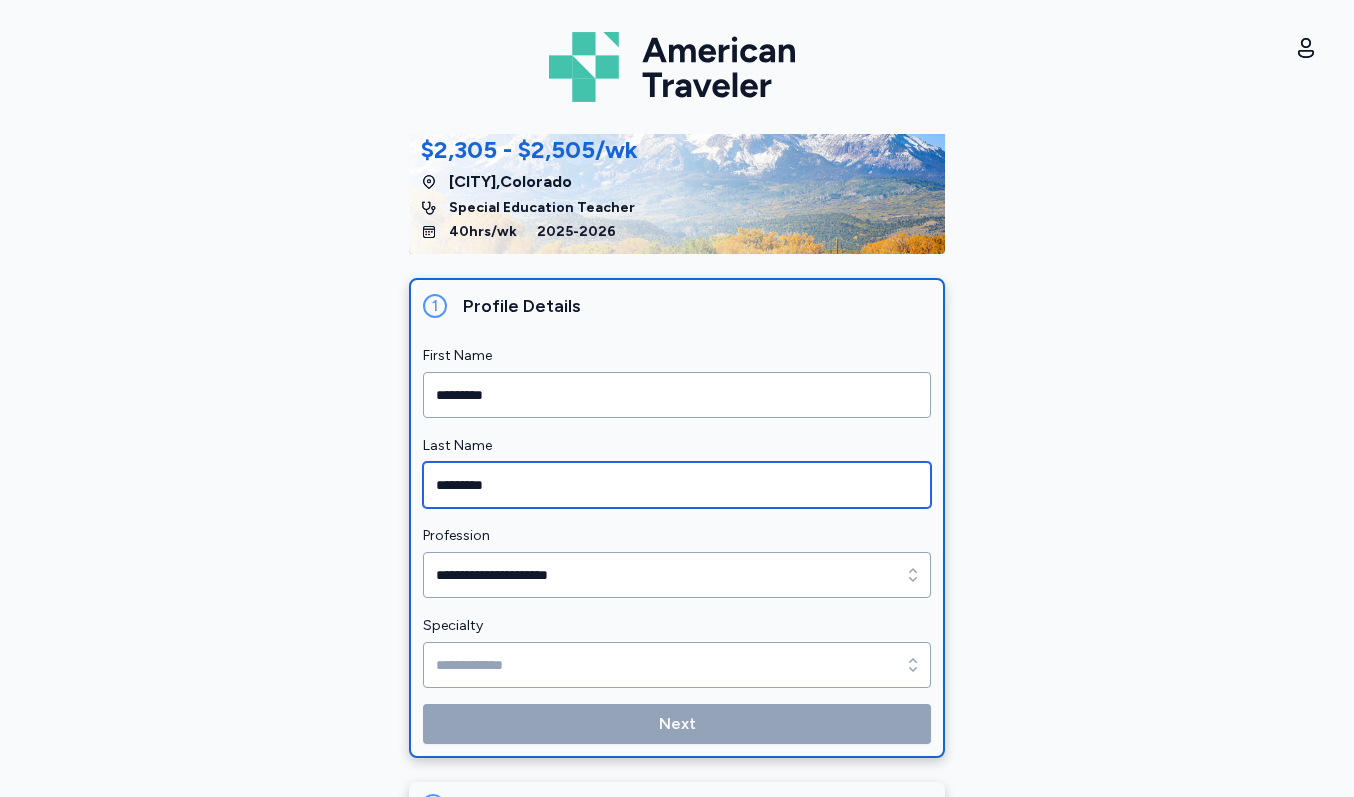scroll, scrollTop: 155, scrollLeft: 0, axis: vertical 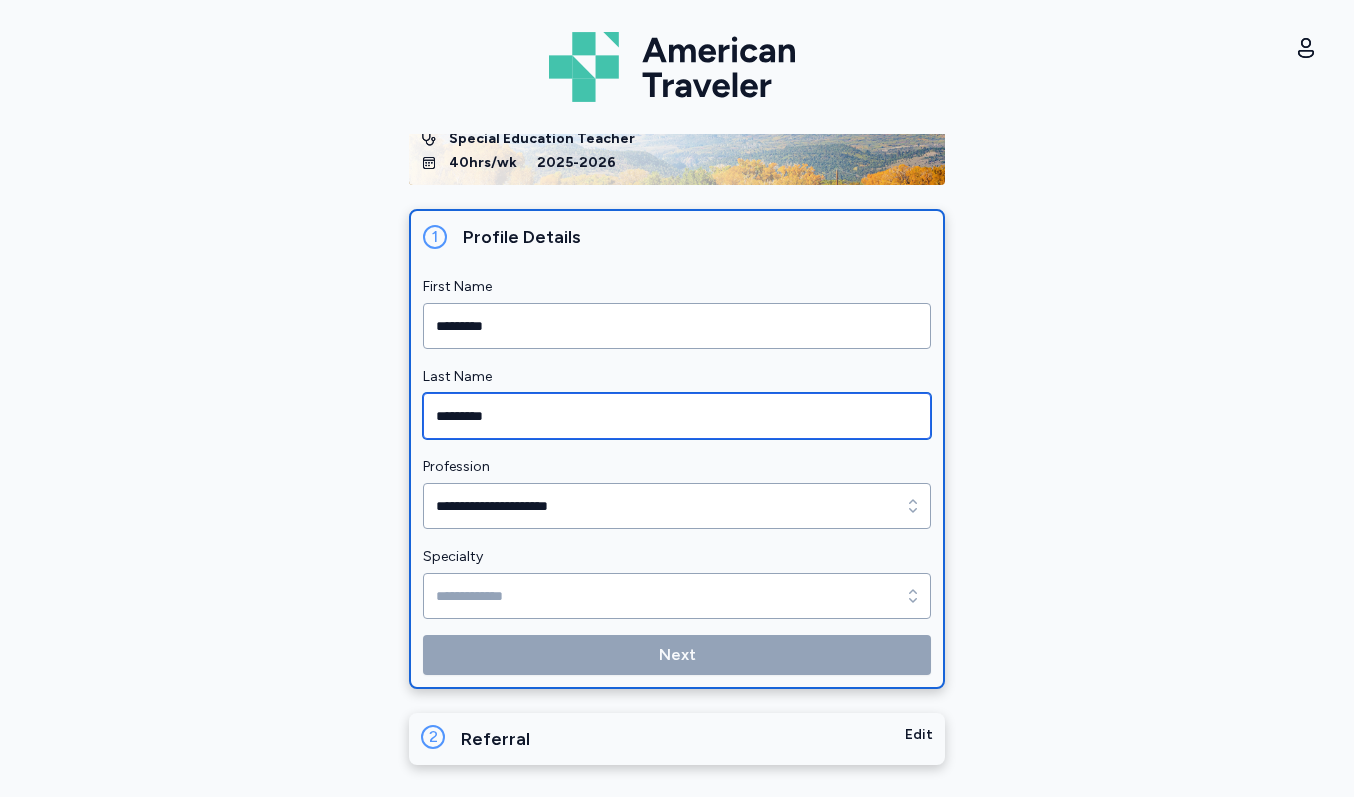 type on "*********" 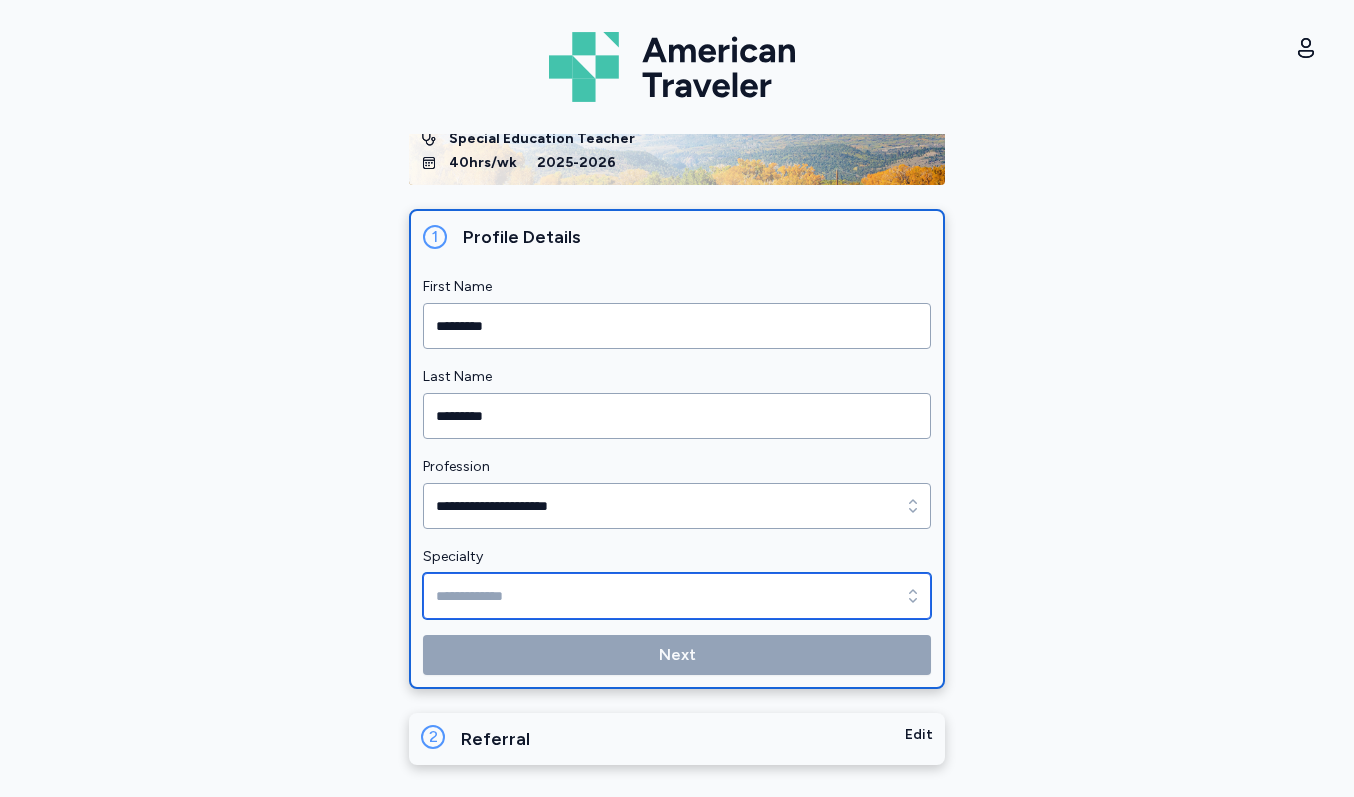 click on "Specialty" at bounding box center (677, 596) 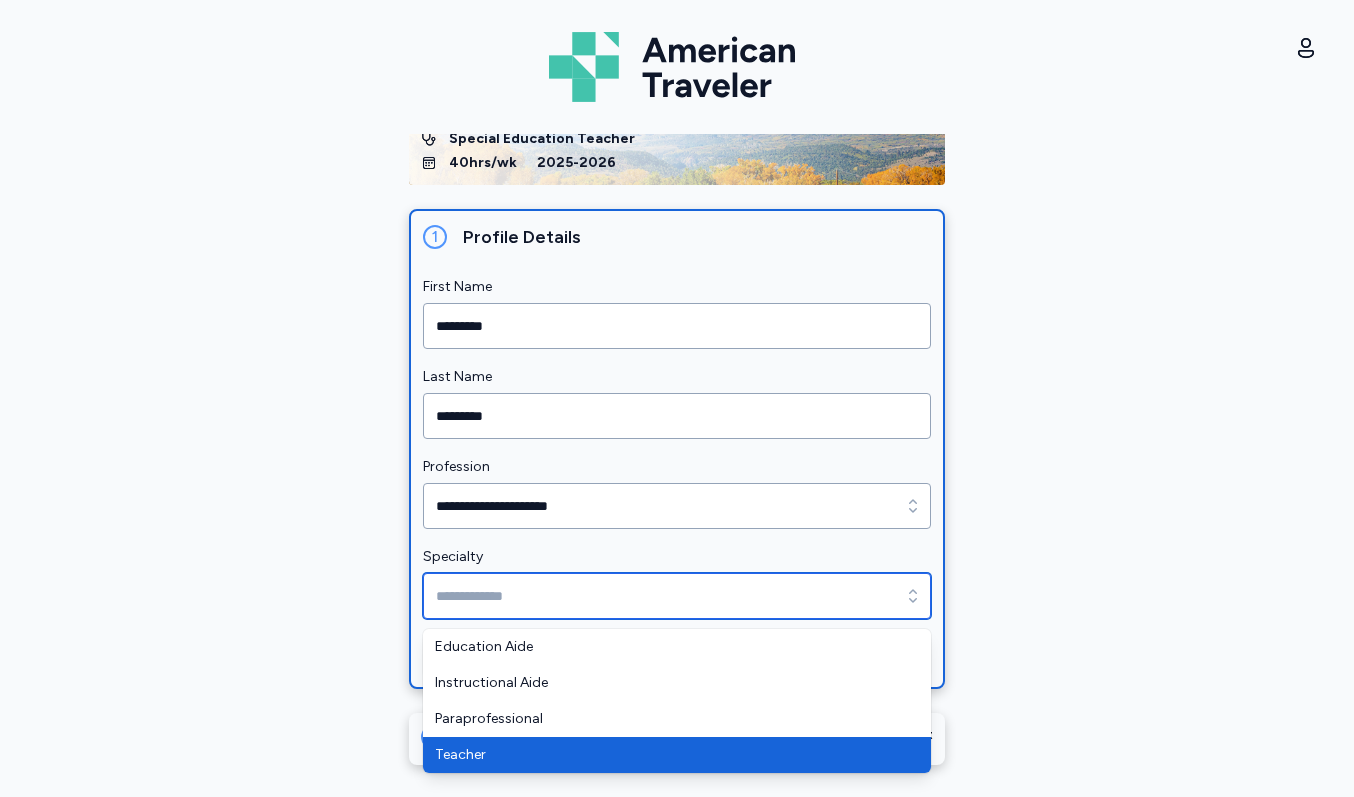 type on "*******" 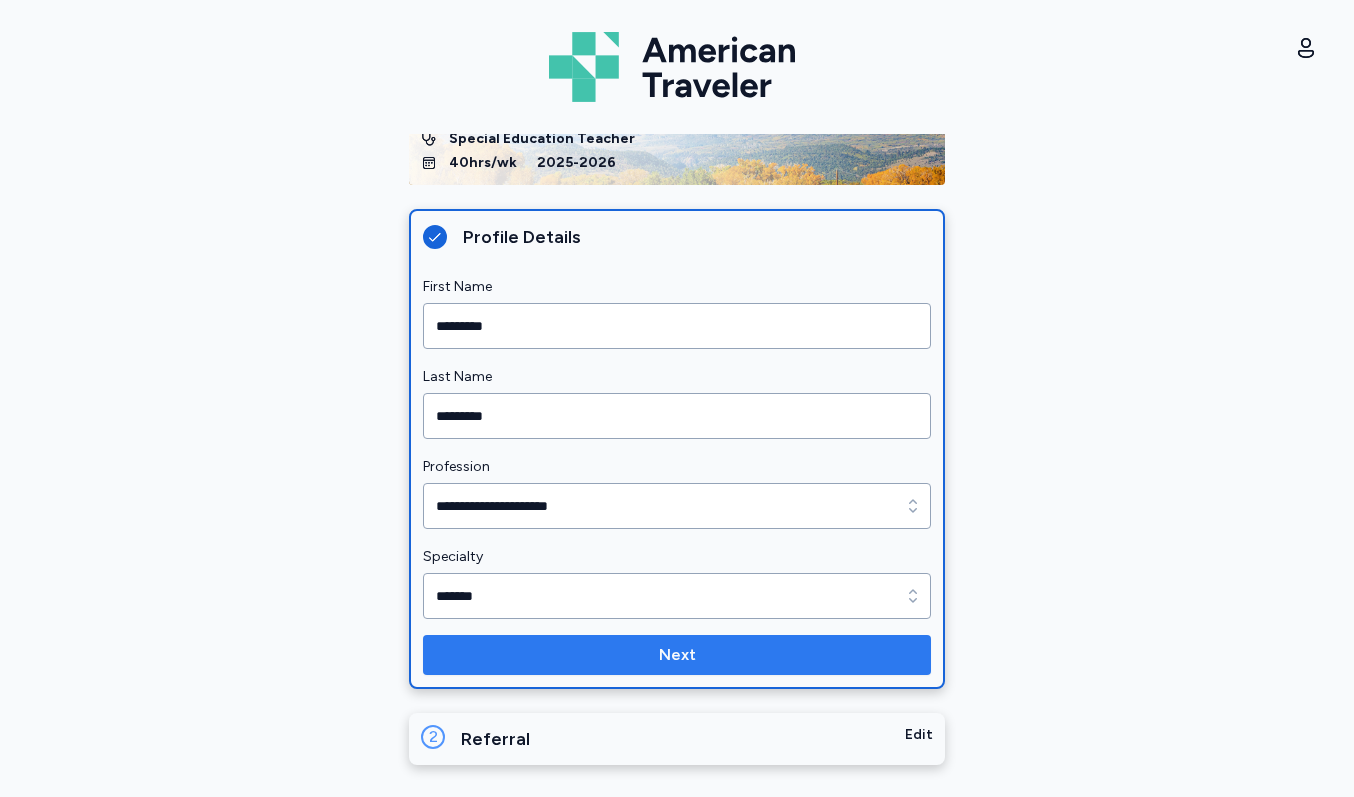 click on "Next" at bounding box center (677, 655) 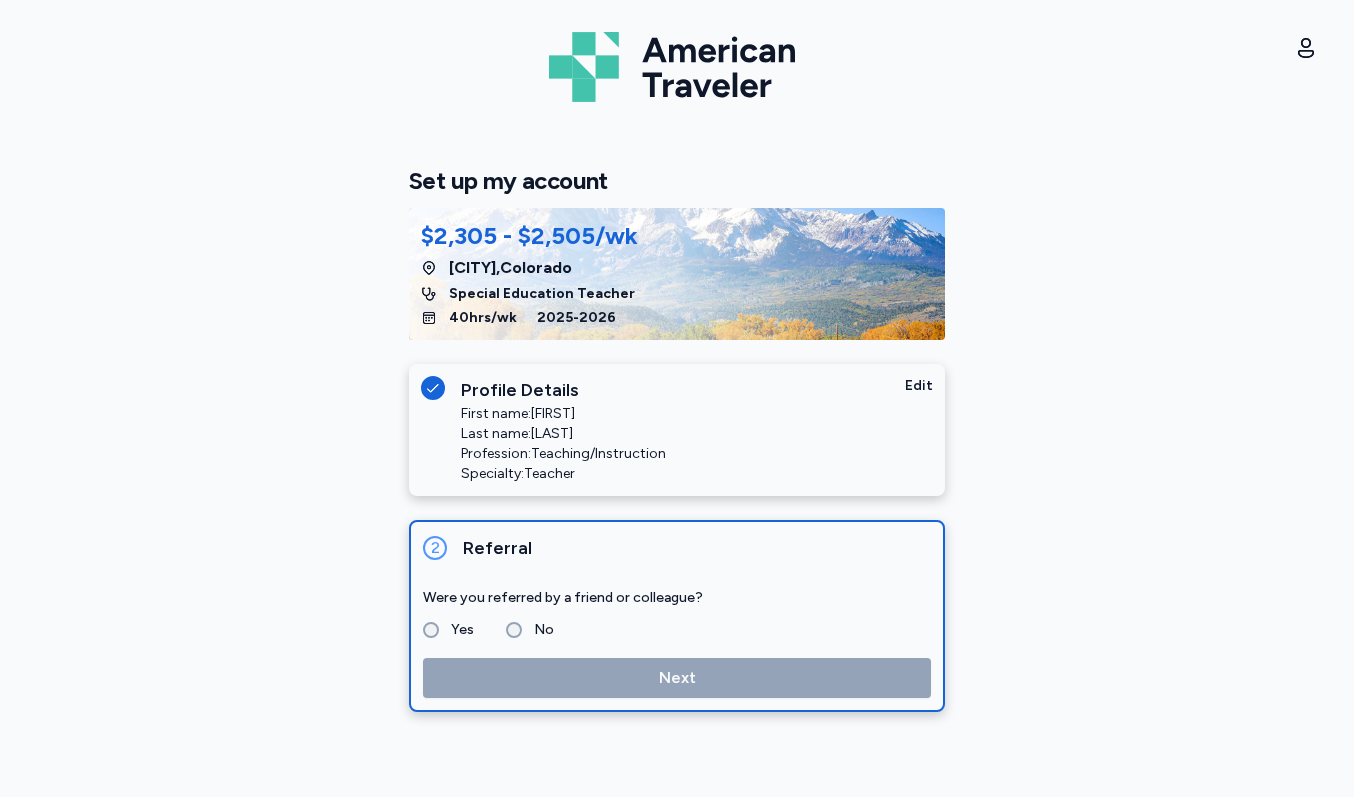 scroll, scrollTop: 0, scrollLeft: 0, axis: both 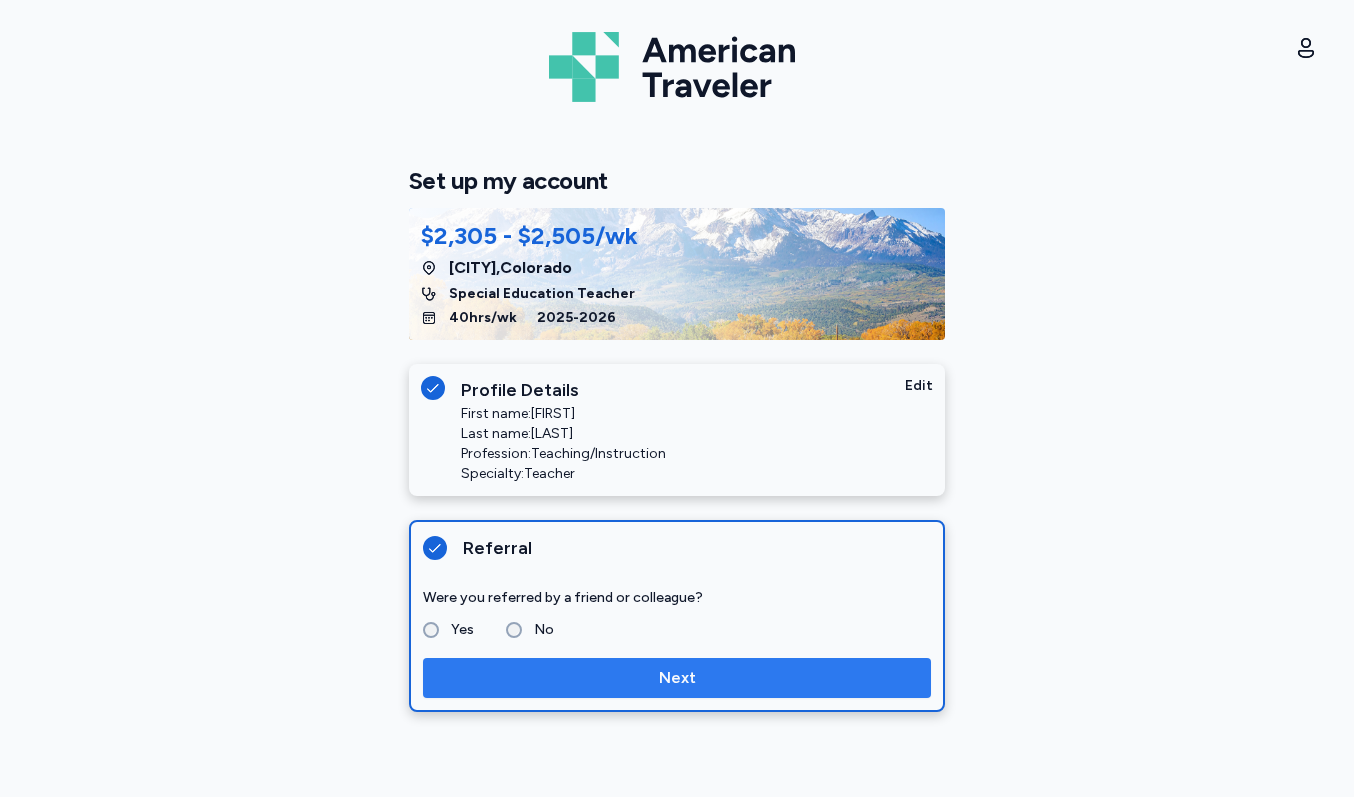 click on "Next" at bounding box center [677, 678] 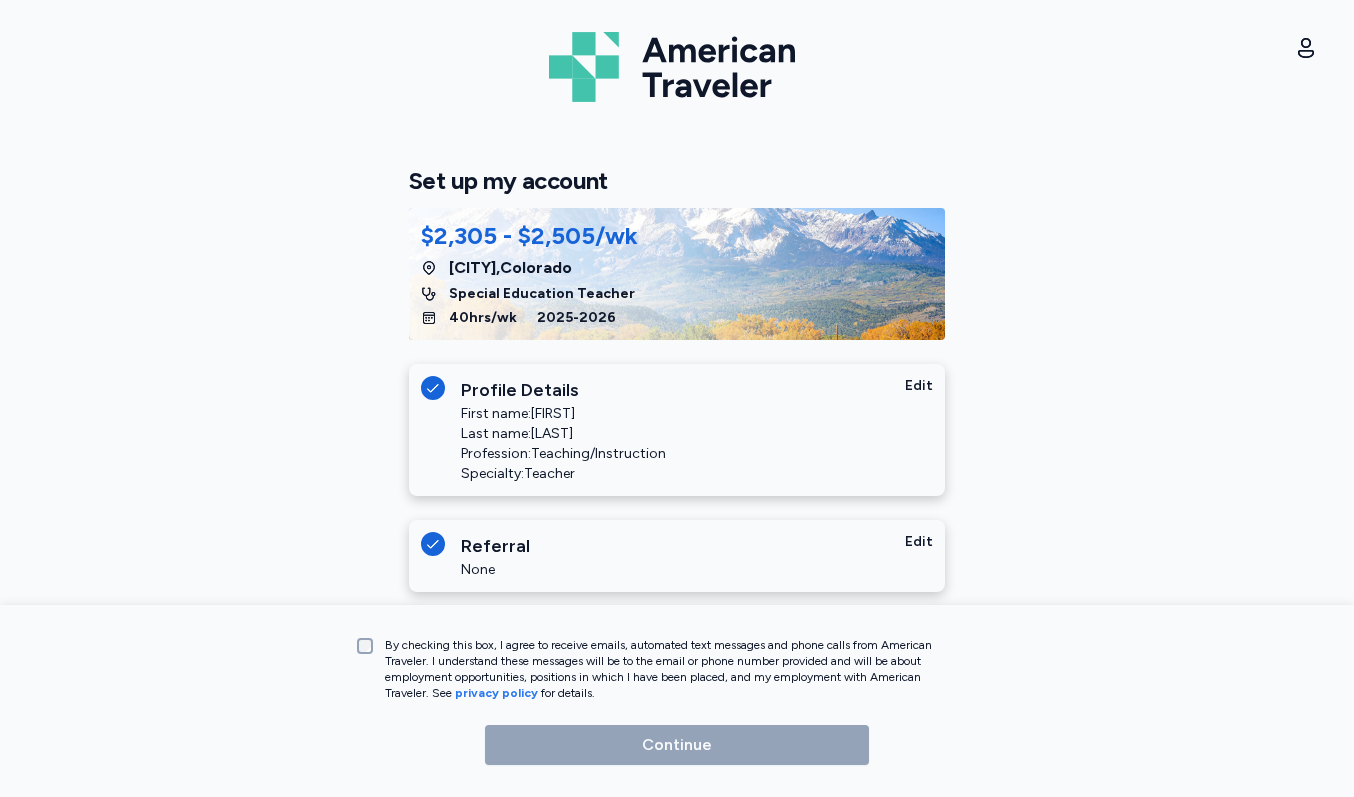scroll, scrollTop: 19, scrollLeft: 0, axis: vertical 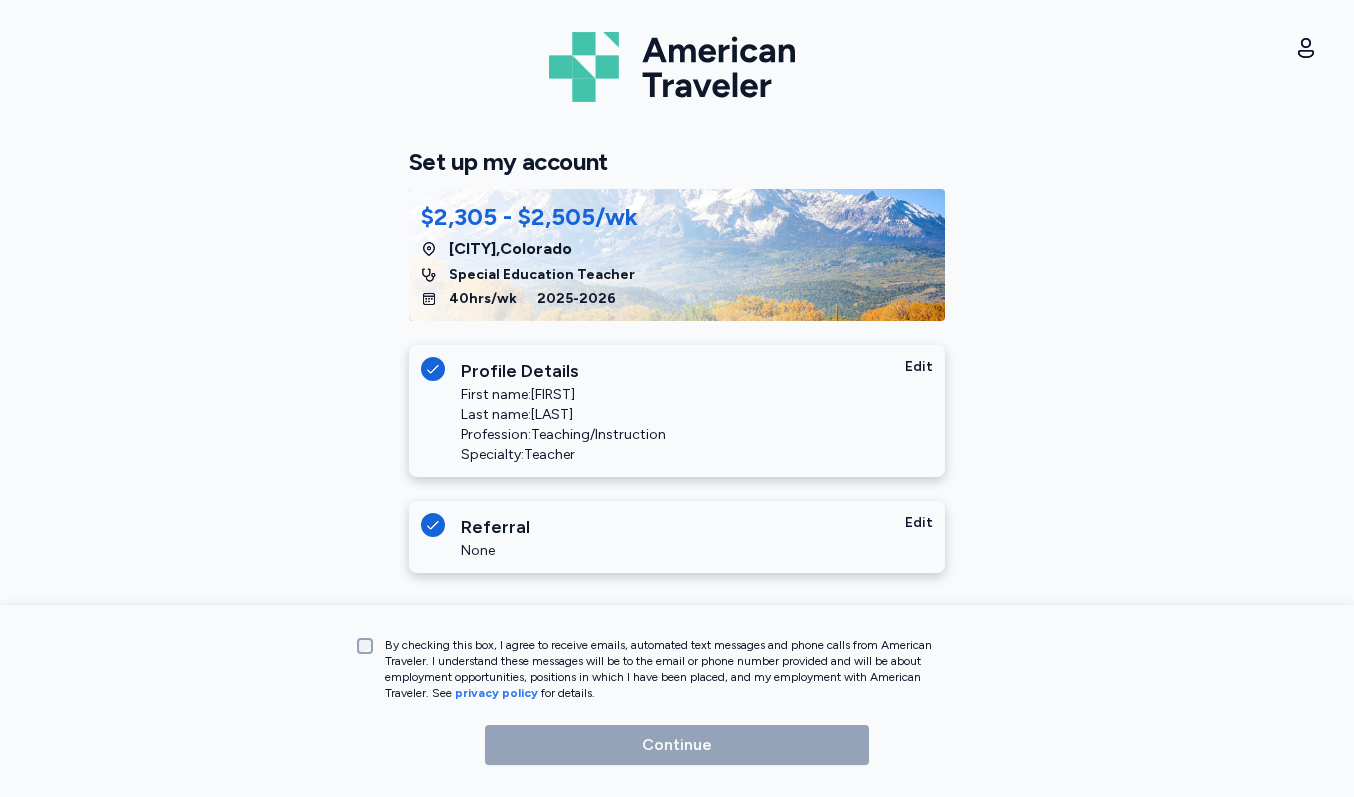 click 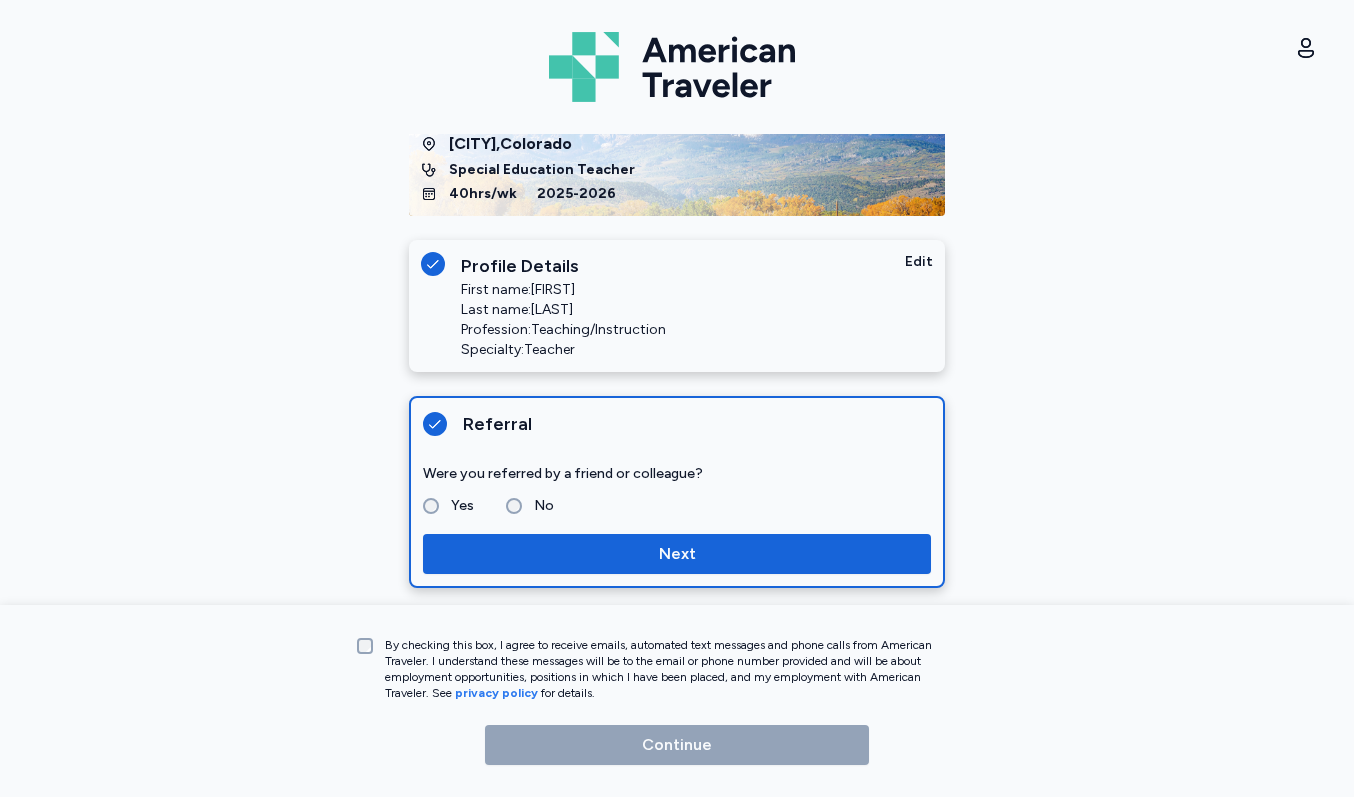 scroll, scrollTop: 139, scrollLeft: 0, axis: vertical 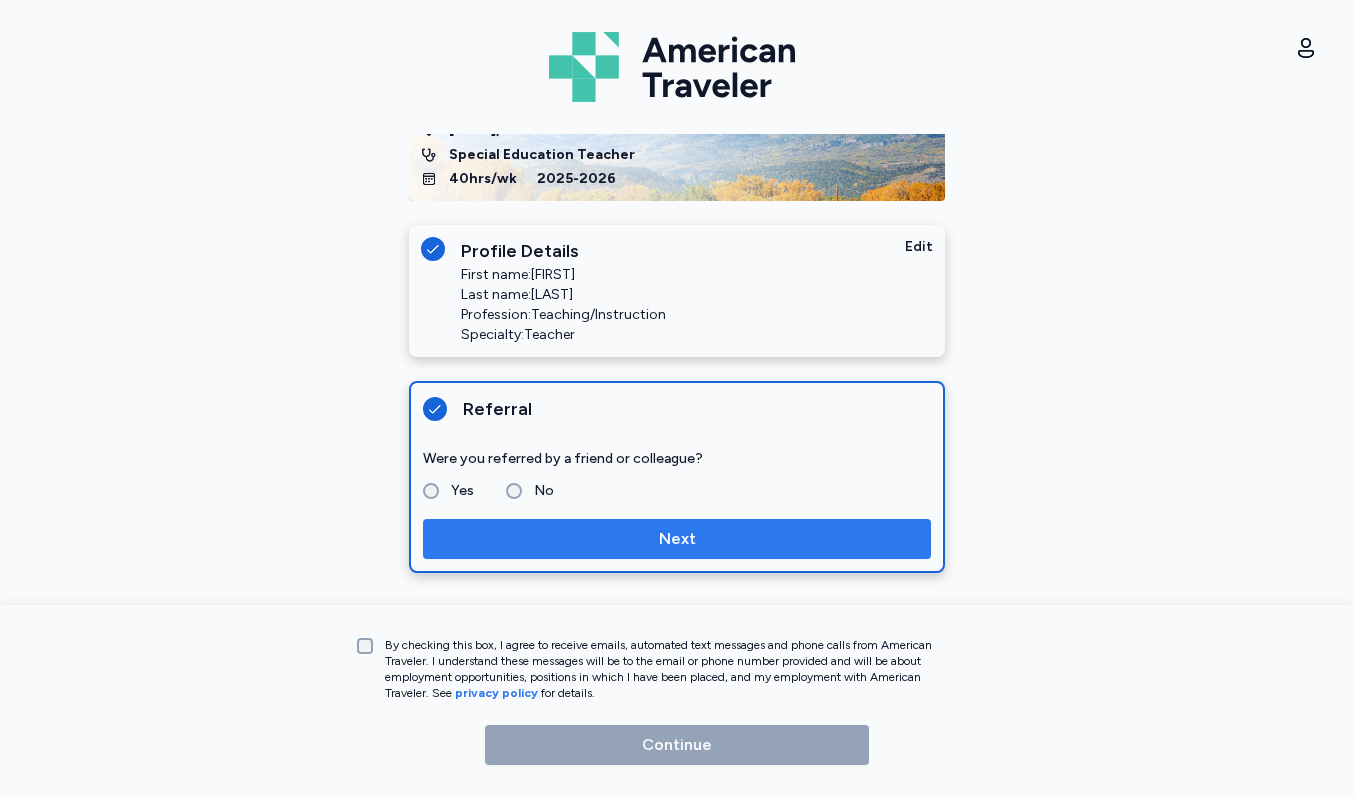click on "Next" at bounding box center (677, 539) 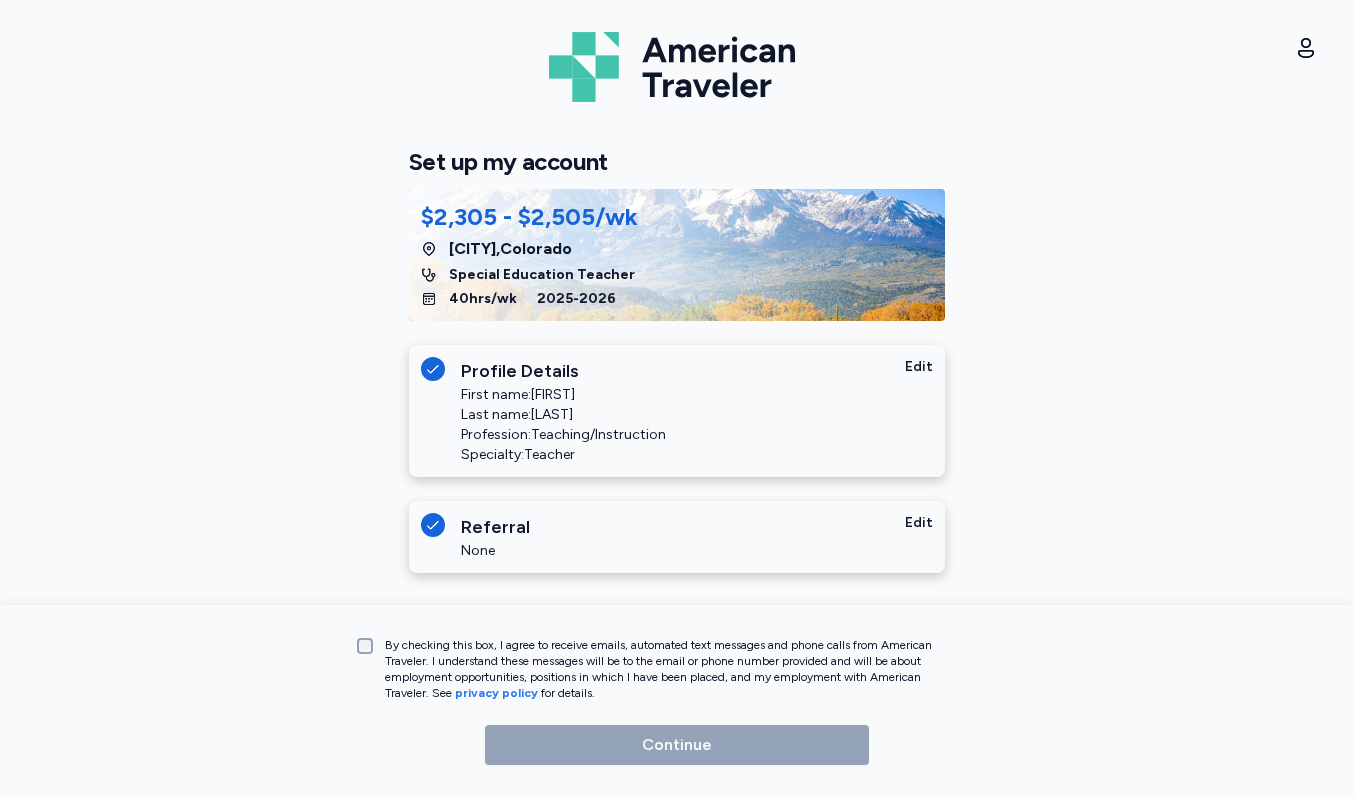 scroll, scrollTop: 19, scrollLeft: 0, axis: vertical 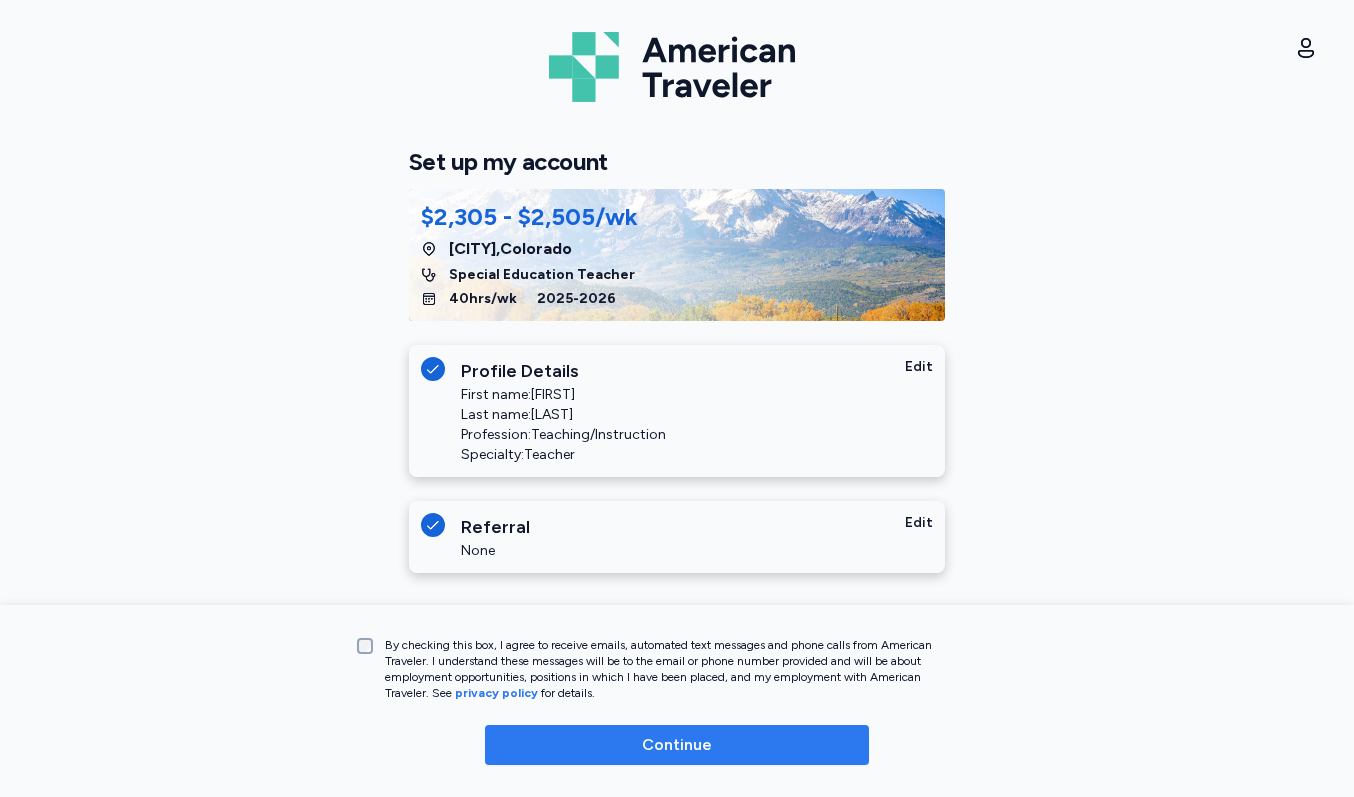 click on "Continue" at bounding box center [677, 745] 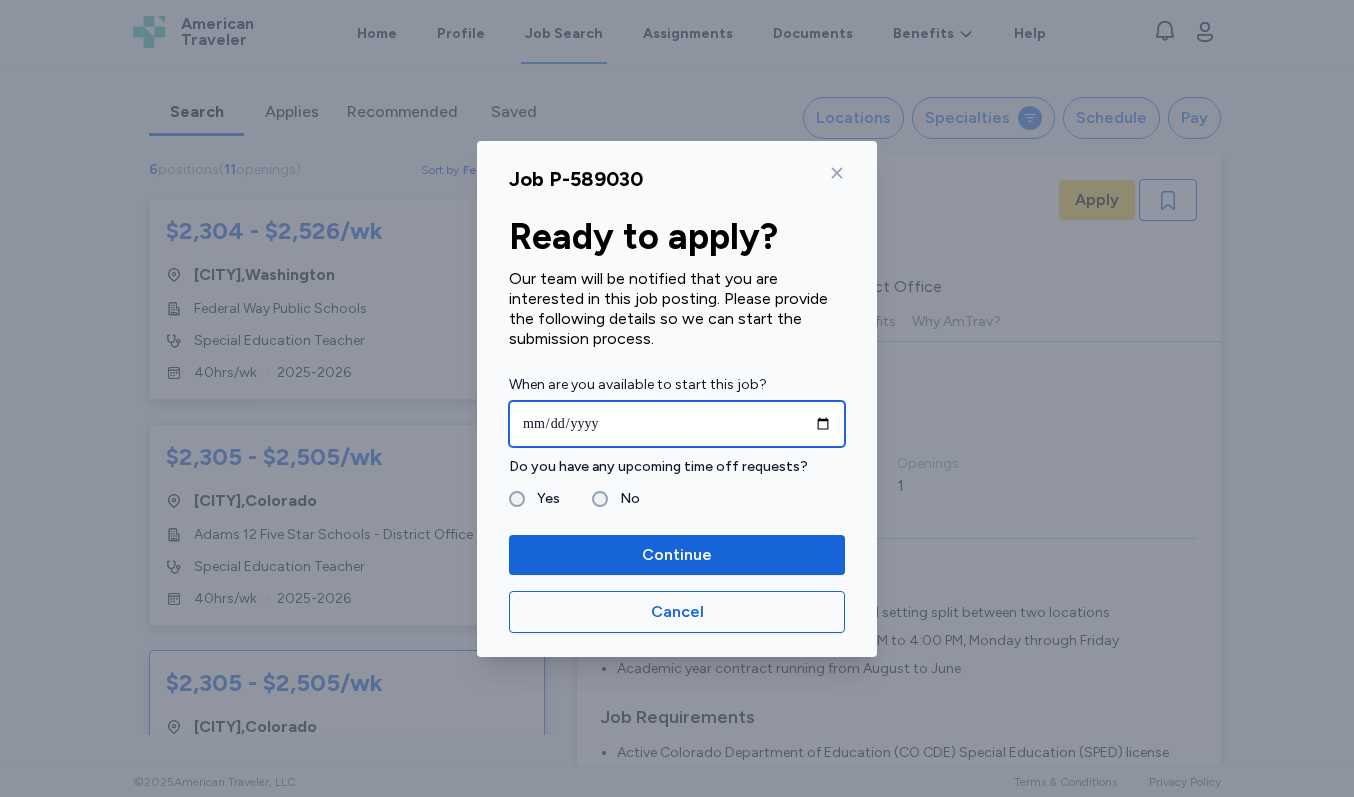 click at bounding box center [677, 424] 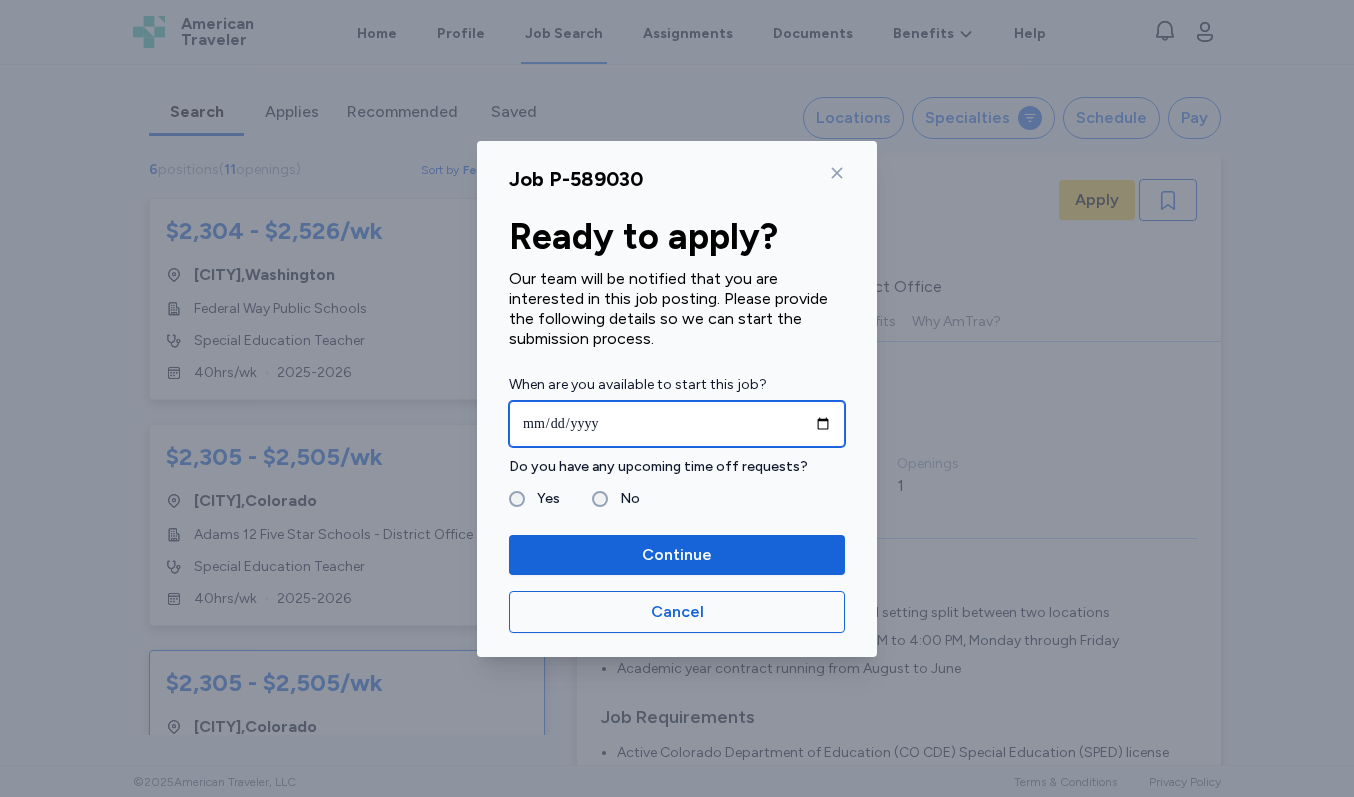 type on "**********" 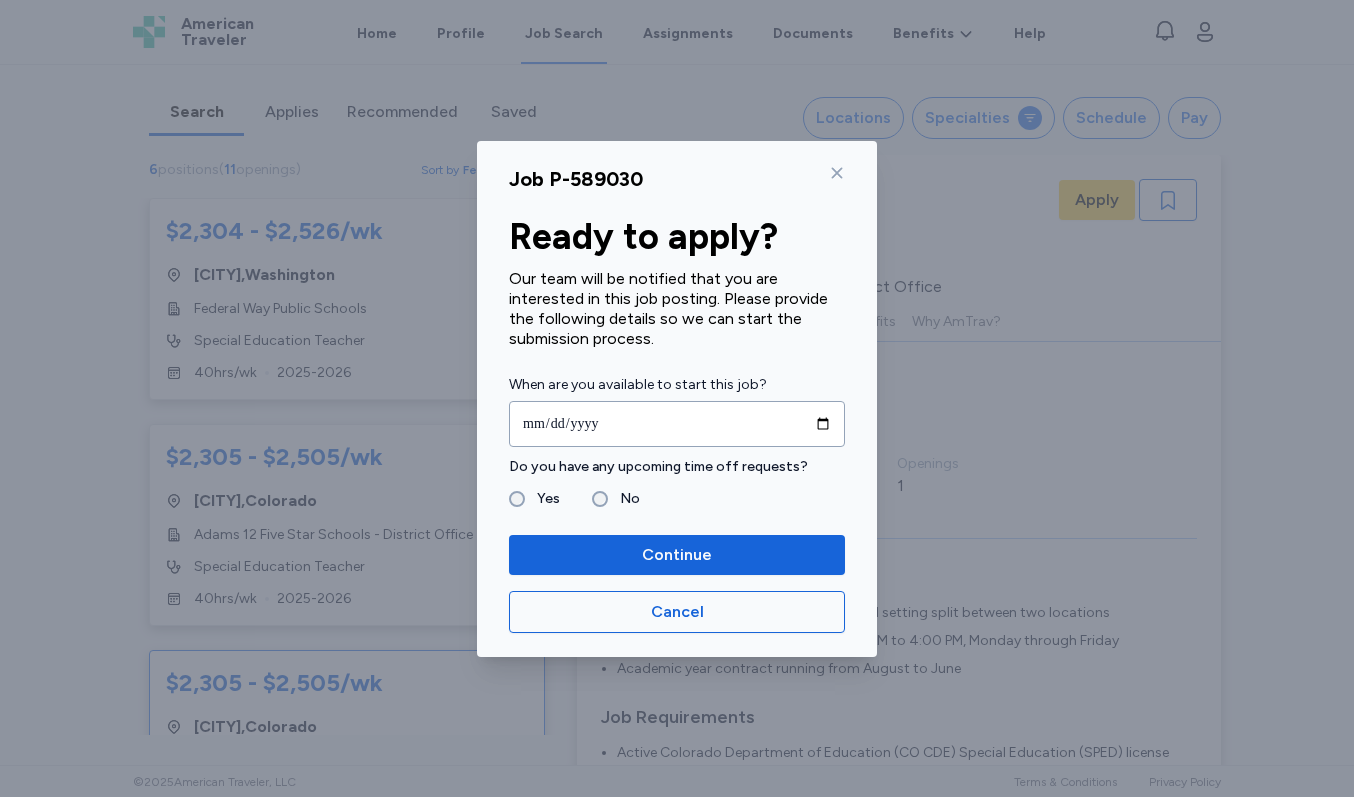 click on "Yes" at bounding box center (542, 499) 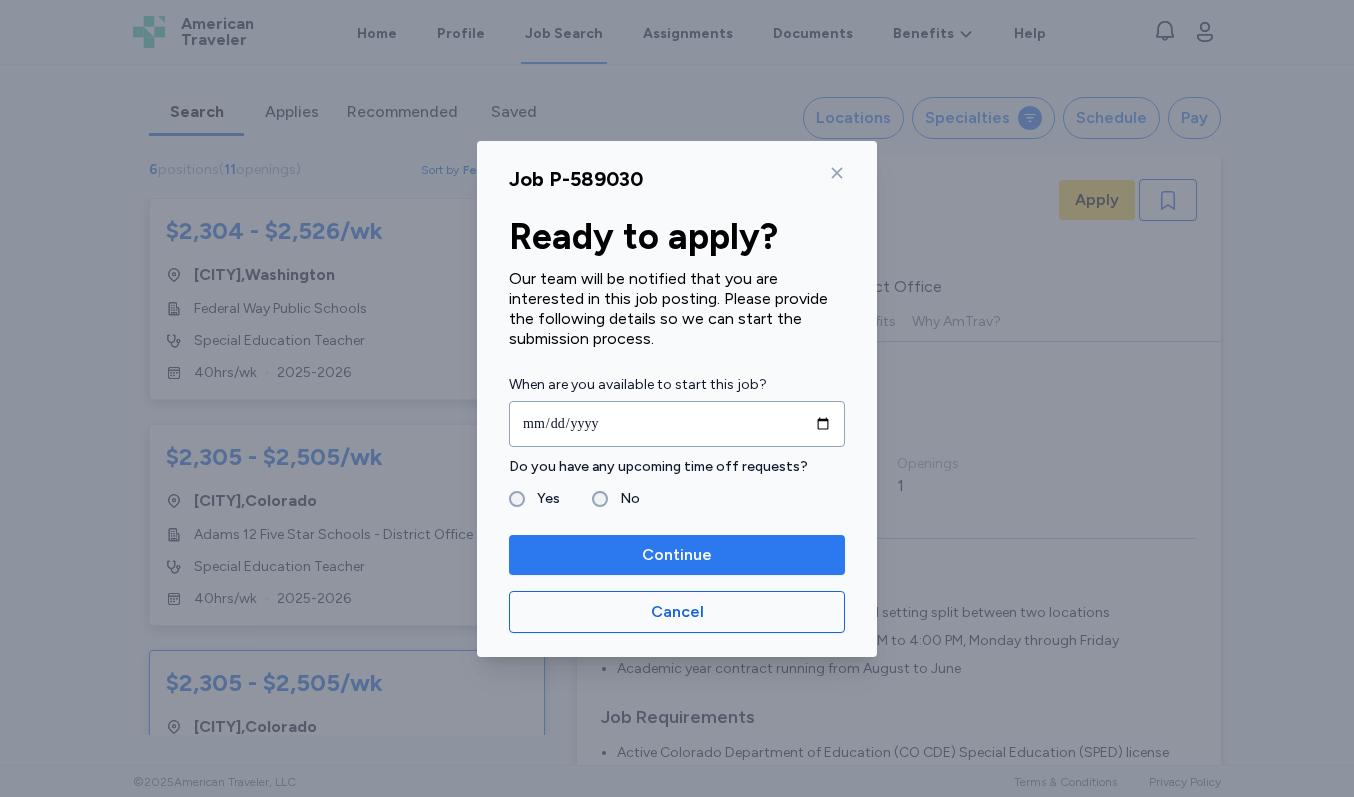 click on "Continue" at bounding box center [677, 555] 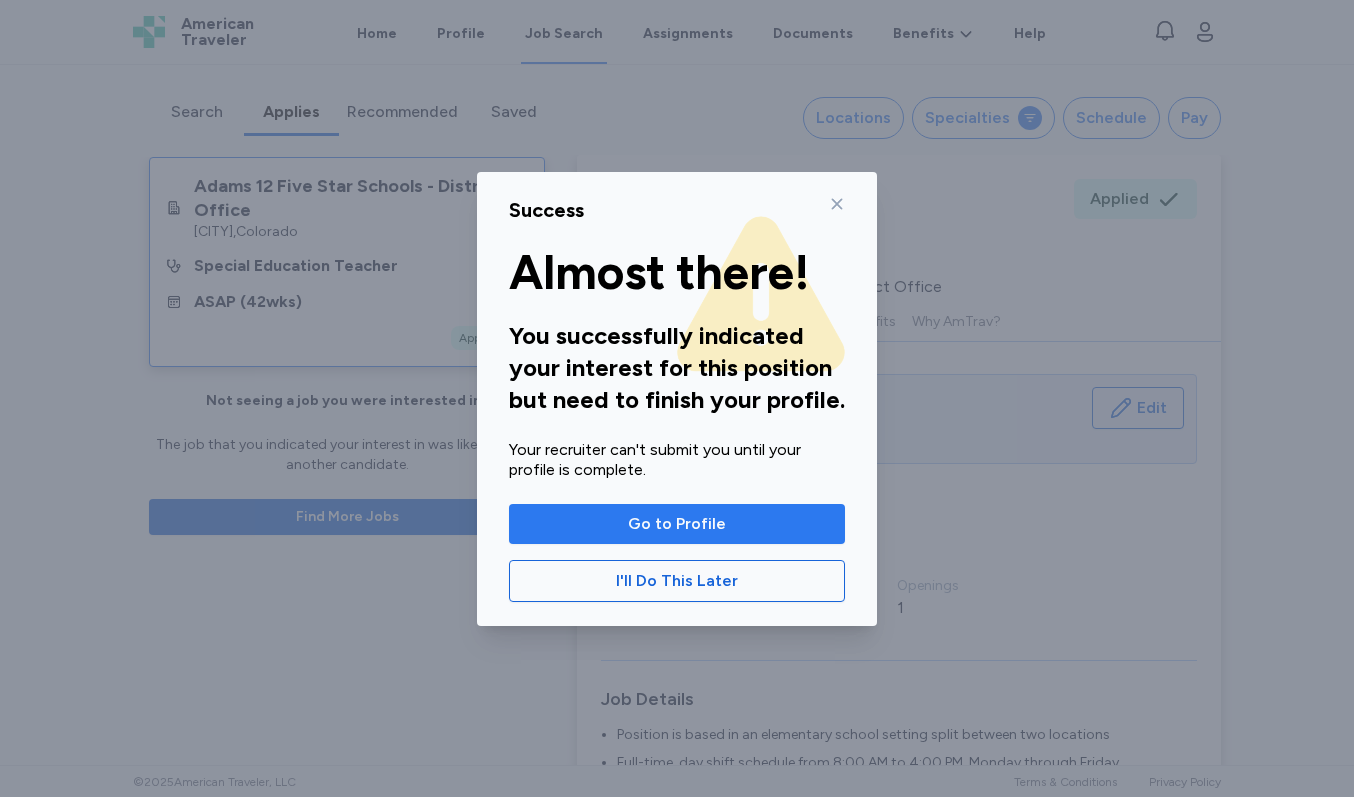 click on "Go to Profile" at bounding box center [677, 524] 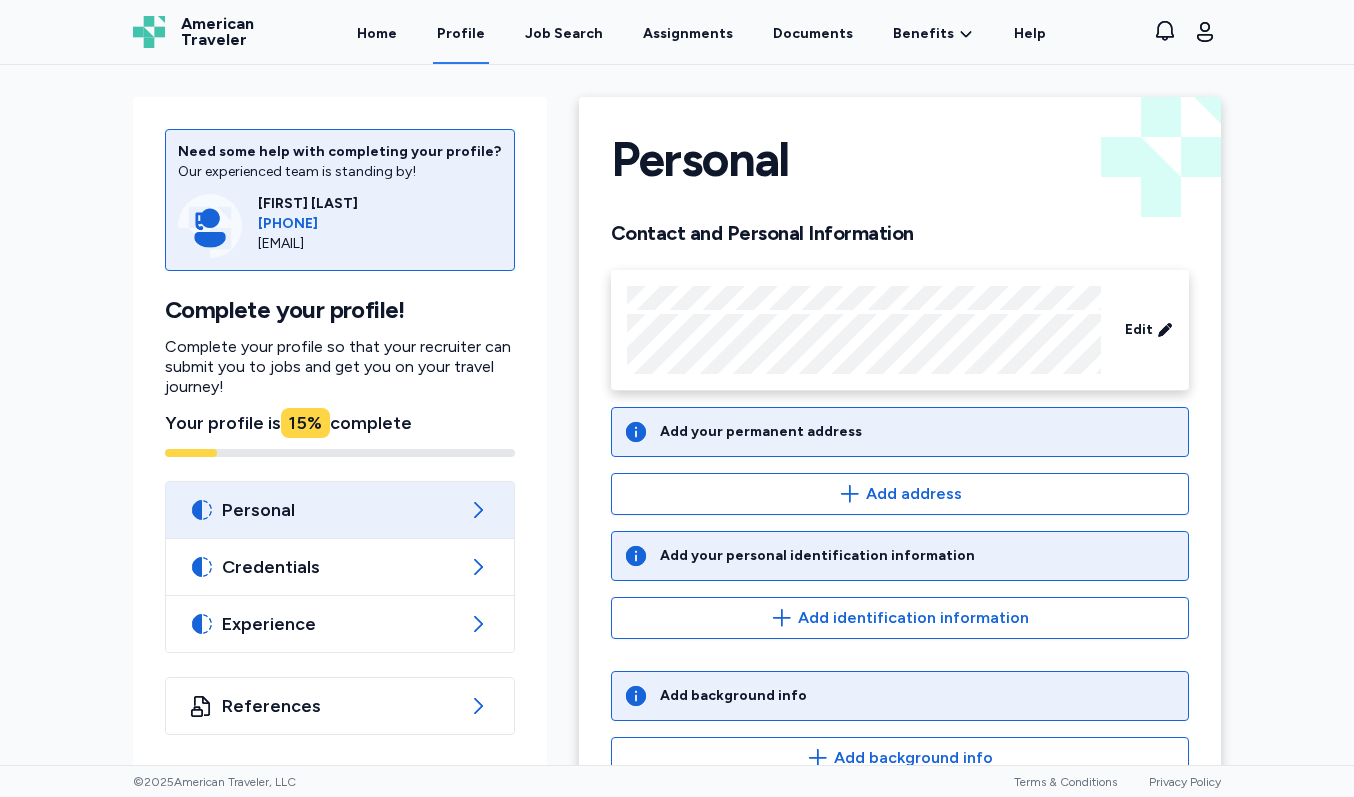 click on "Add your permanent address" at bounding box center (761, 432) 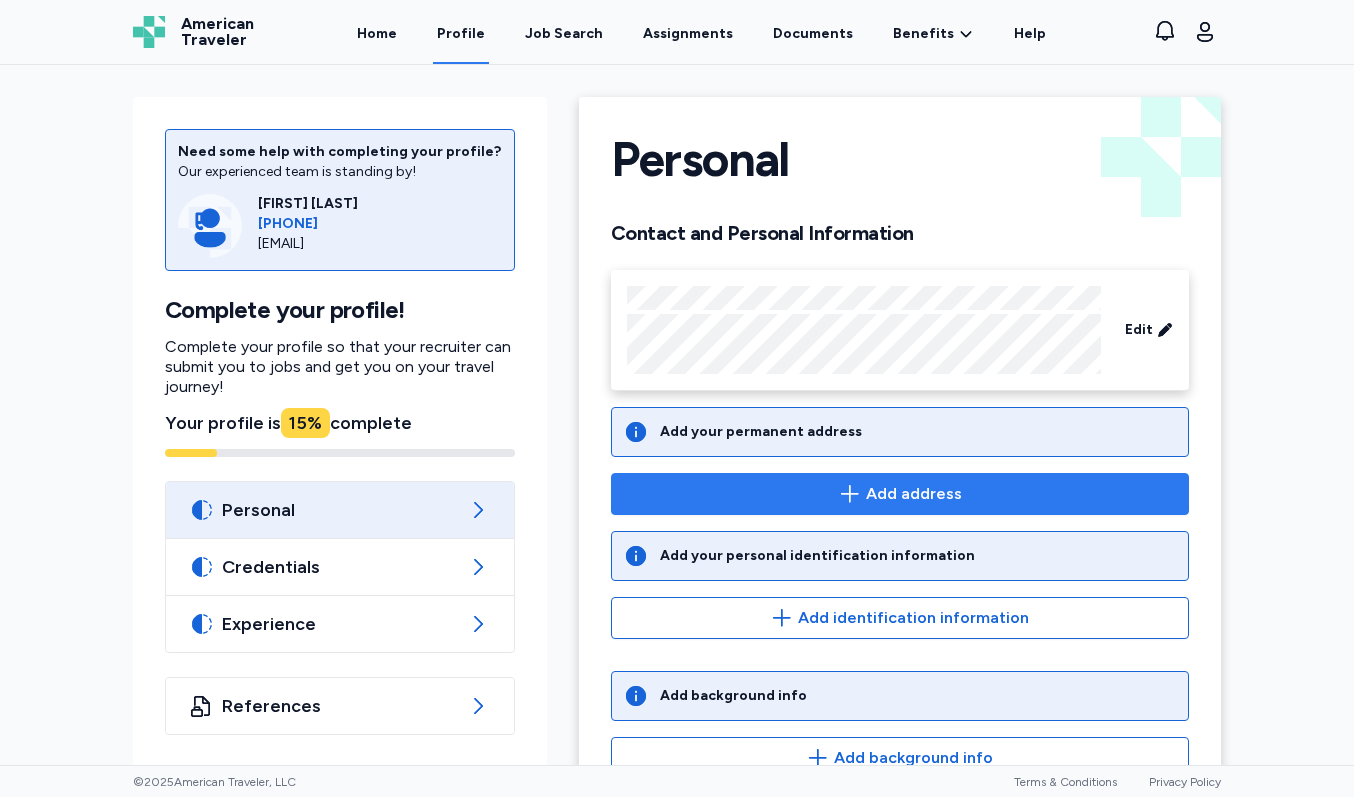 click on "Add address" at bounding box center (914, 494) 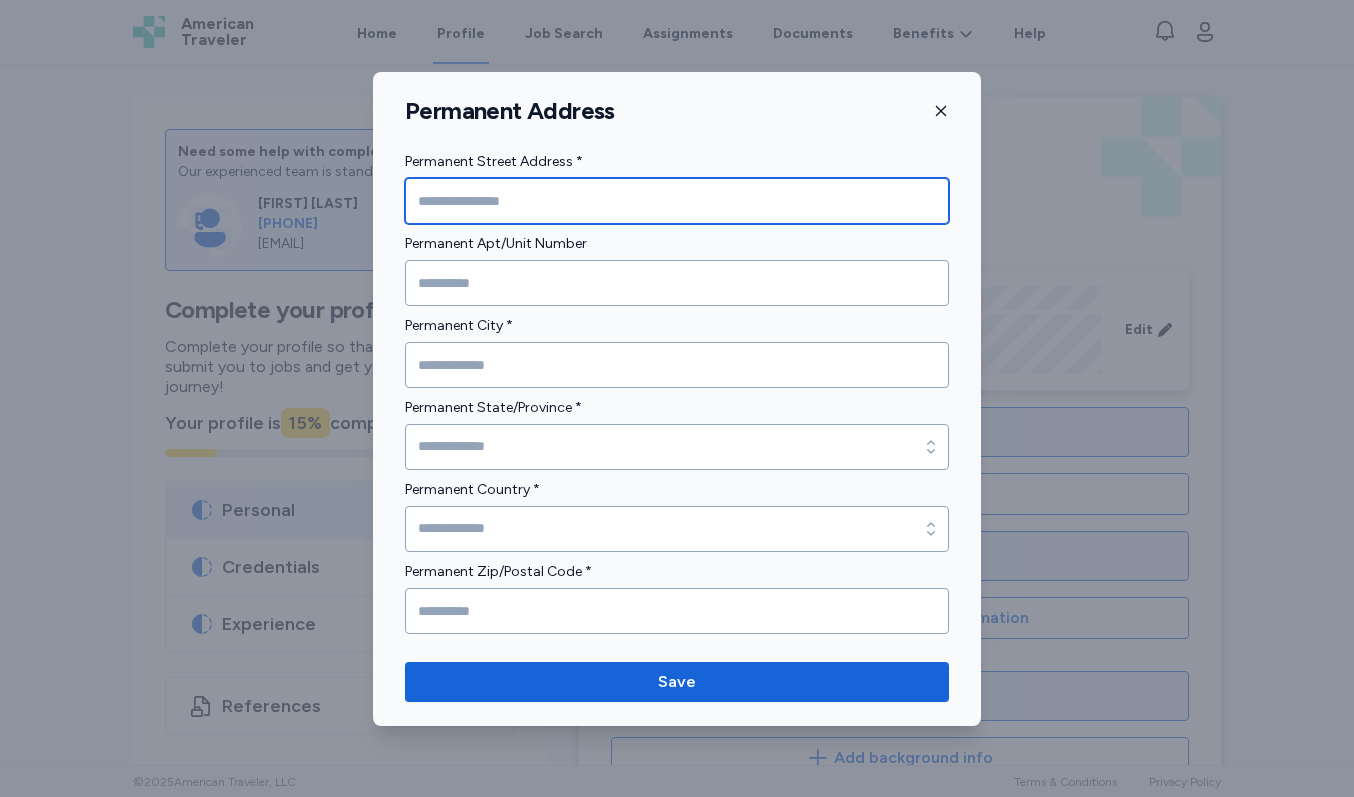 click at bounding box center [677, 201] 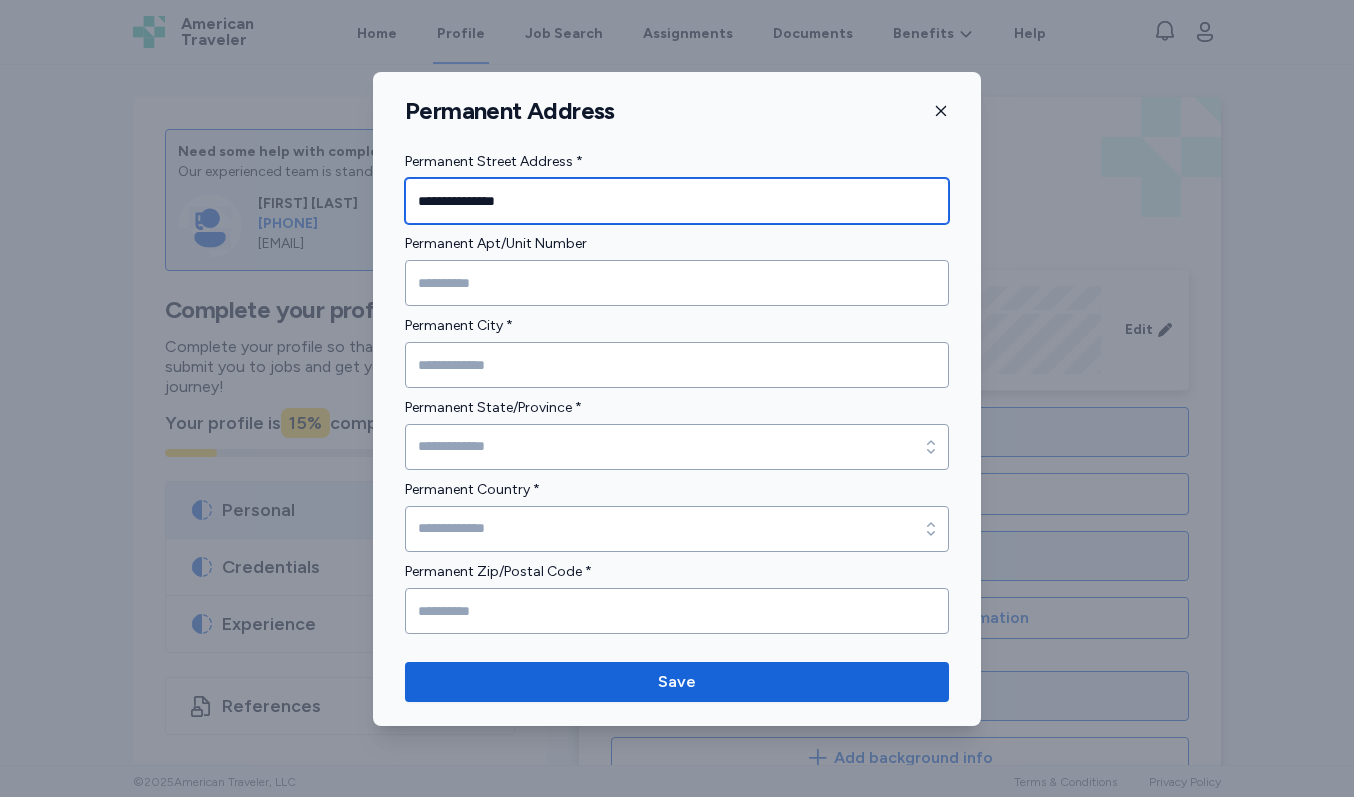 type on "**********" 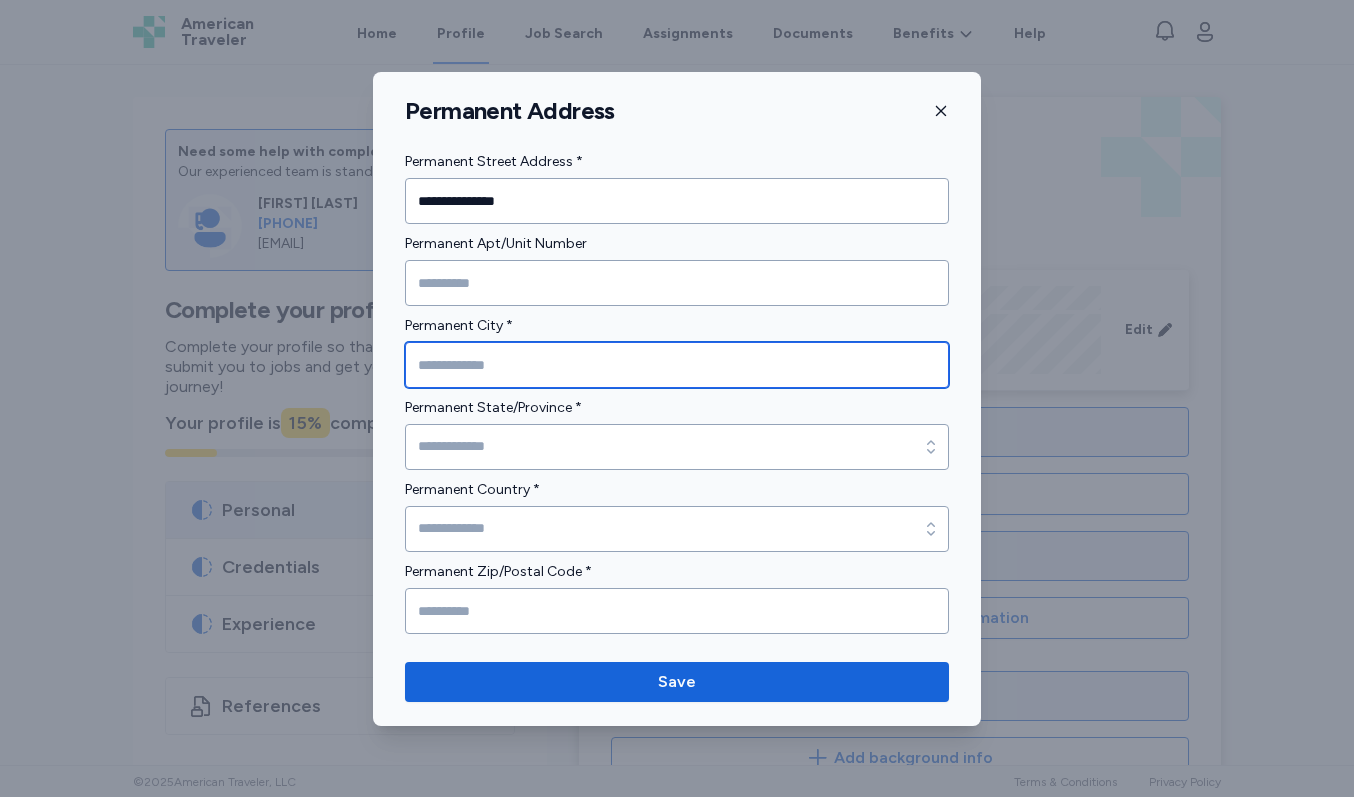 click at bounding box center [677, 365] 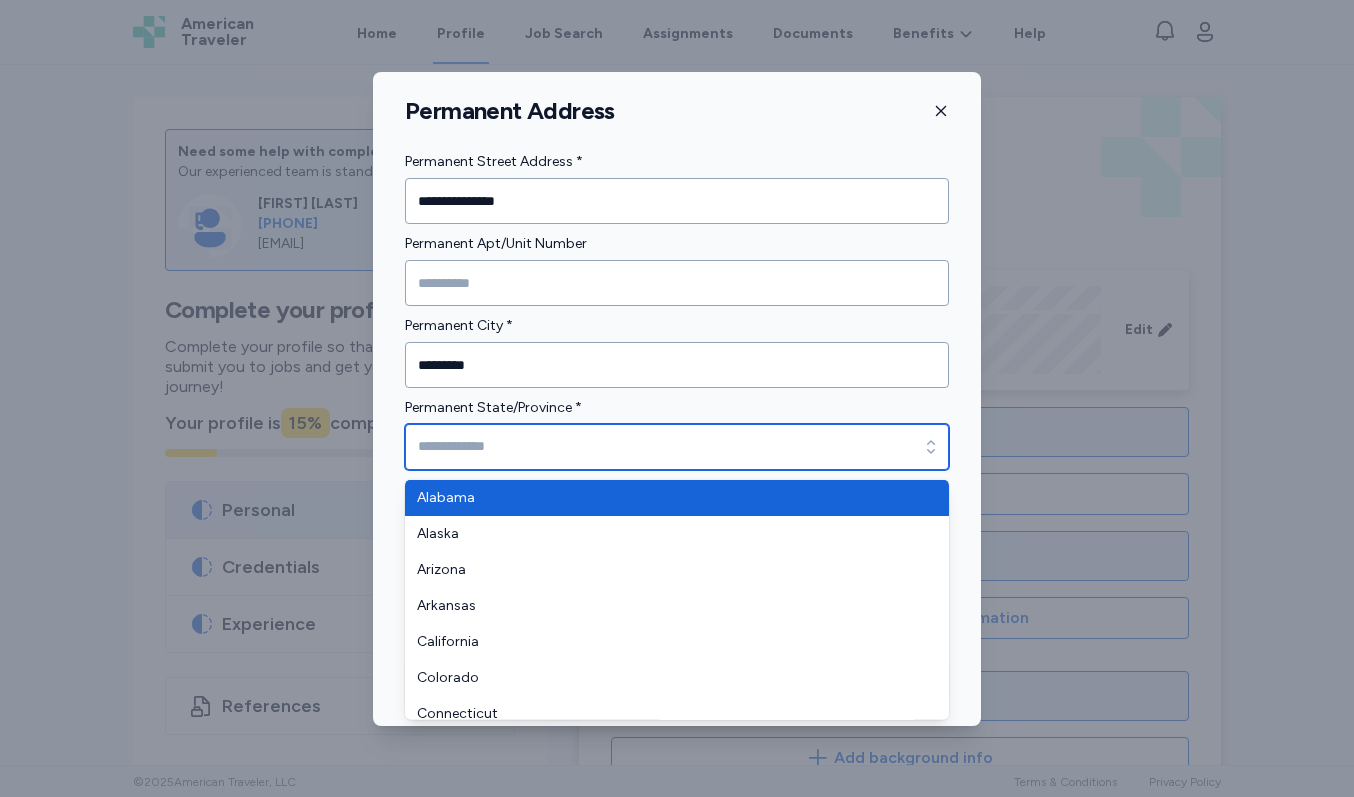 click on "Permanent State/Province *" at bounding box center [677, 447] 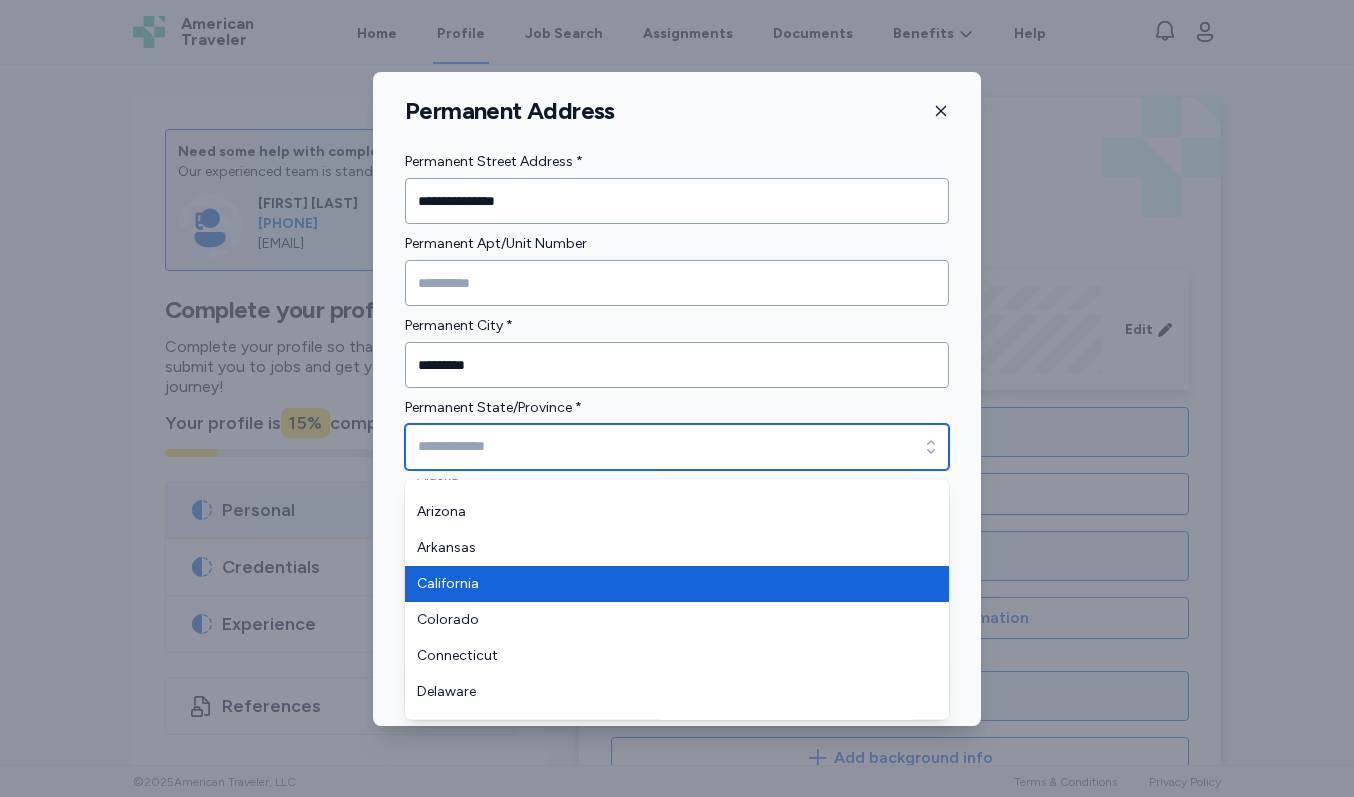 scroll, scrollTop: 0, scrollLeft: 0, axis: both 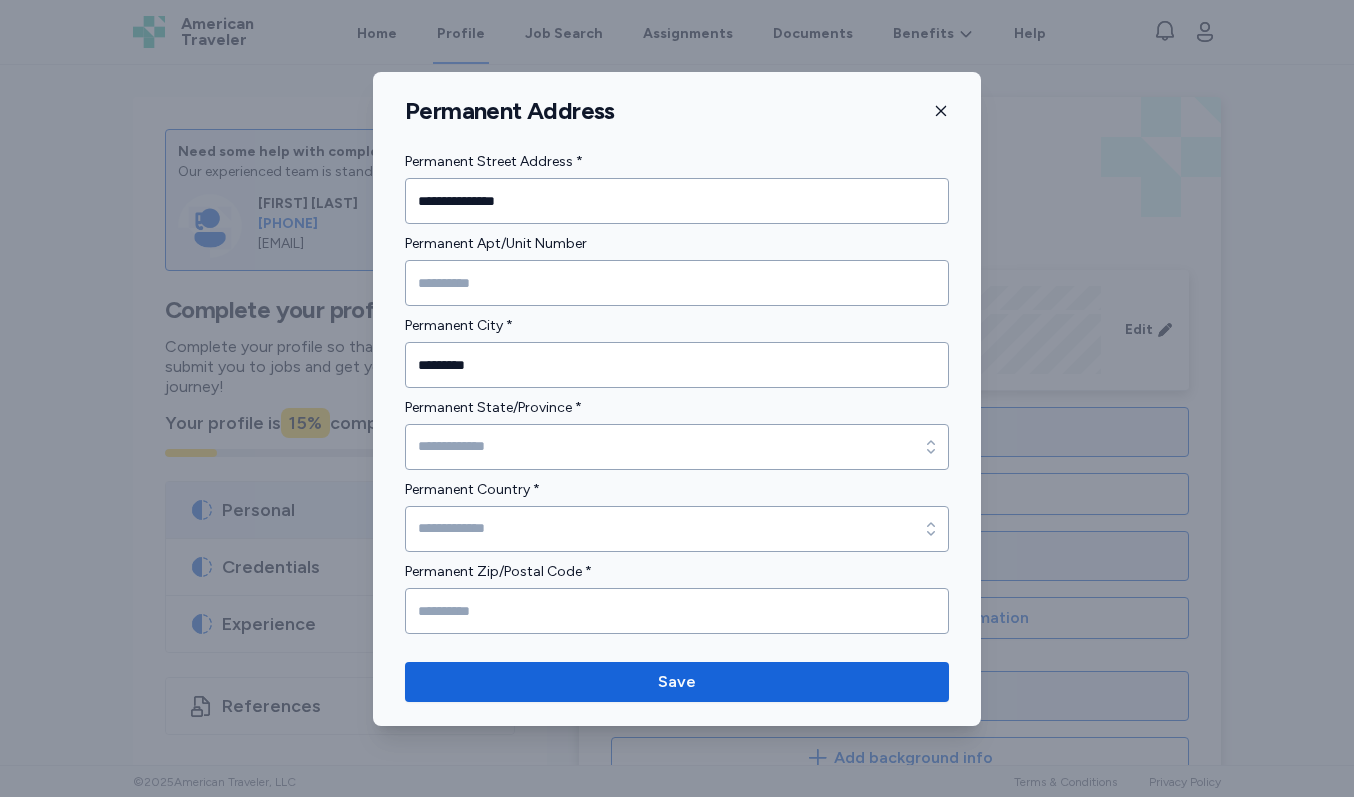 click on "**********" at bounding box center (677, 392) 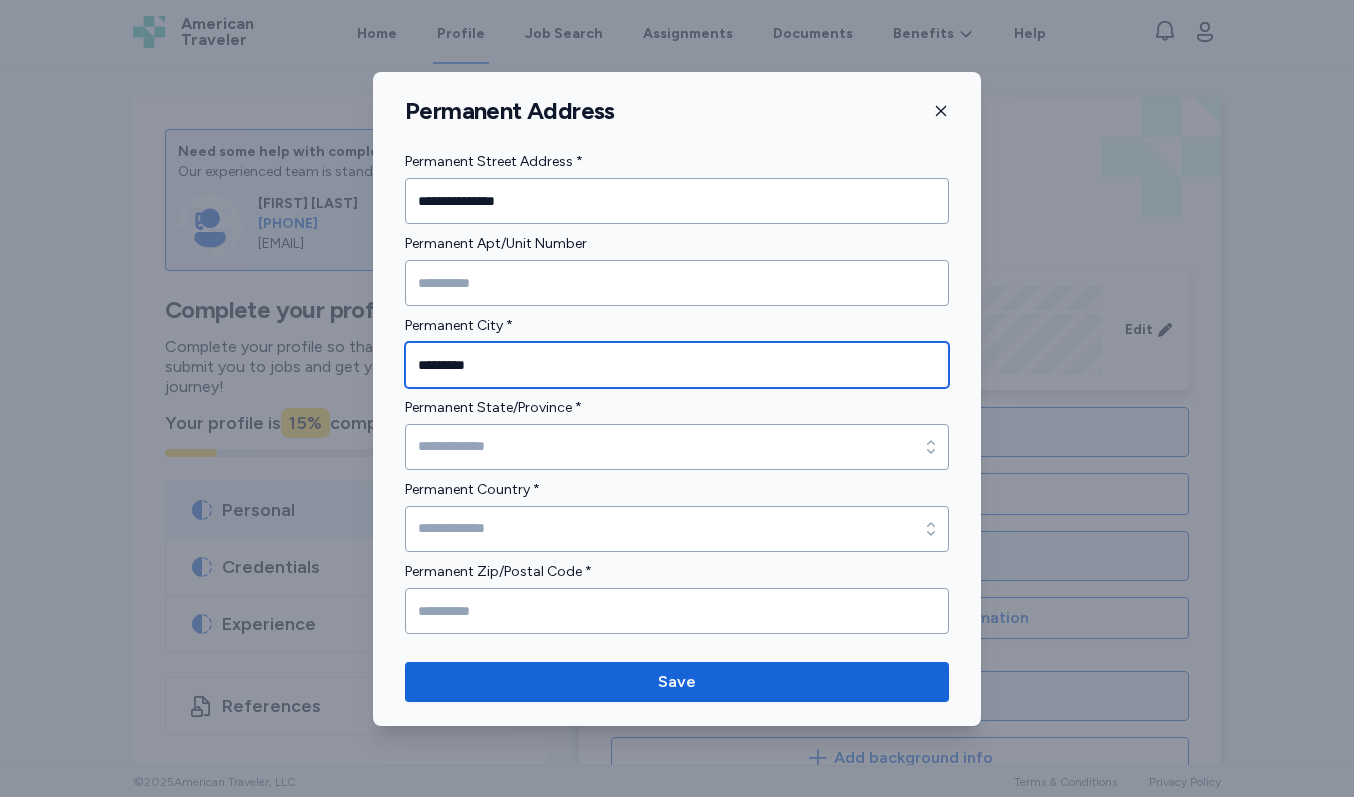 click on "*********" at bounding box center (677, 365) 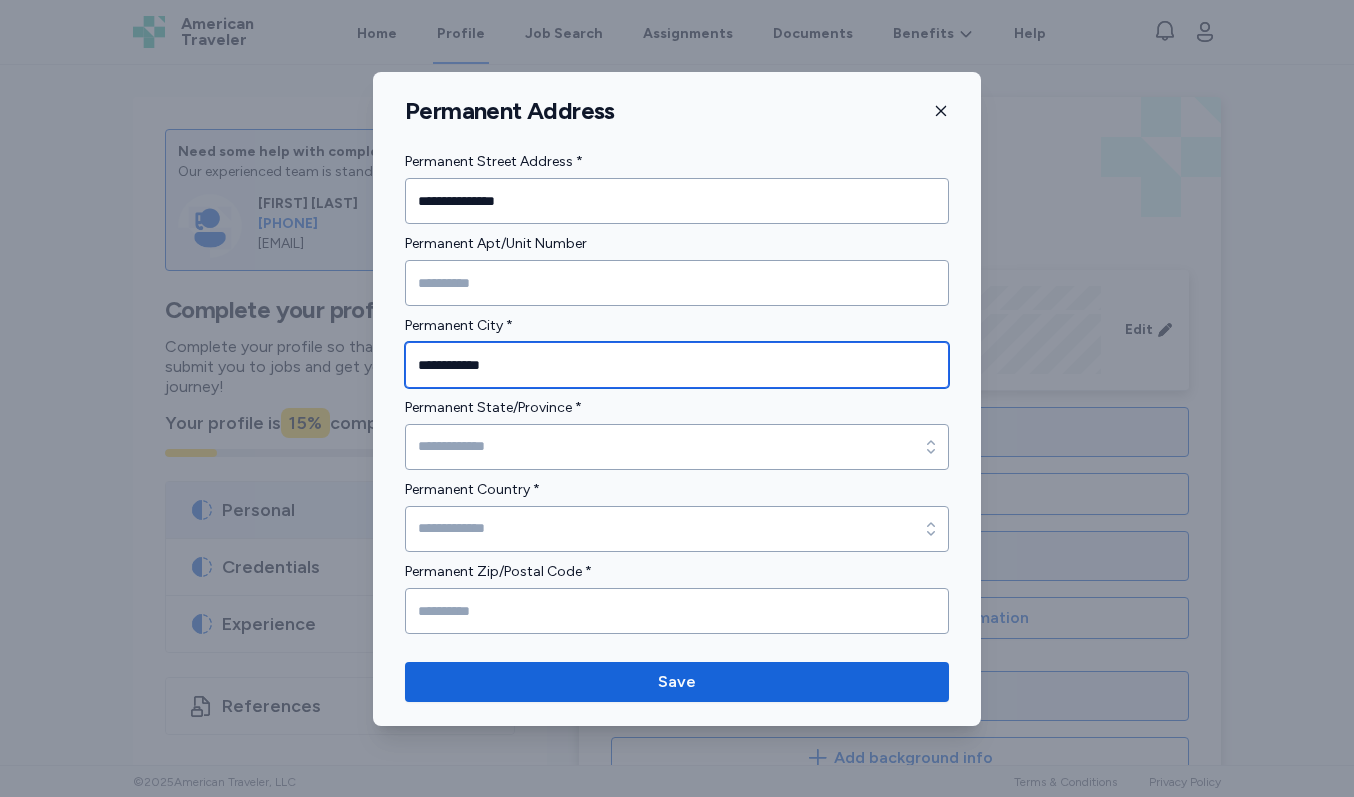 type on "**********" 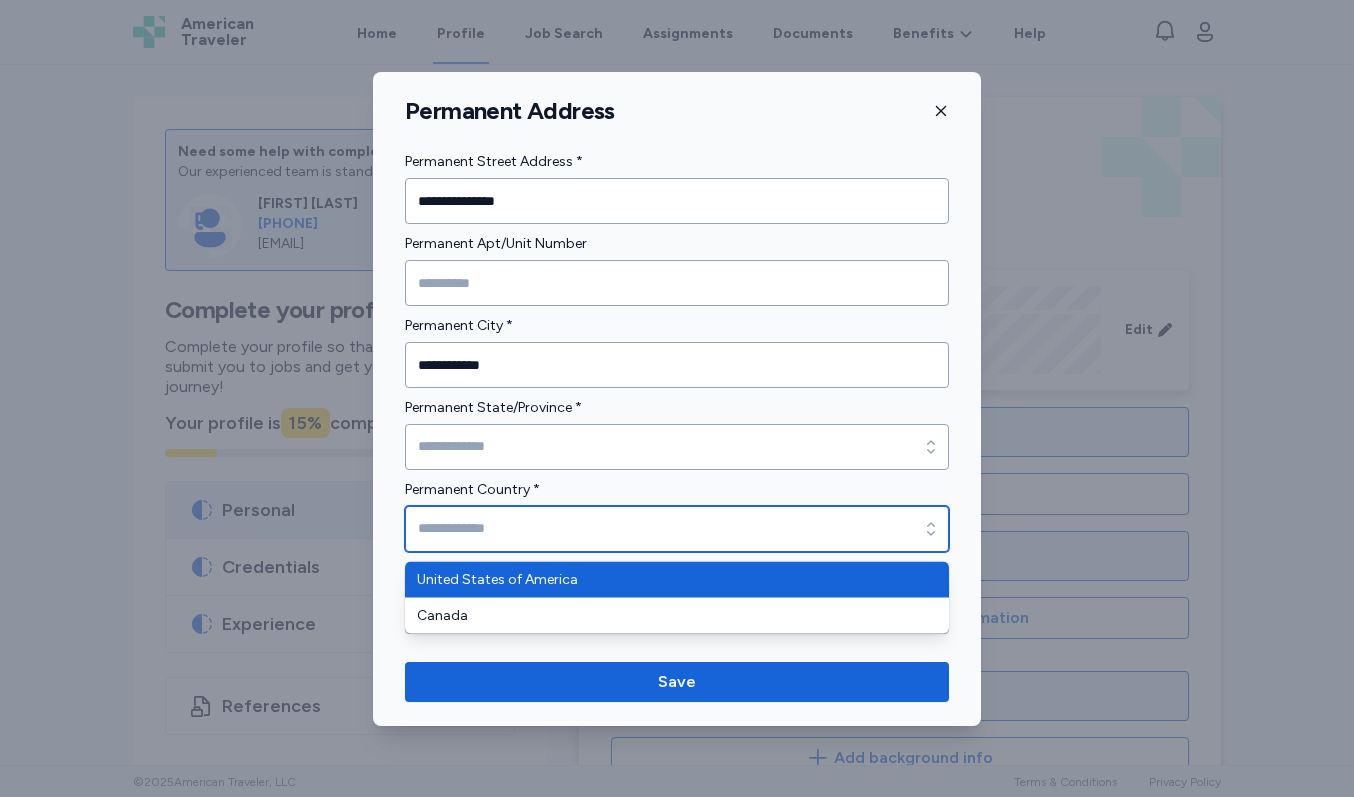 click on "Permanent Country *" at bounding box center [677, 529] 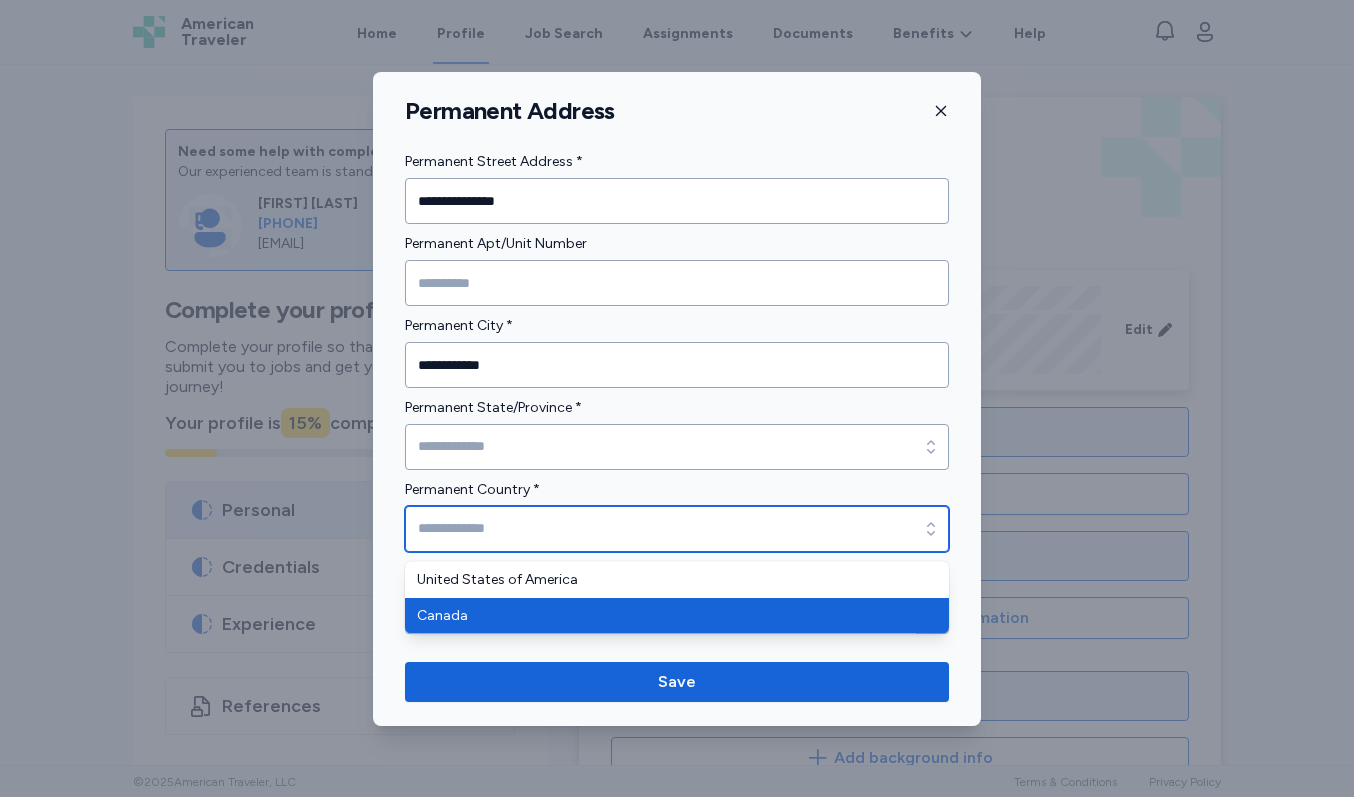type on "******" 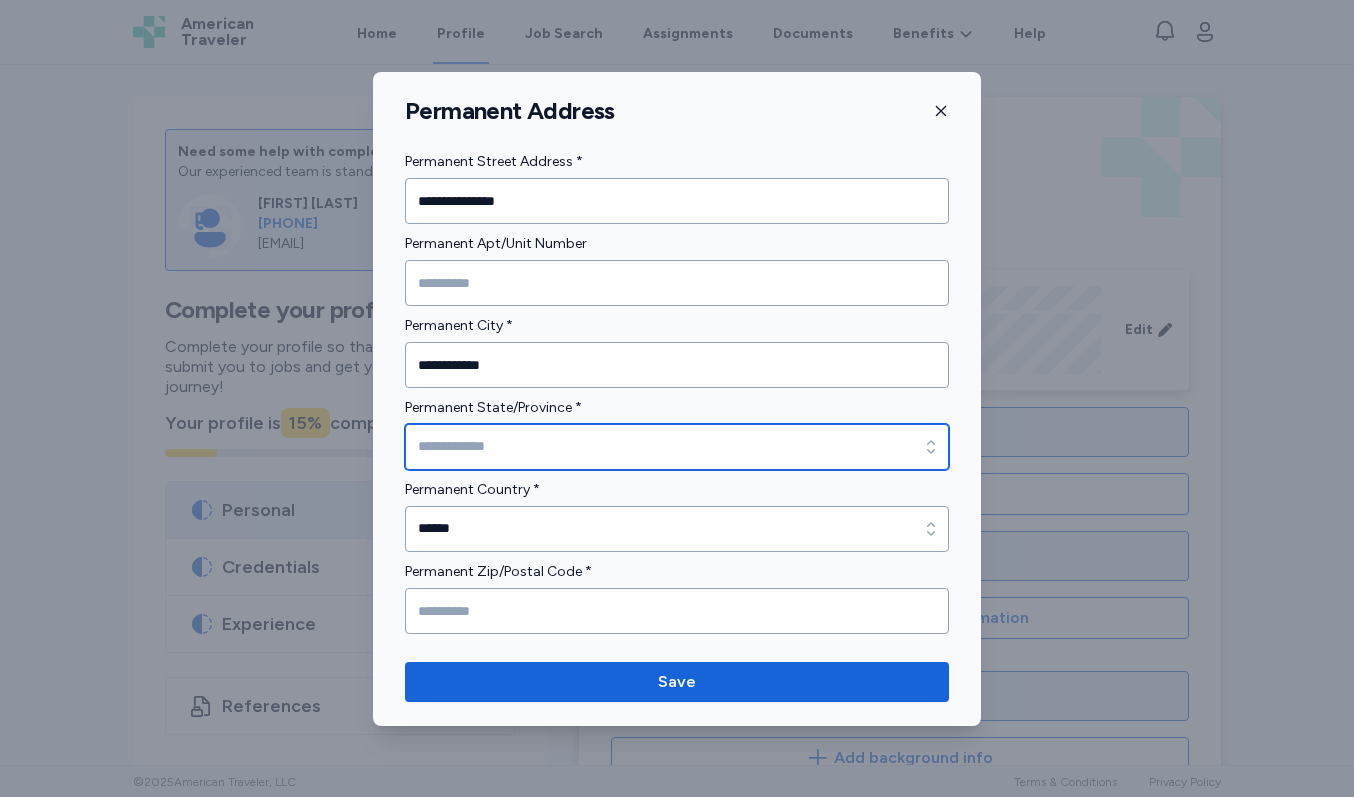 click on "Permanent State/Province *" at bounding box center (677, 447) 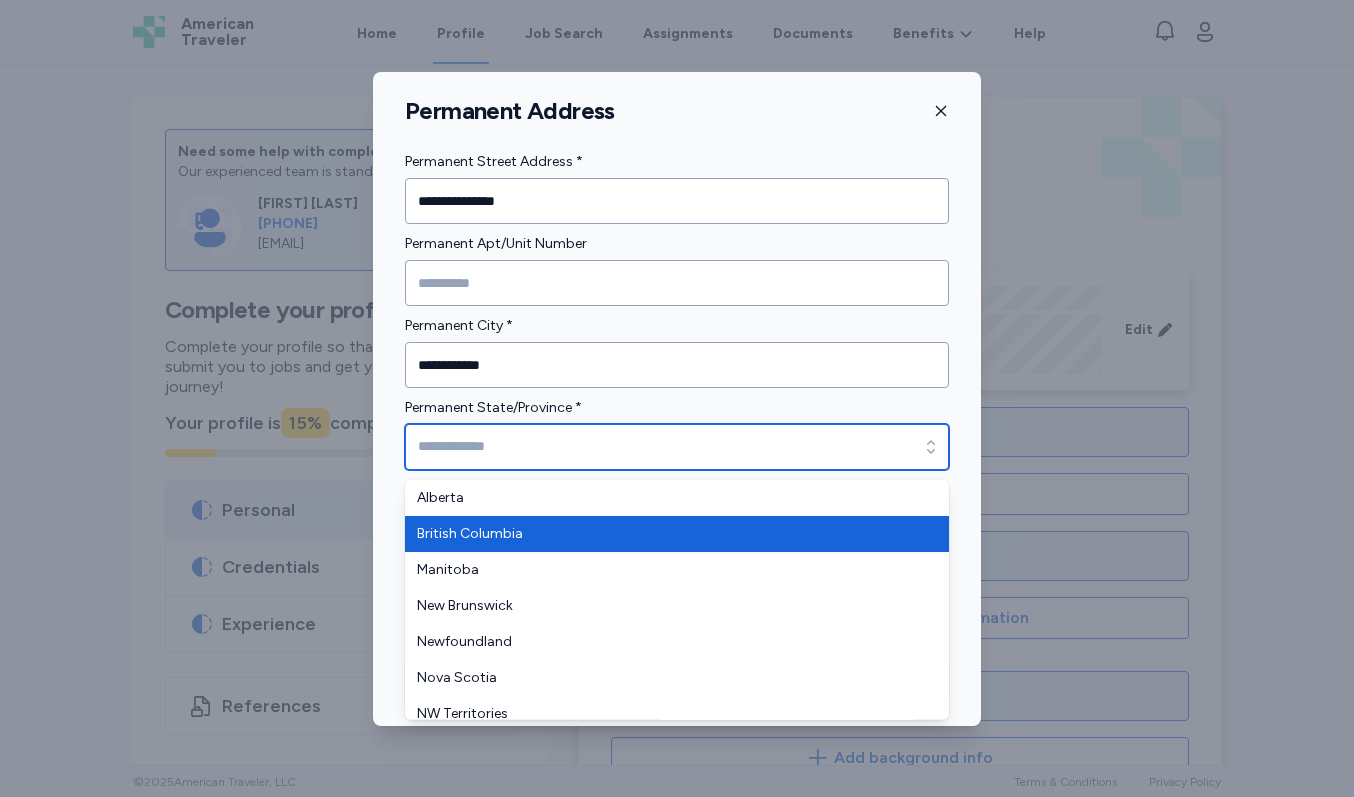 type on "**********" 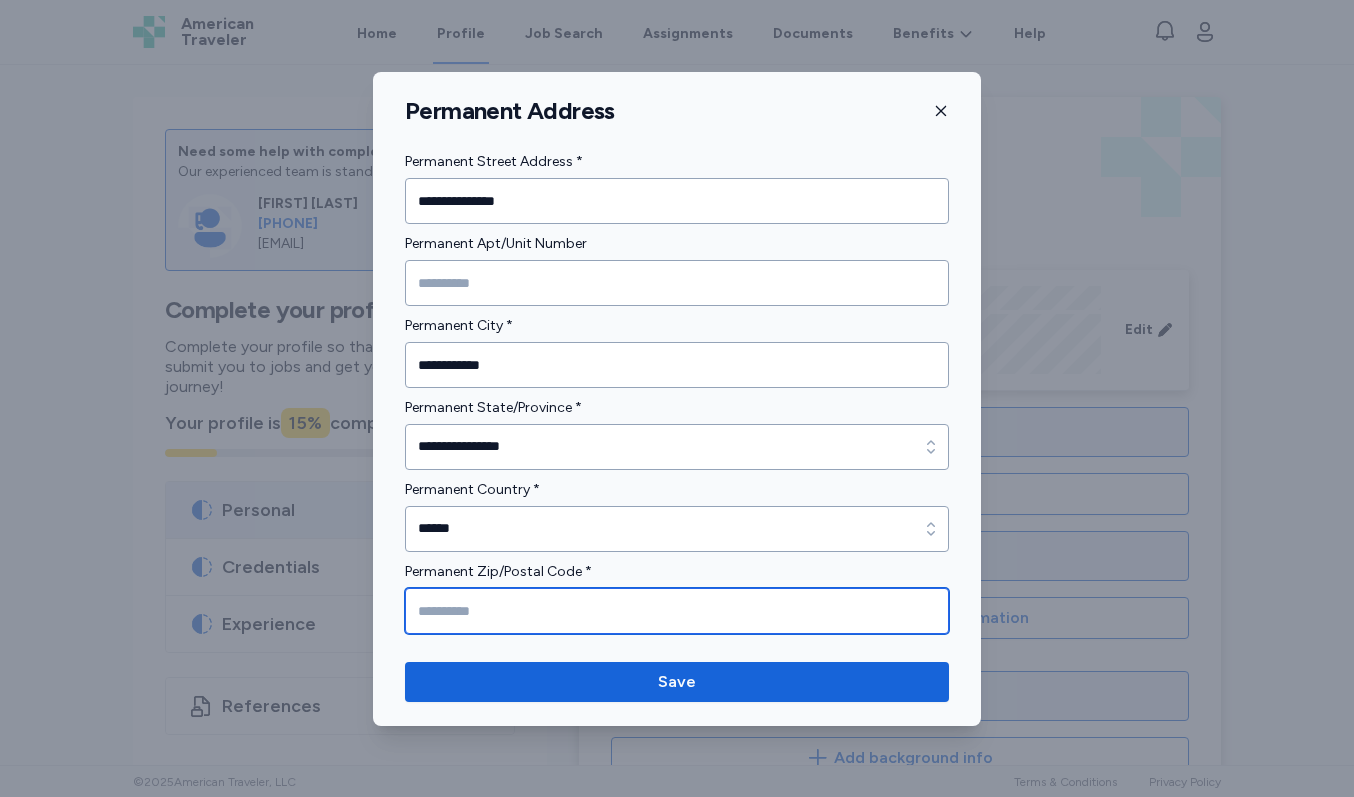 click at bounding box center [677, 611] 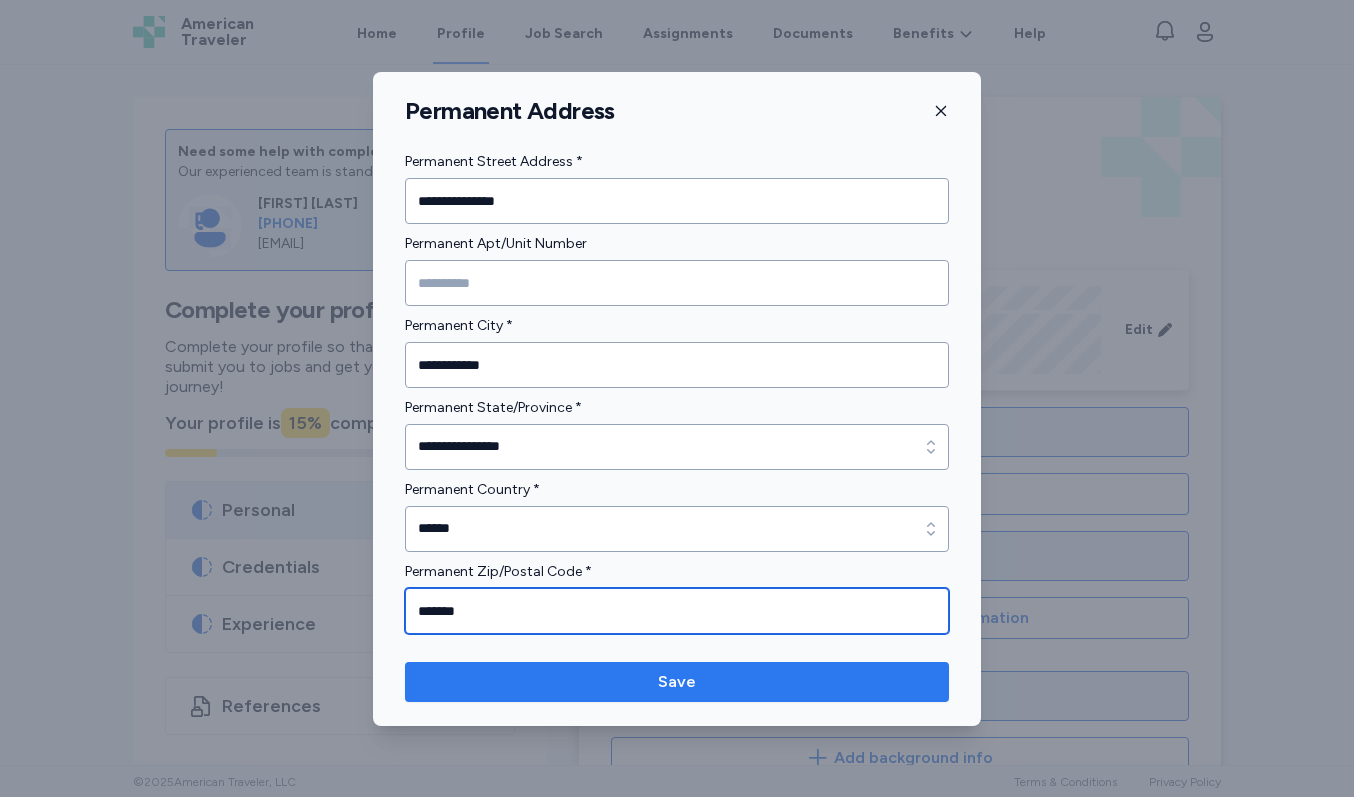 type on "*******" 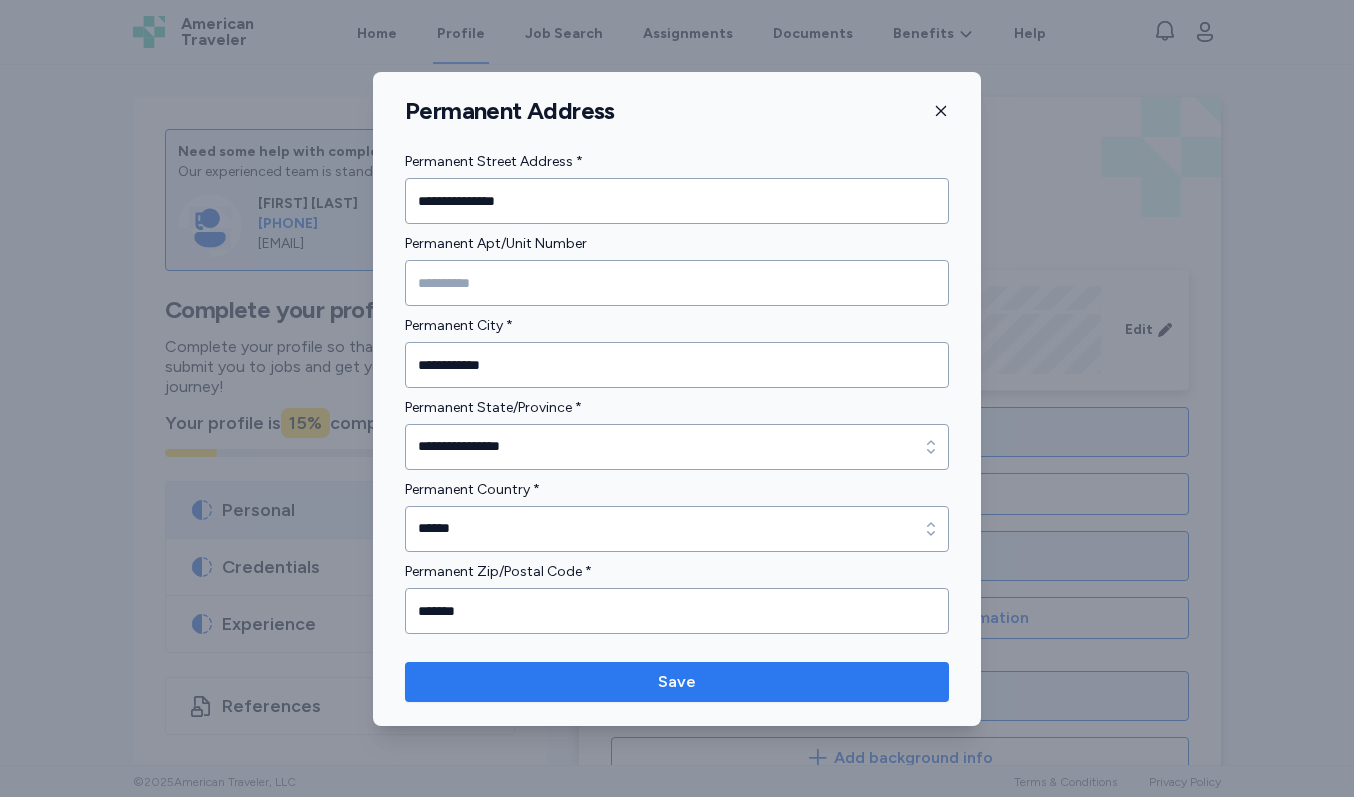 click on "Save" at bounding box center (677, 682) 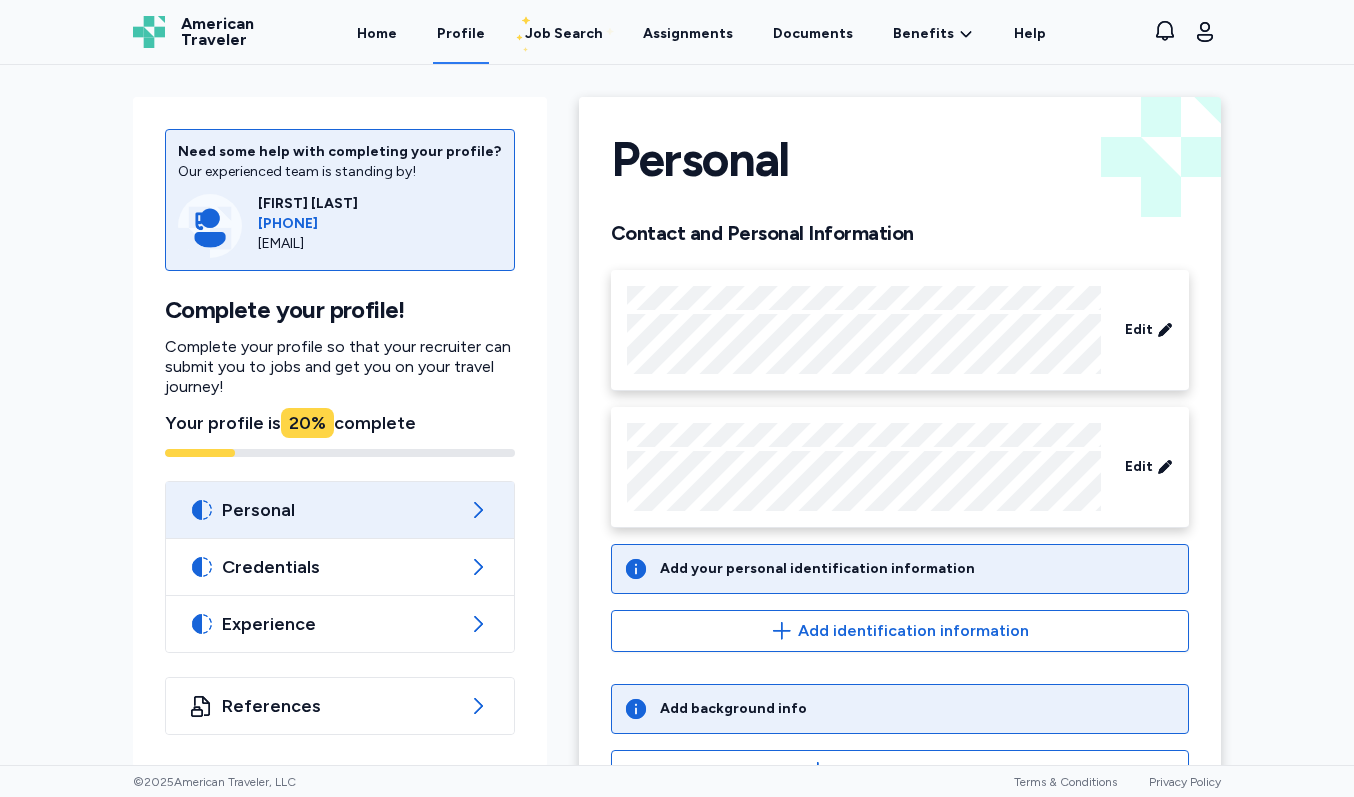 scroll, scrollTop: 75, scrollLeft: 0, axis: vertical 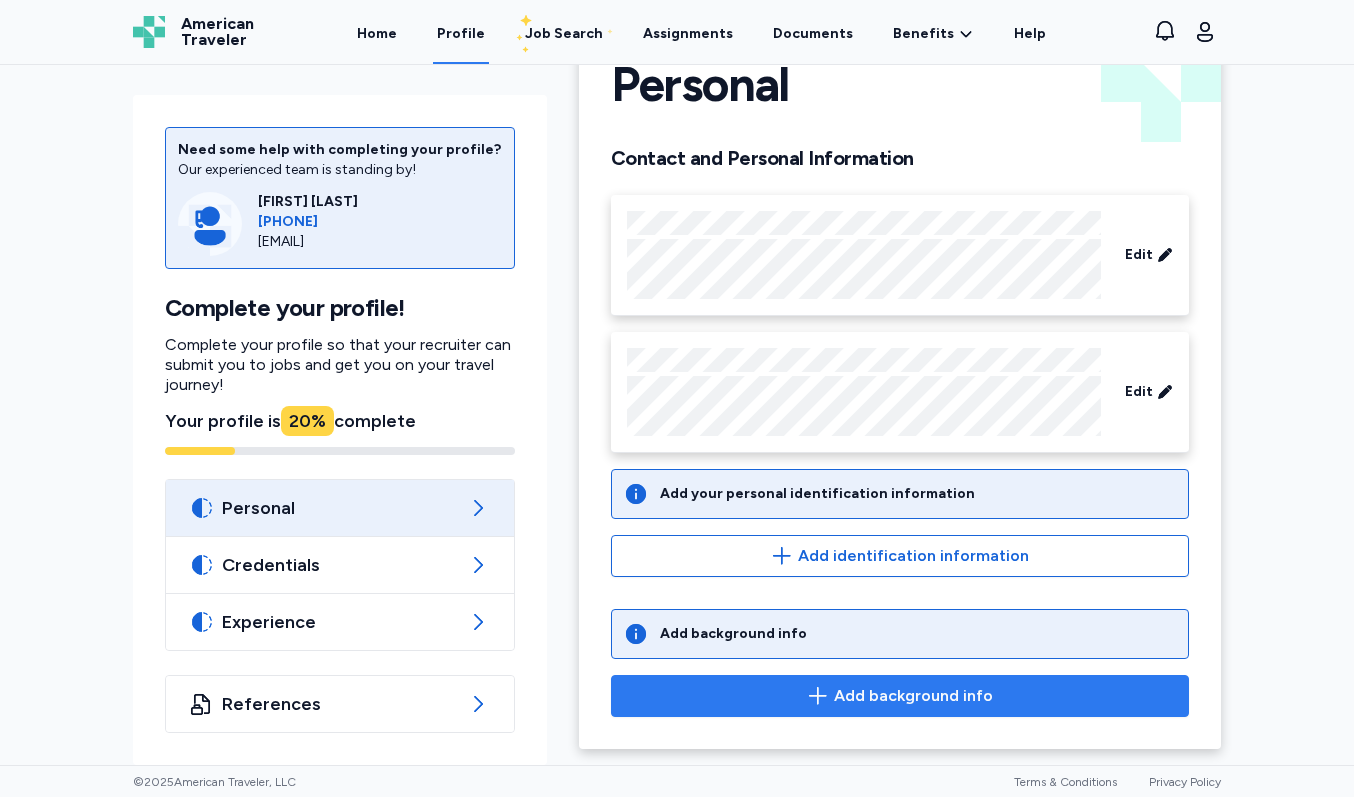click on "Add background info" at bounding box center (913, 696) 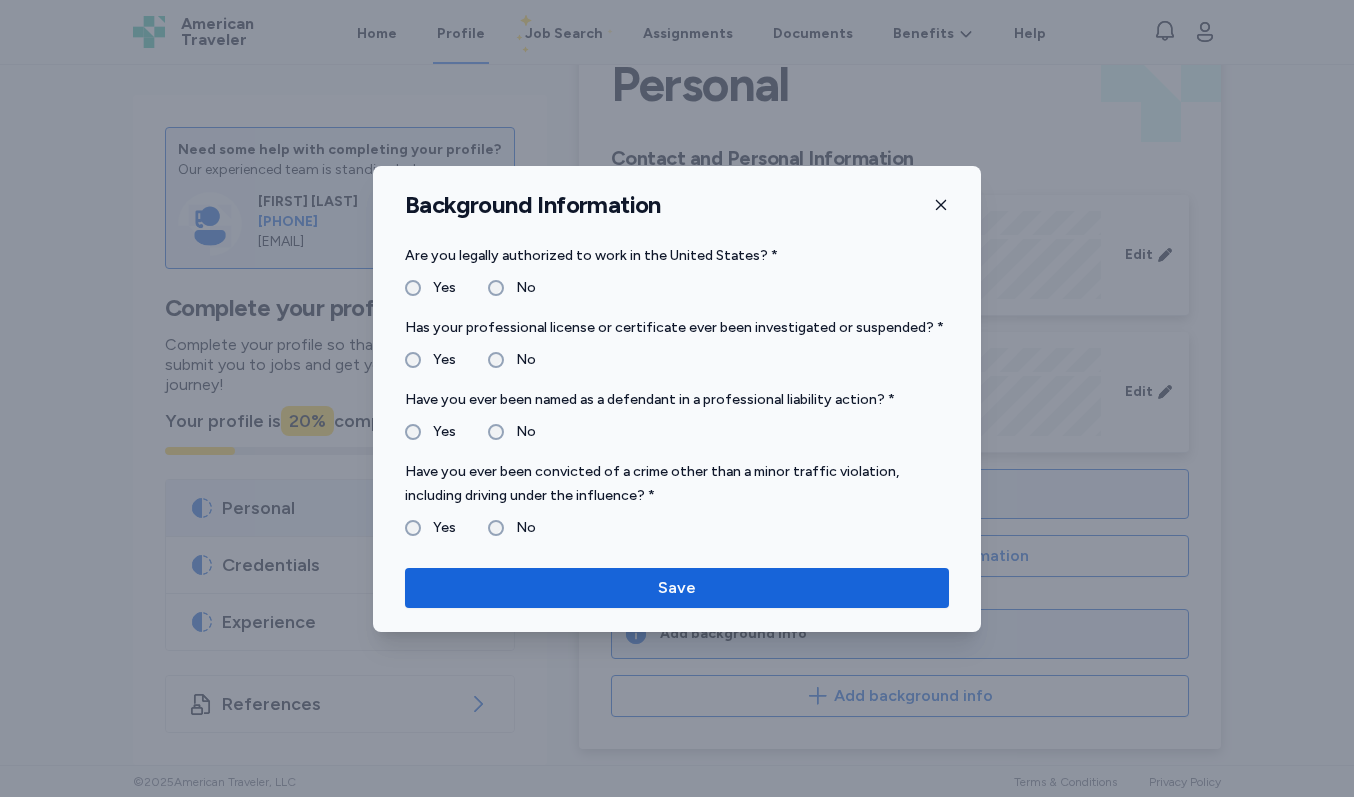 click on "No" at bounding box center (520, 288) 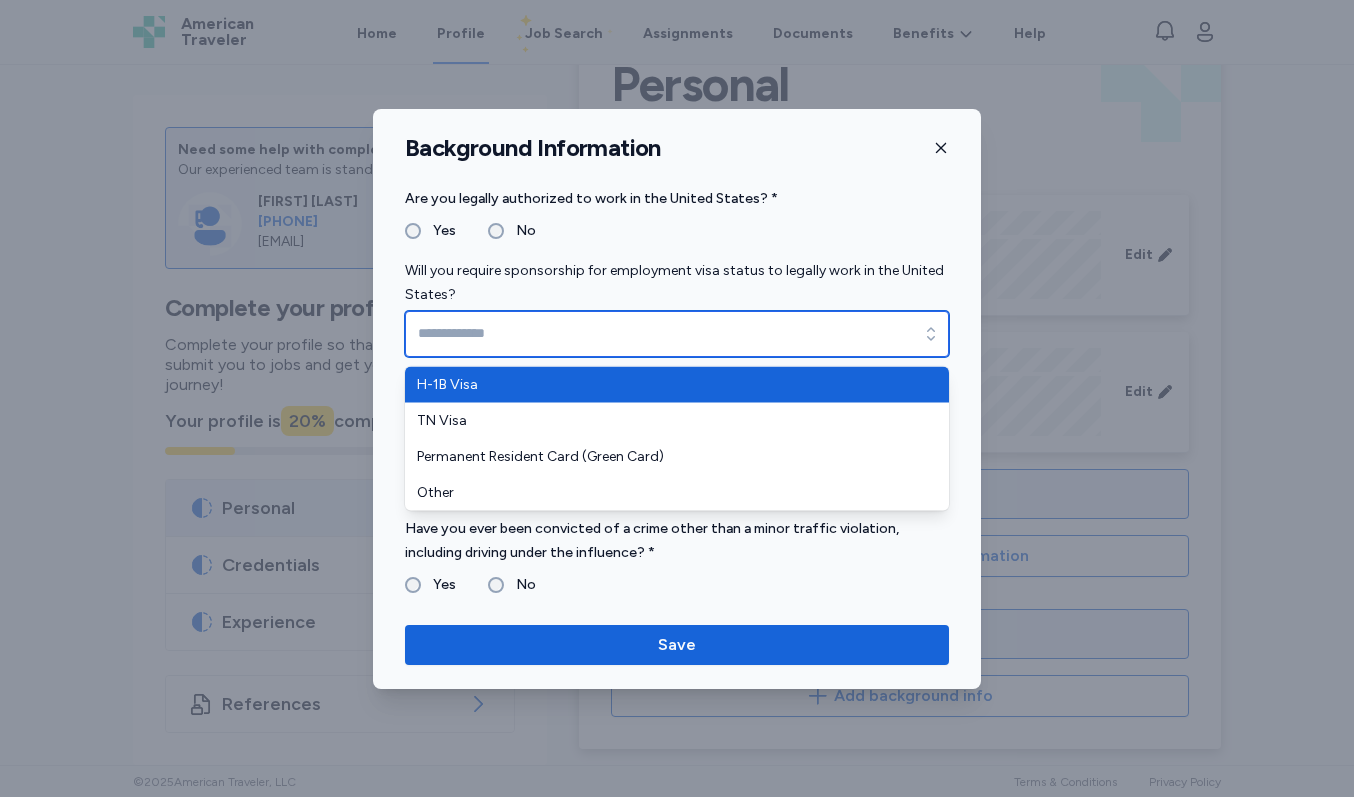 click on "Will you require sponsorship for employment visa status to legally work in the United States?" at bounding box center [677, 334] 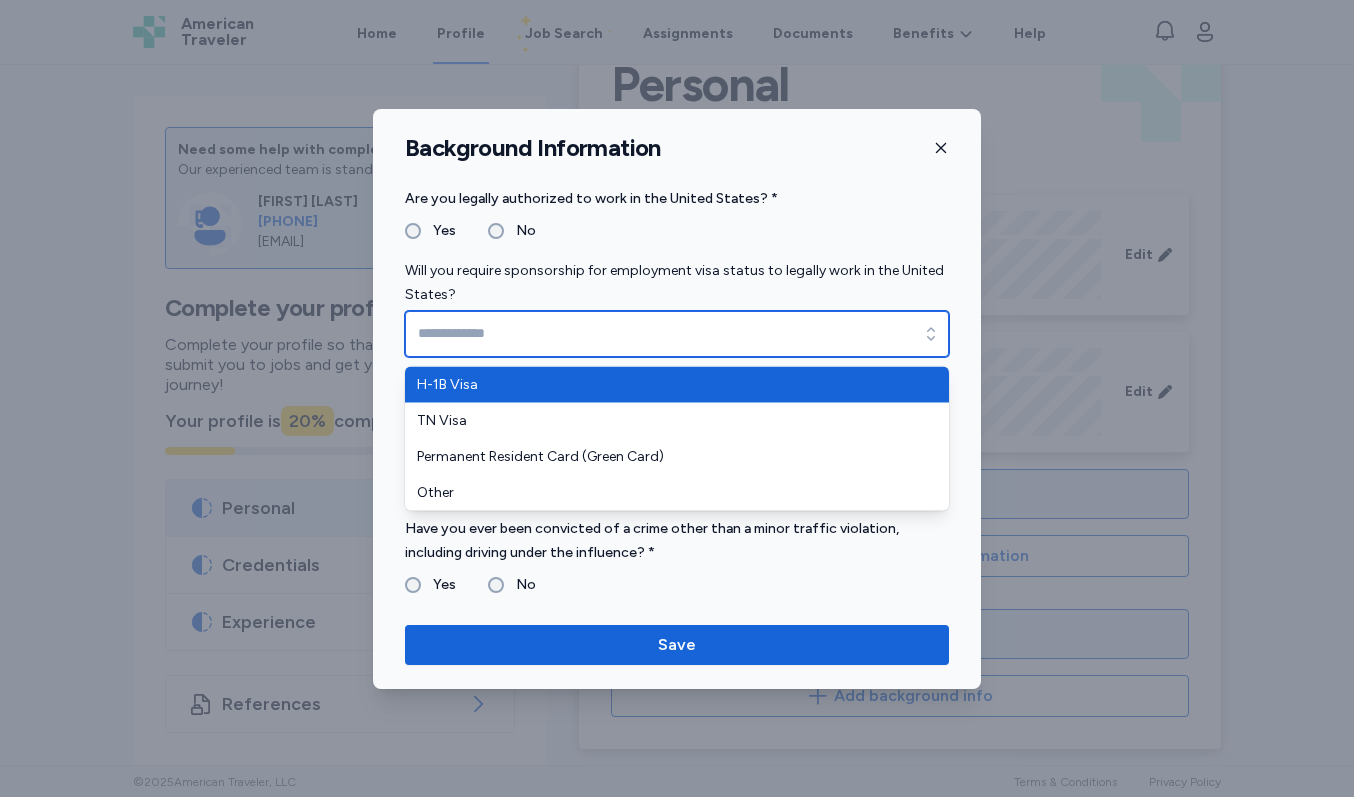 type on "*********" 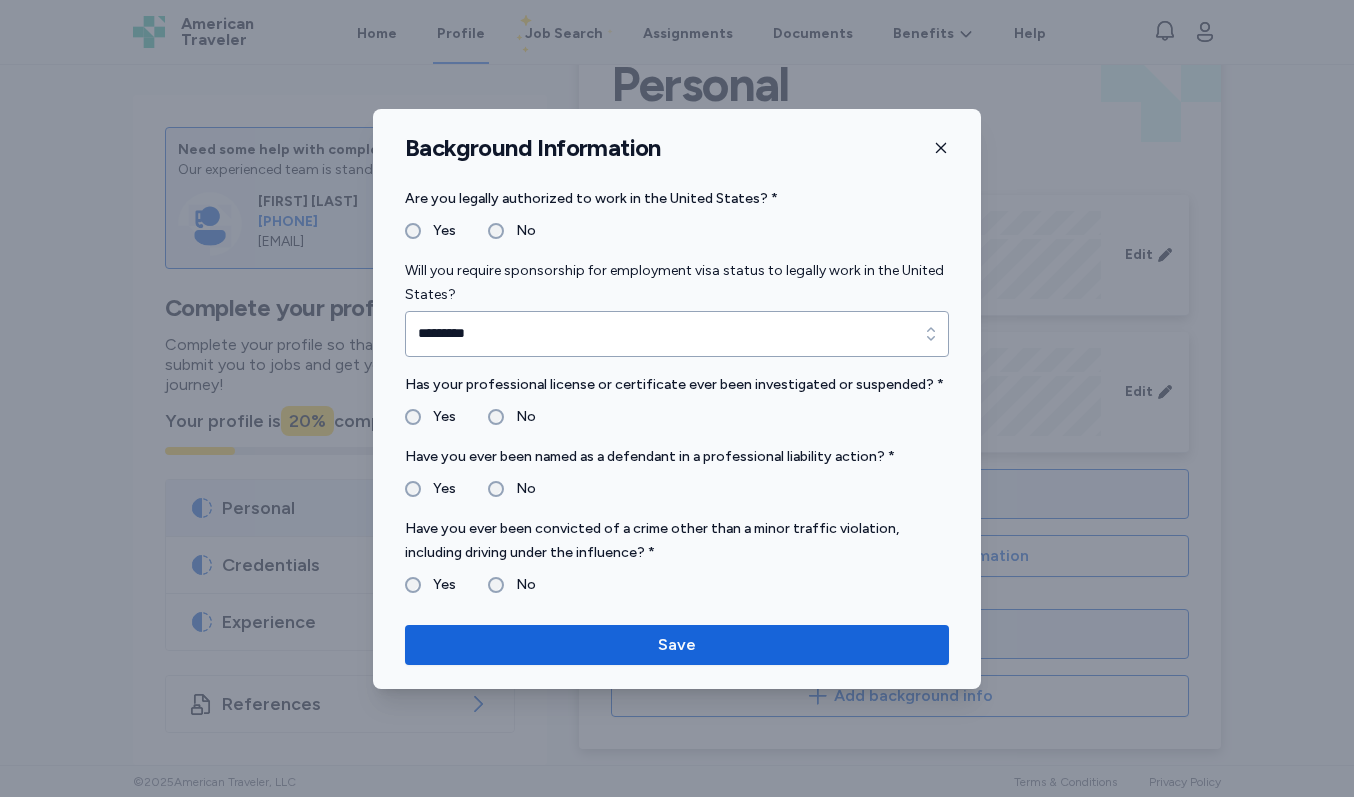 click on "No" at bounding box center [520, 417] 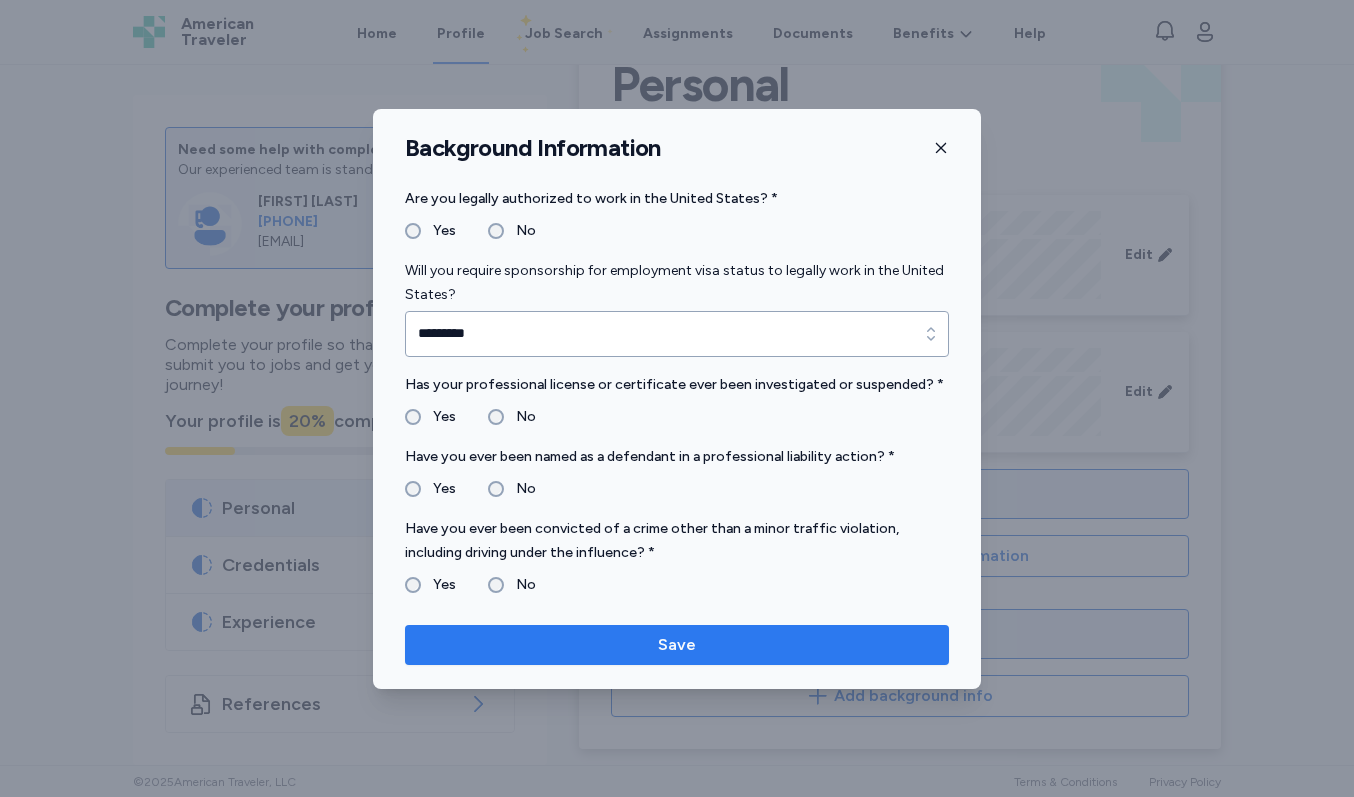 click on "Save" at bounding box center (677, 645) 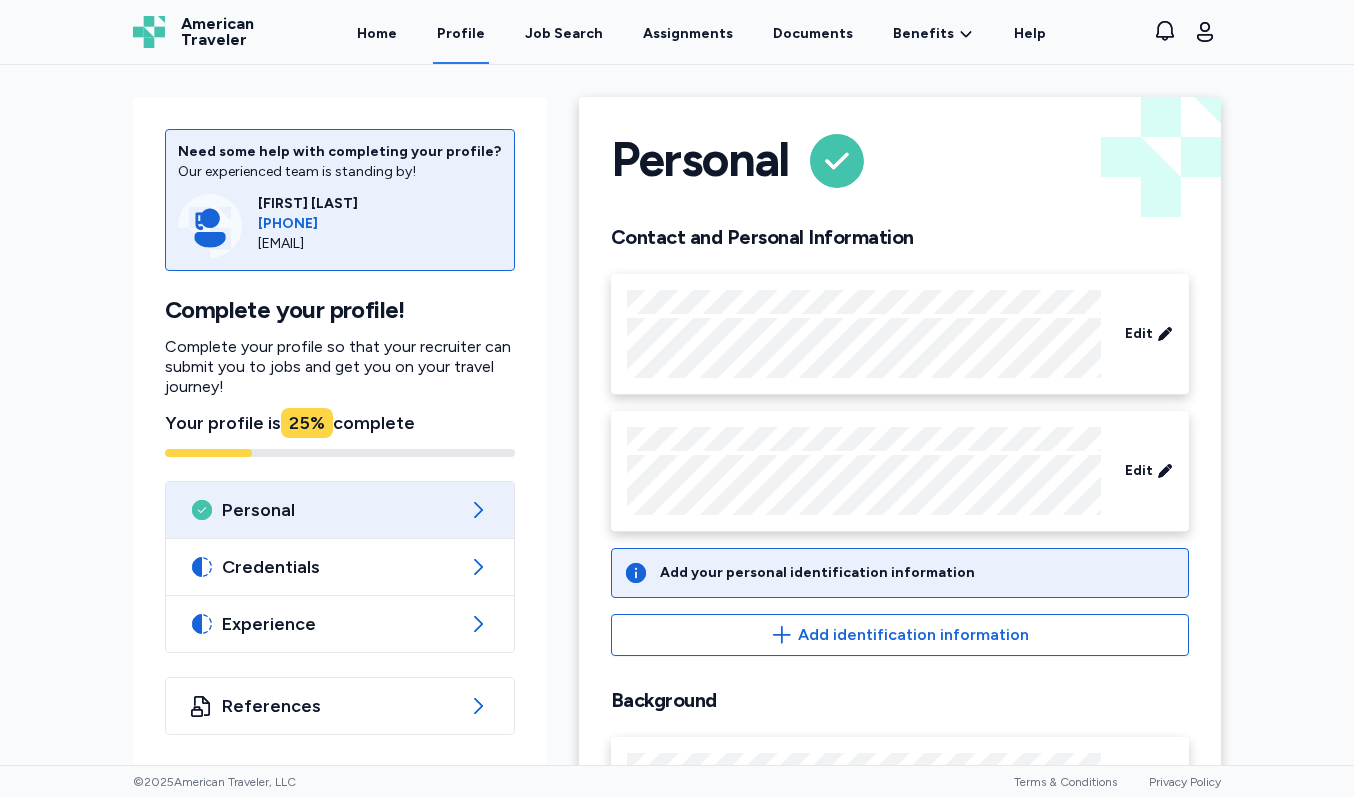 scroll, scrollTop: 101, scrollLeft: 0, axis: vertical 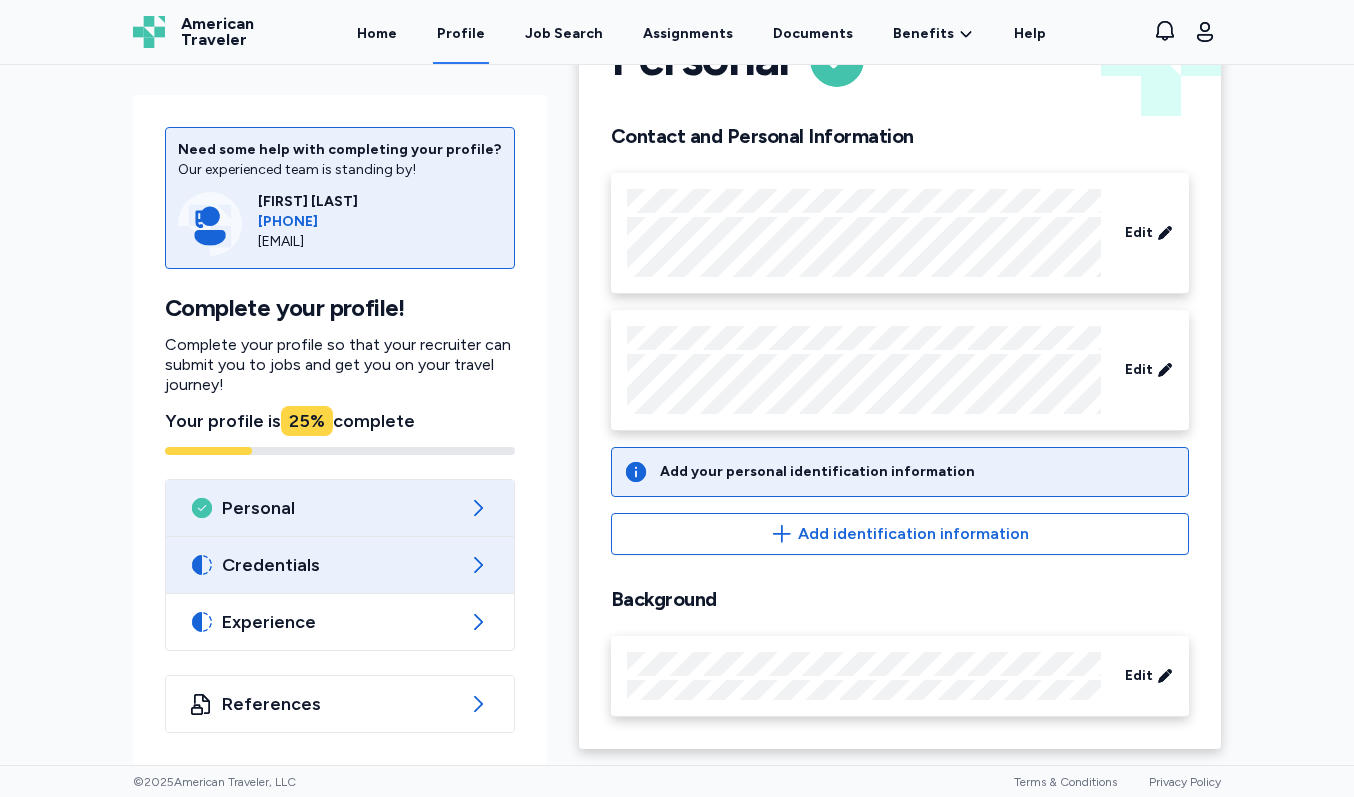 click on "Credentials" at bounding box center (340, 565) 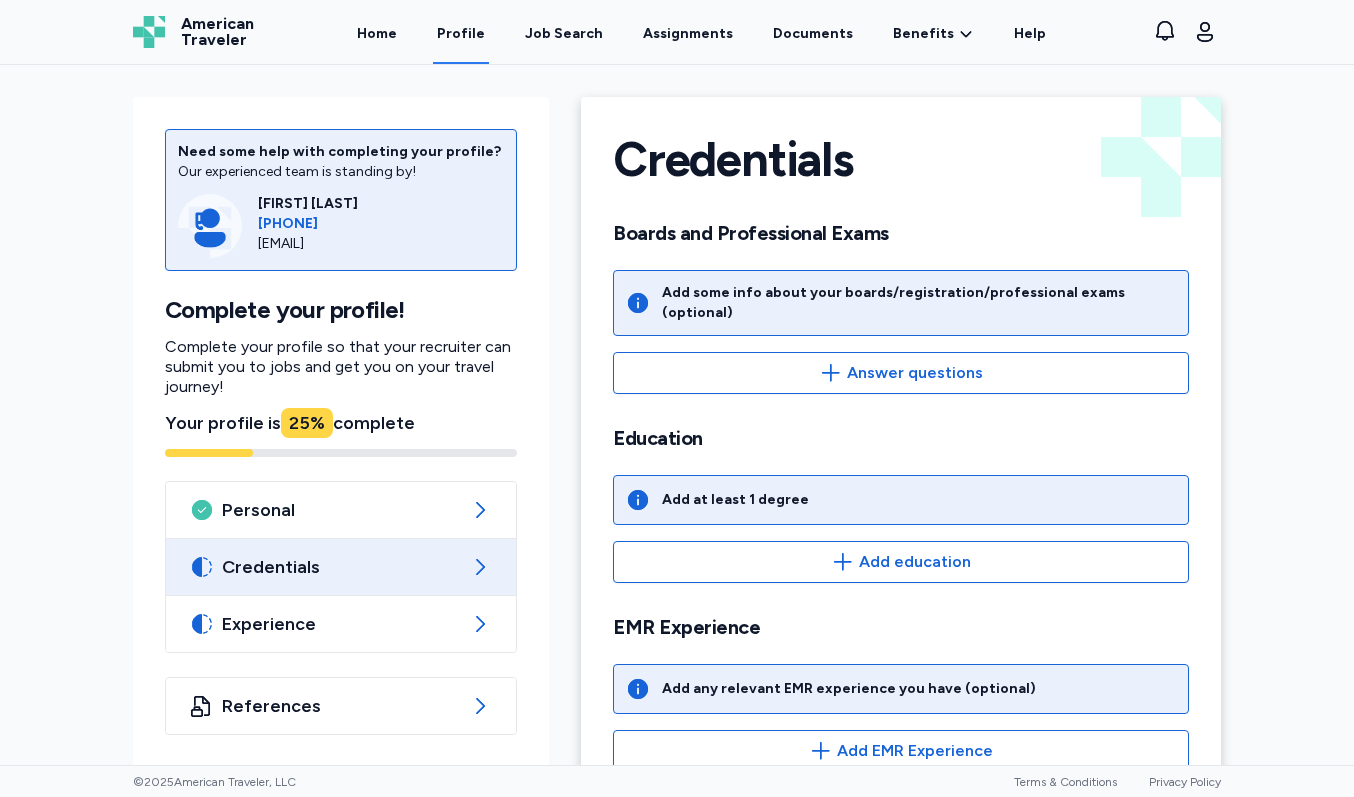 click on "Credentials" at bounding box center (341, 567) 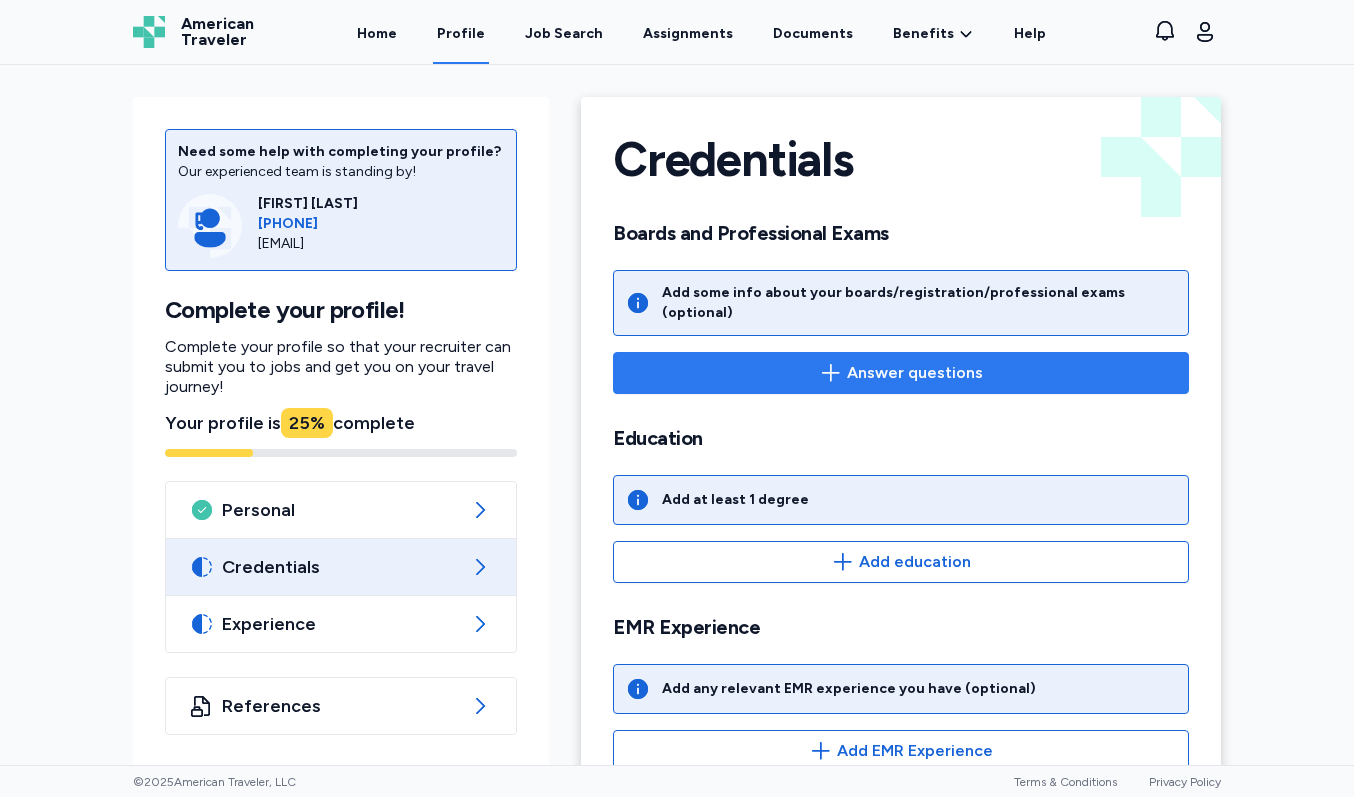 click on "Answer questions" at bounding box center [915, 373] 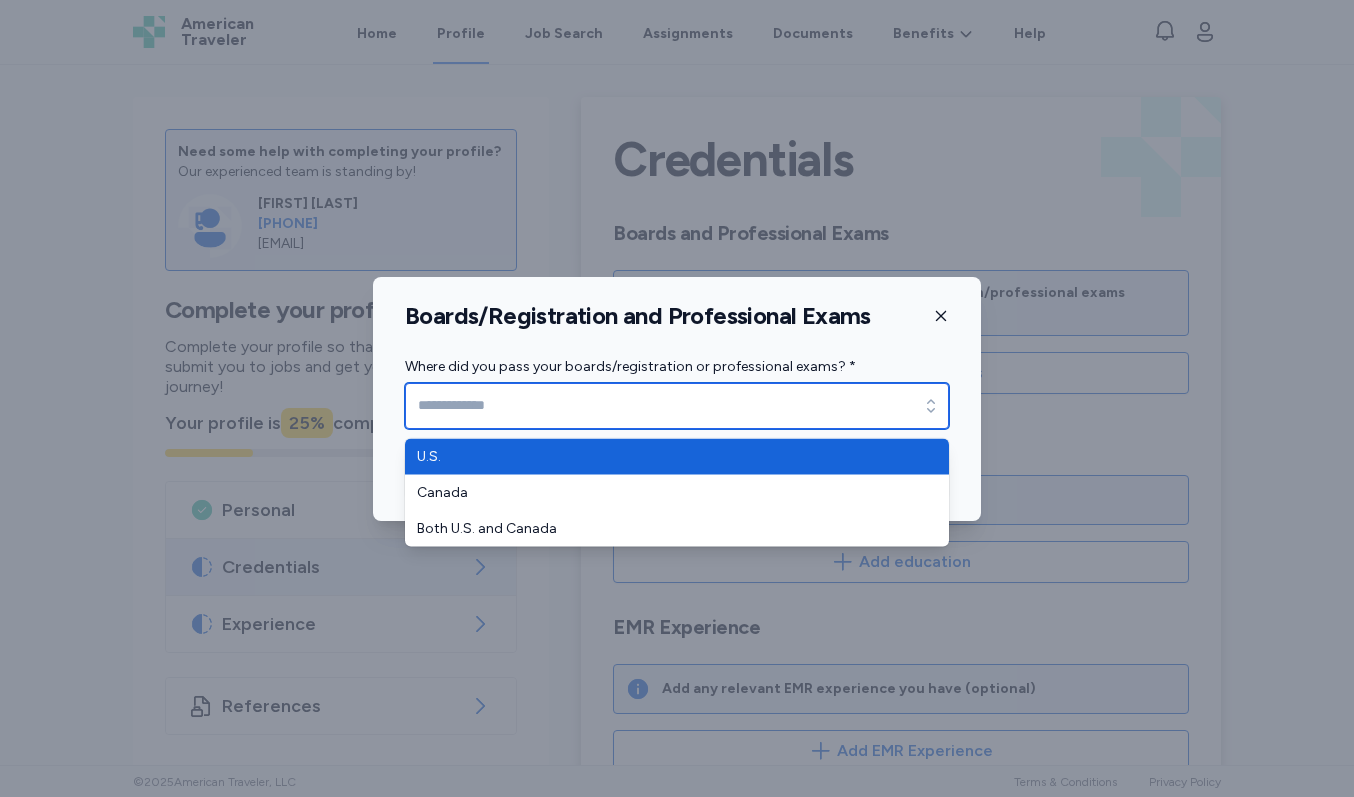 click on "Where did you pass your boards/registration or professional exams? *" at bounding box center (677, 406) 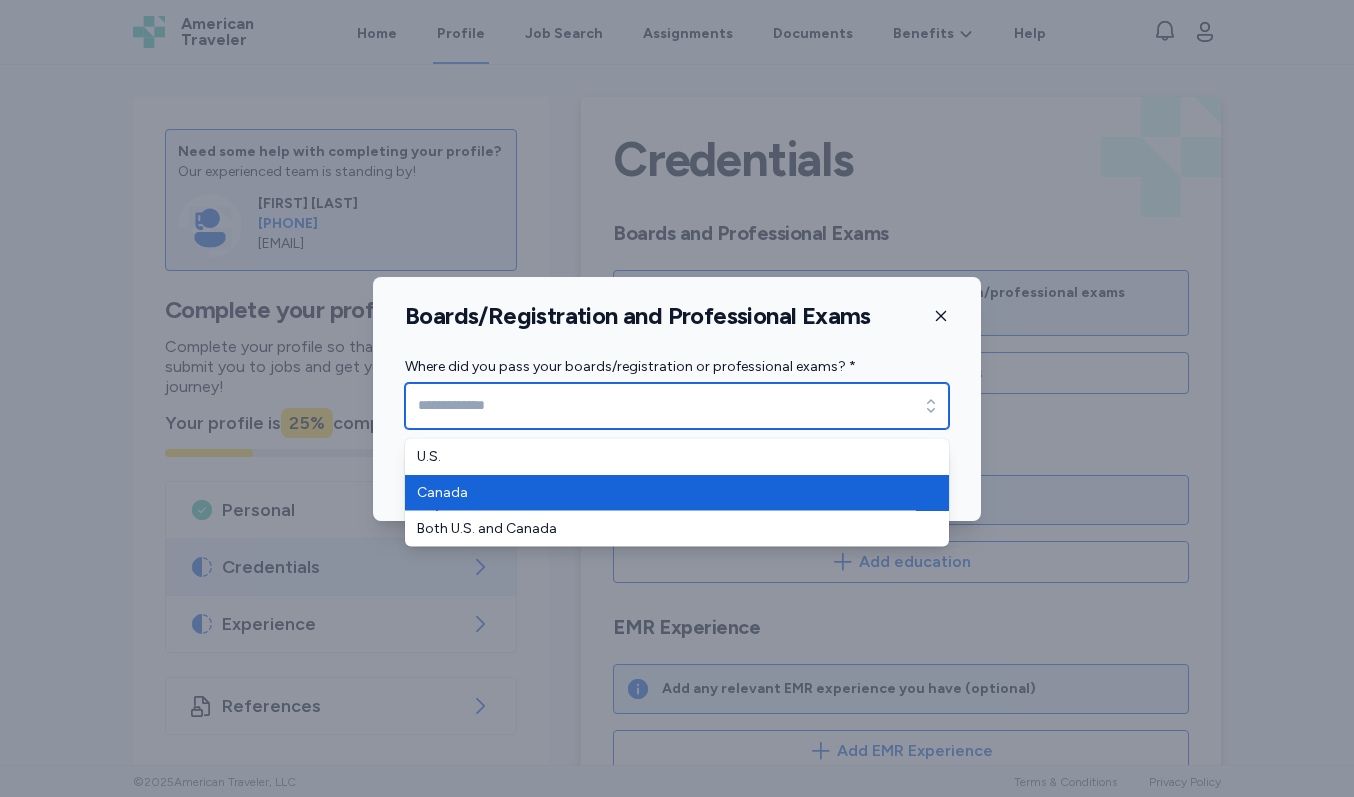 type on "******" 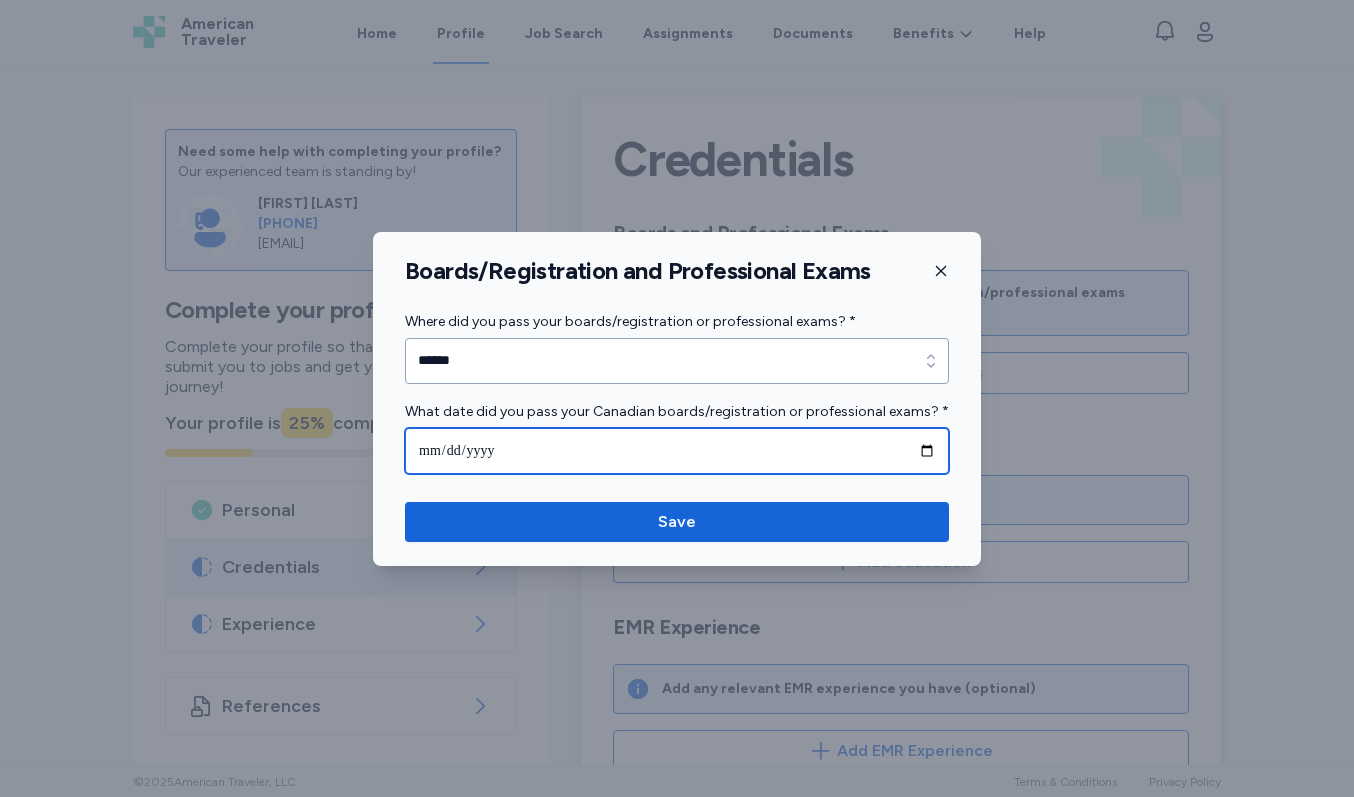 click at bounding box center (677, 451) 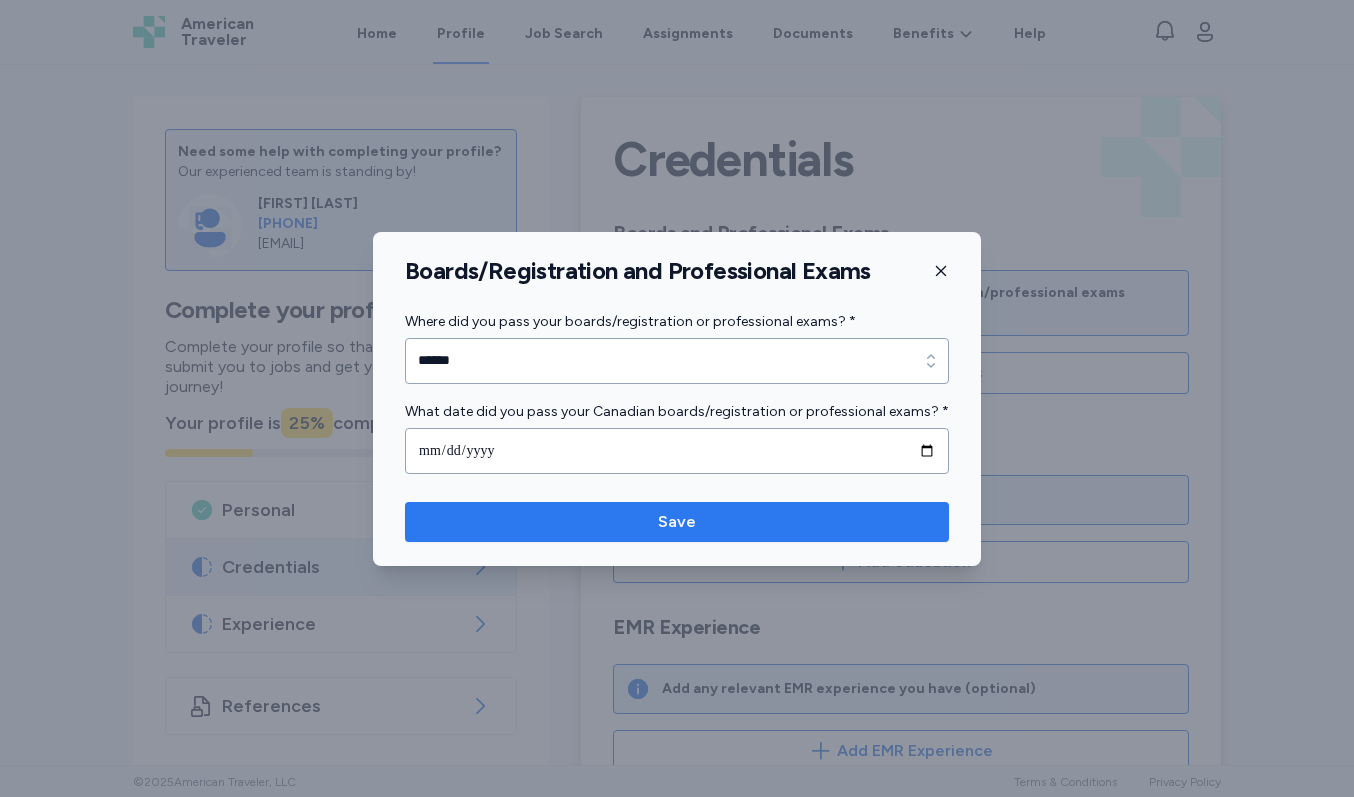 click on "Save" at bounding box center (677, 522) 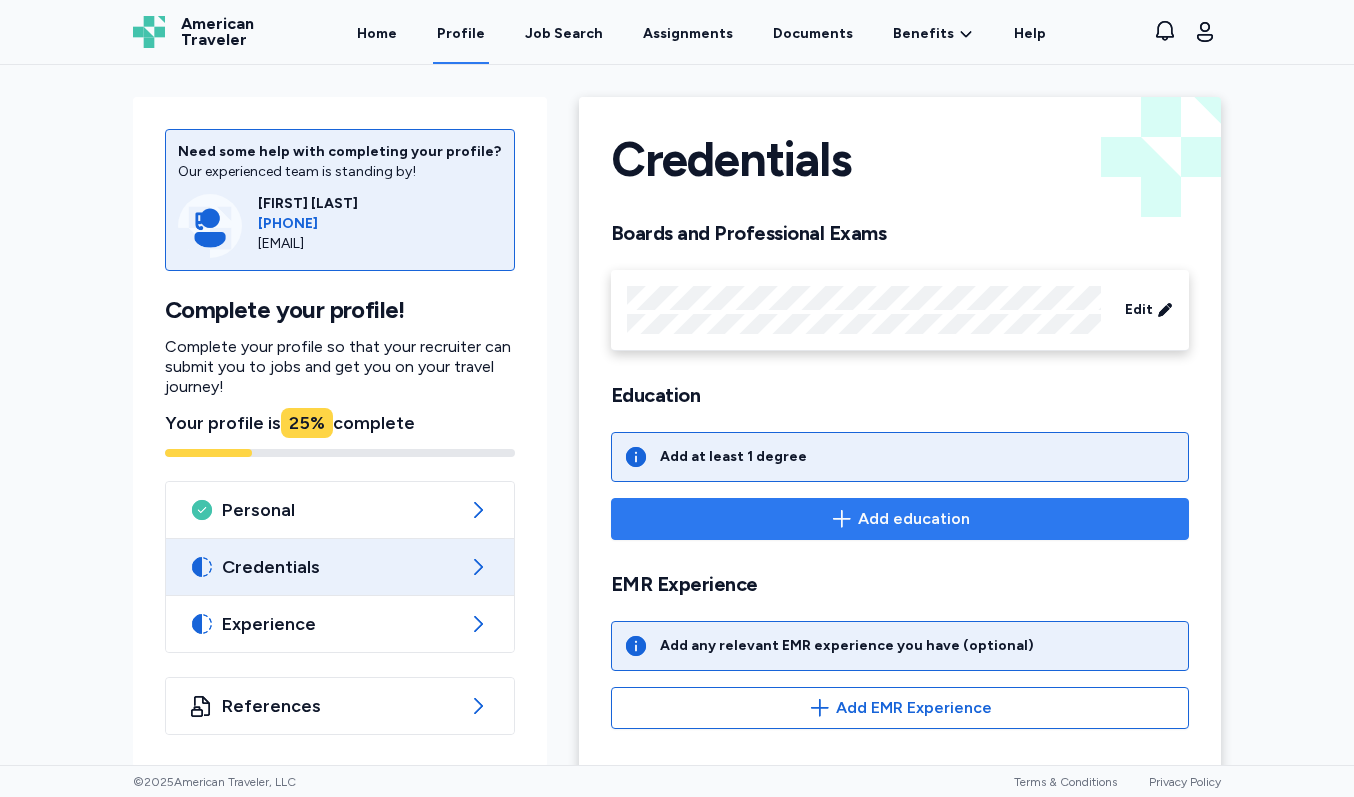 click on "Add education" at bounding box center (914, 519) 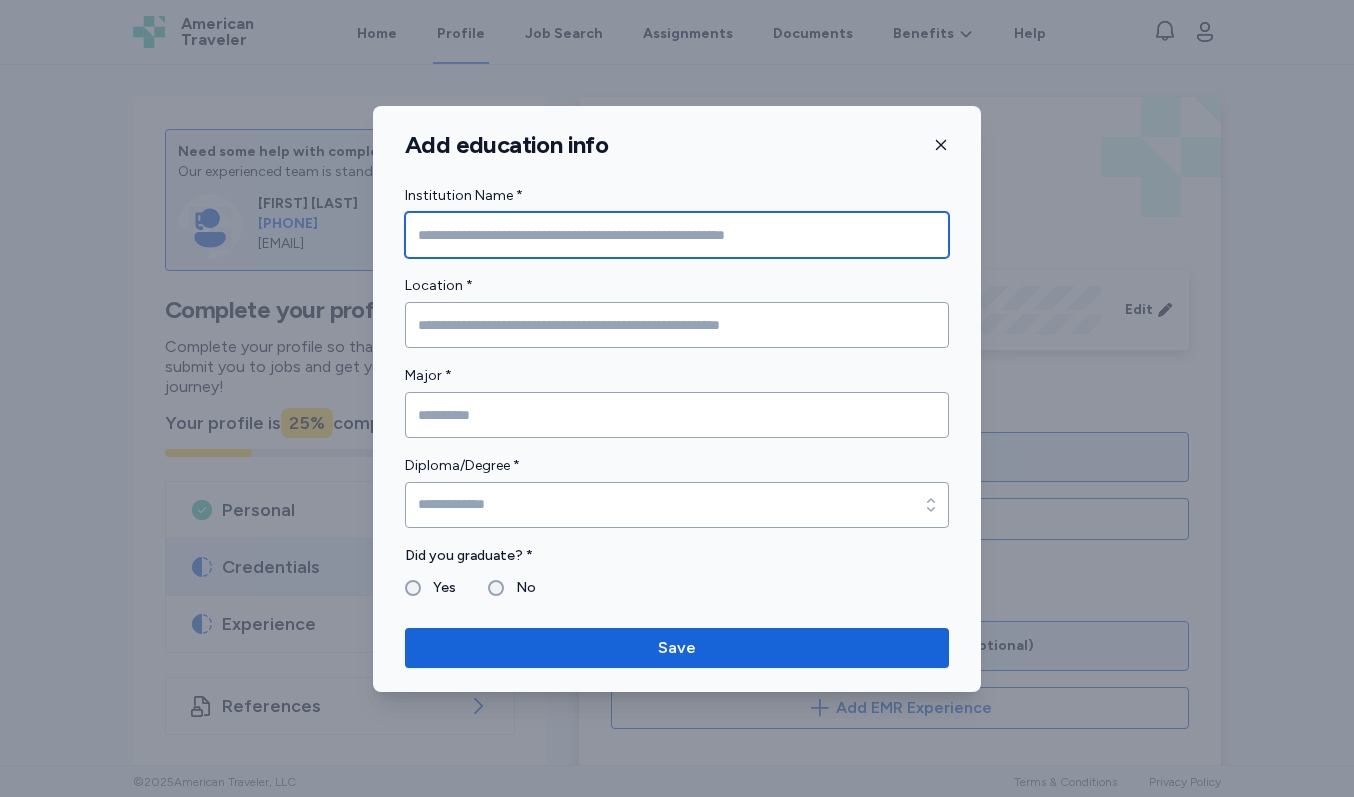 click at bounding box center [677, 235] 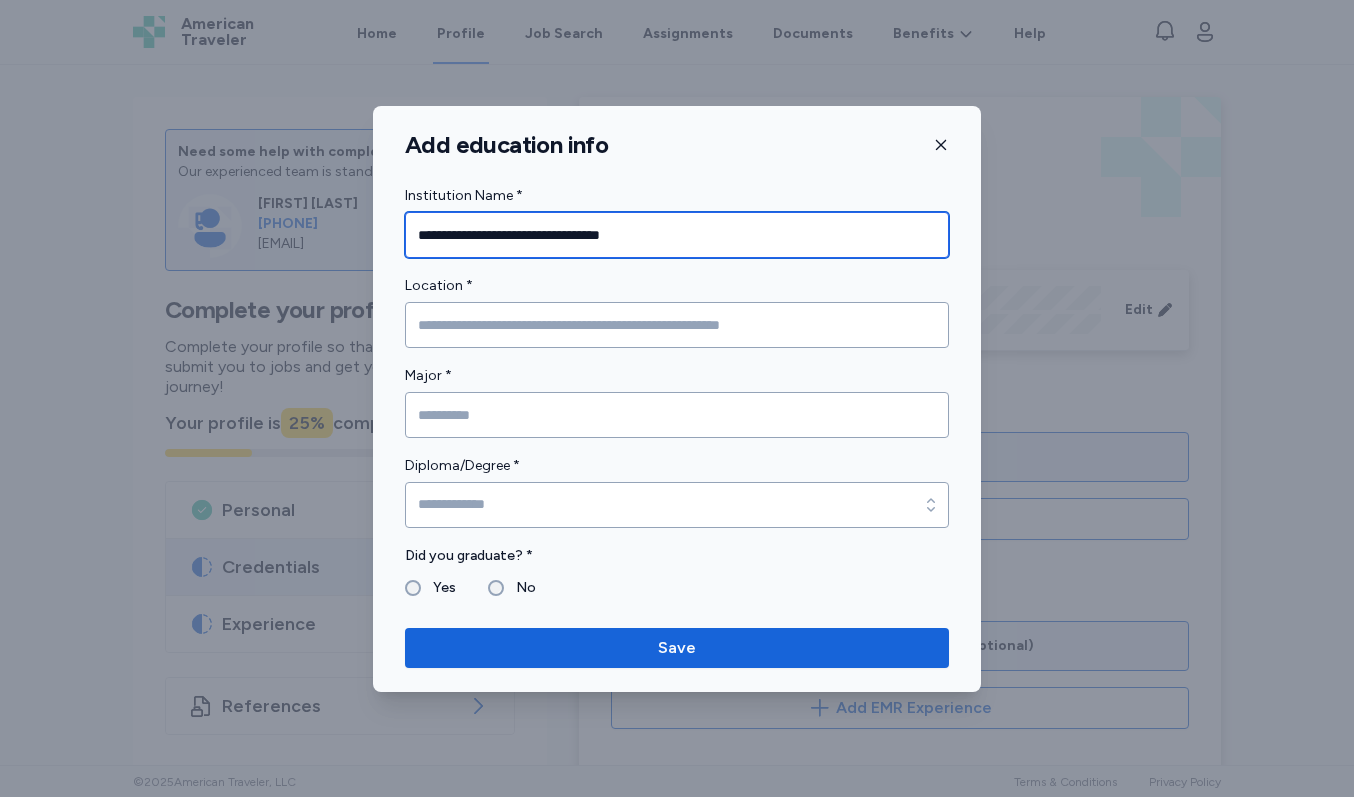 type on "**********" 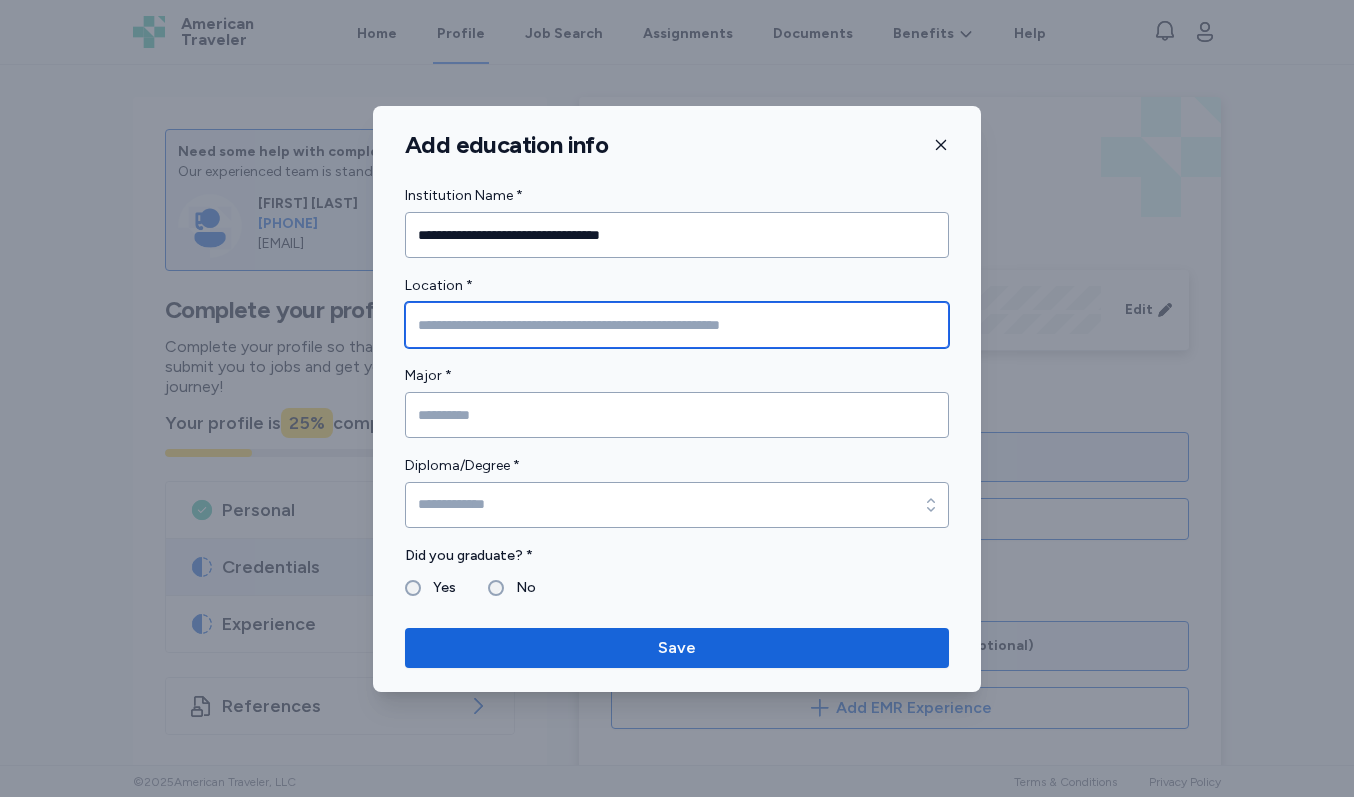 click at bounding box center [677, 325] 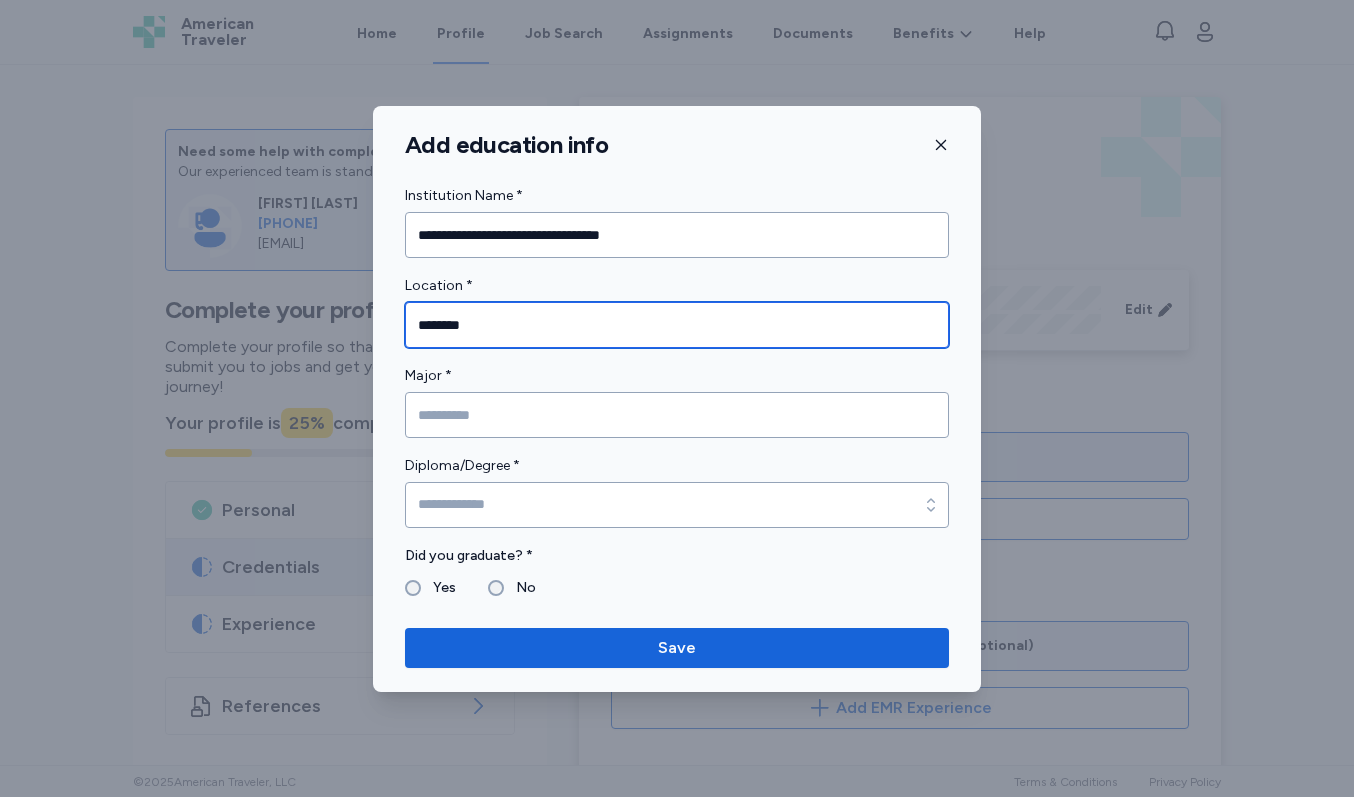 type on "********" 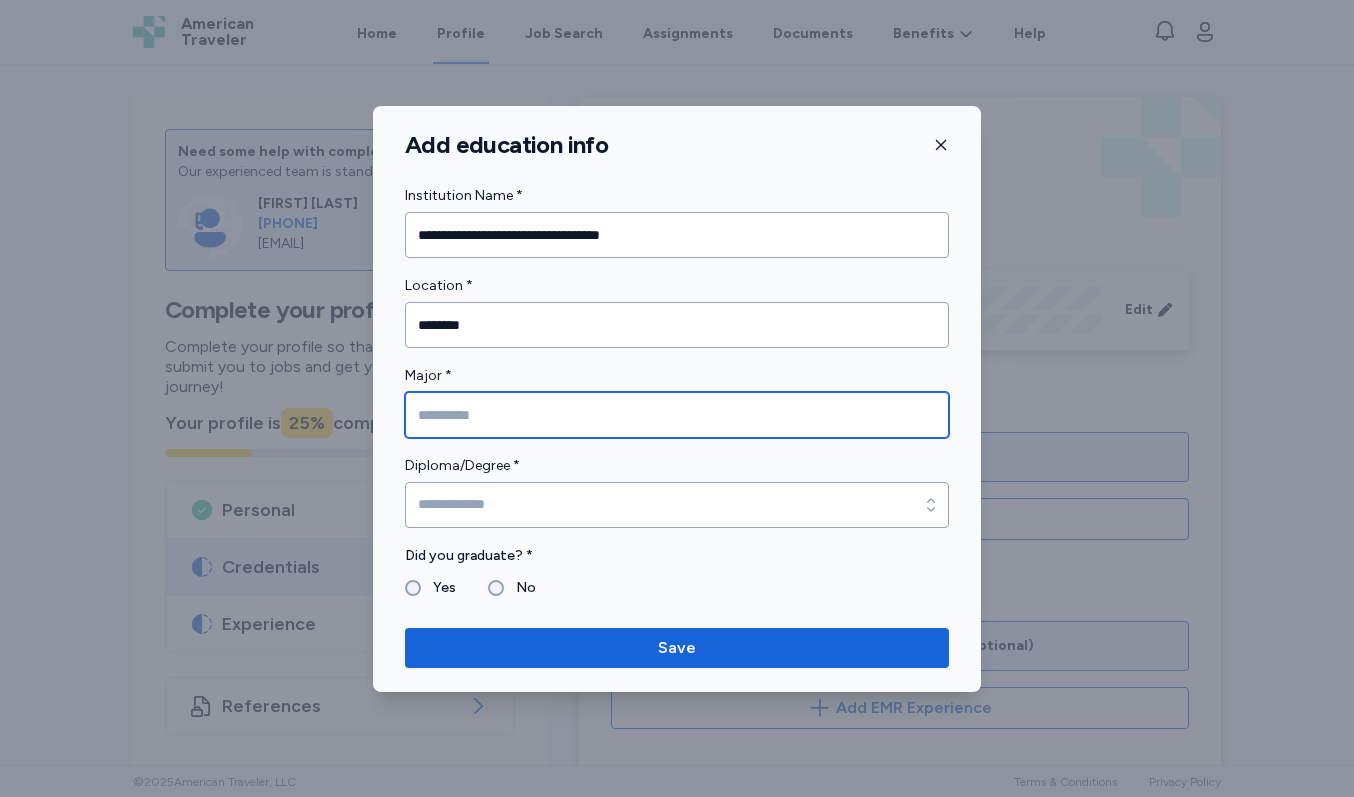 click at bounding box center (677, 415) 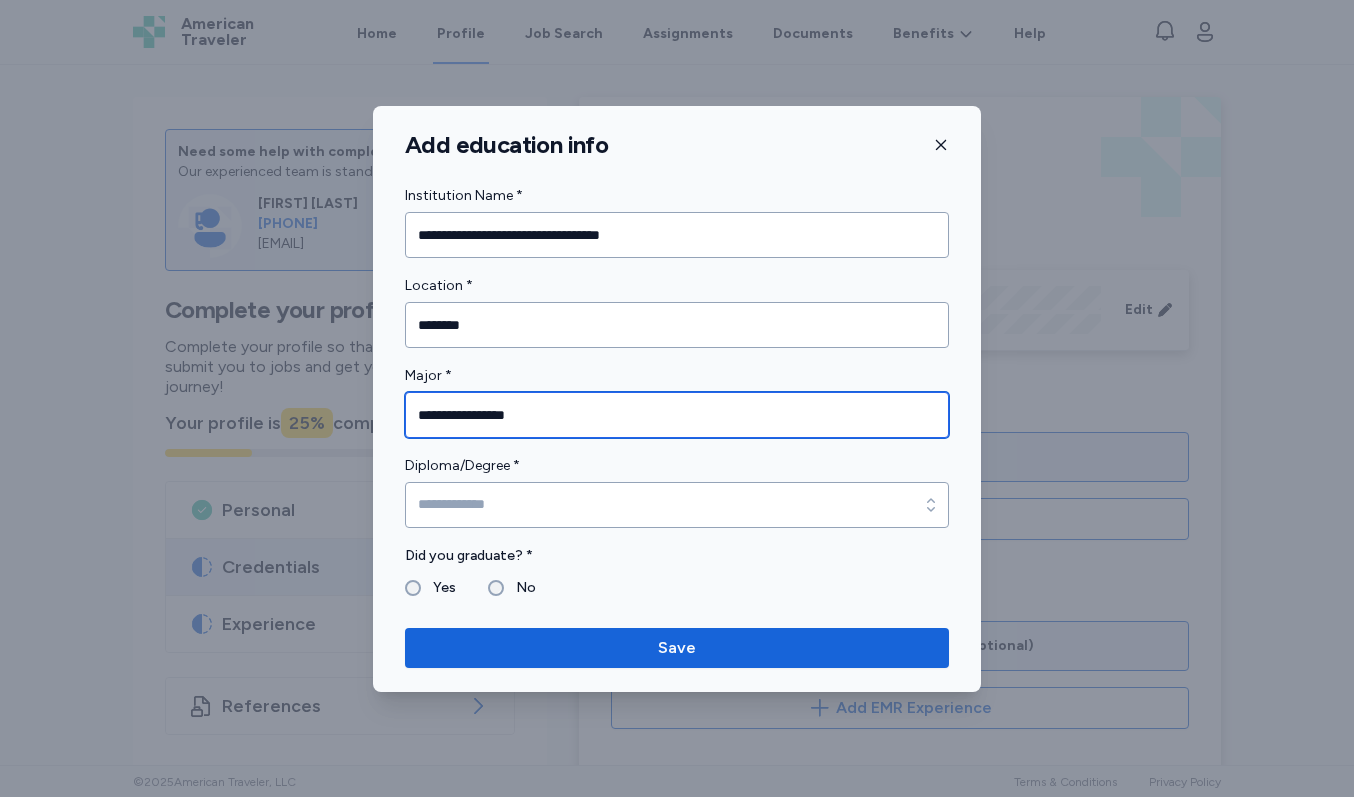 type on "**********" 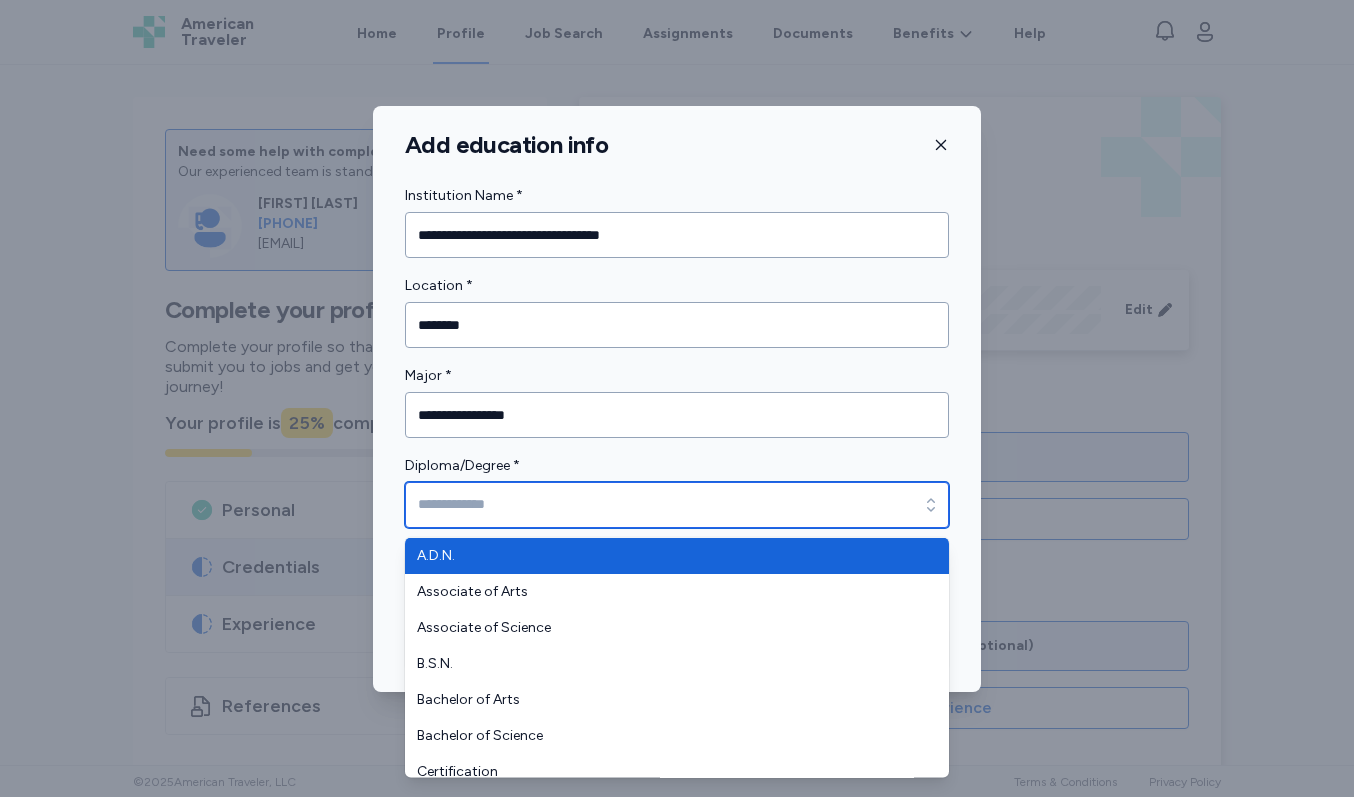 click 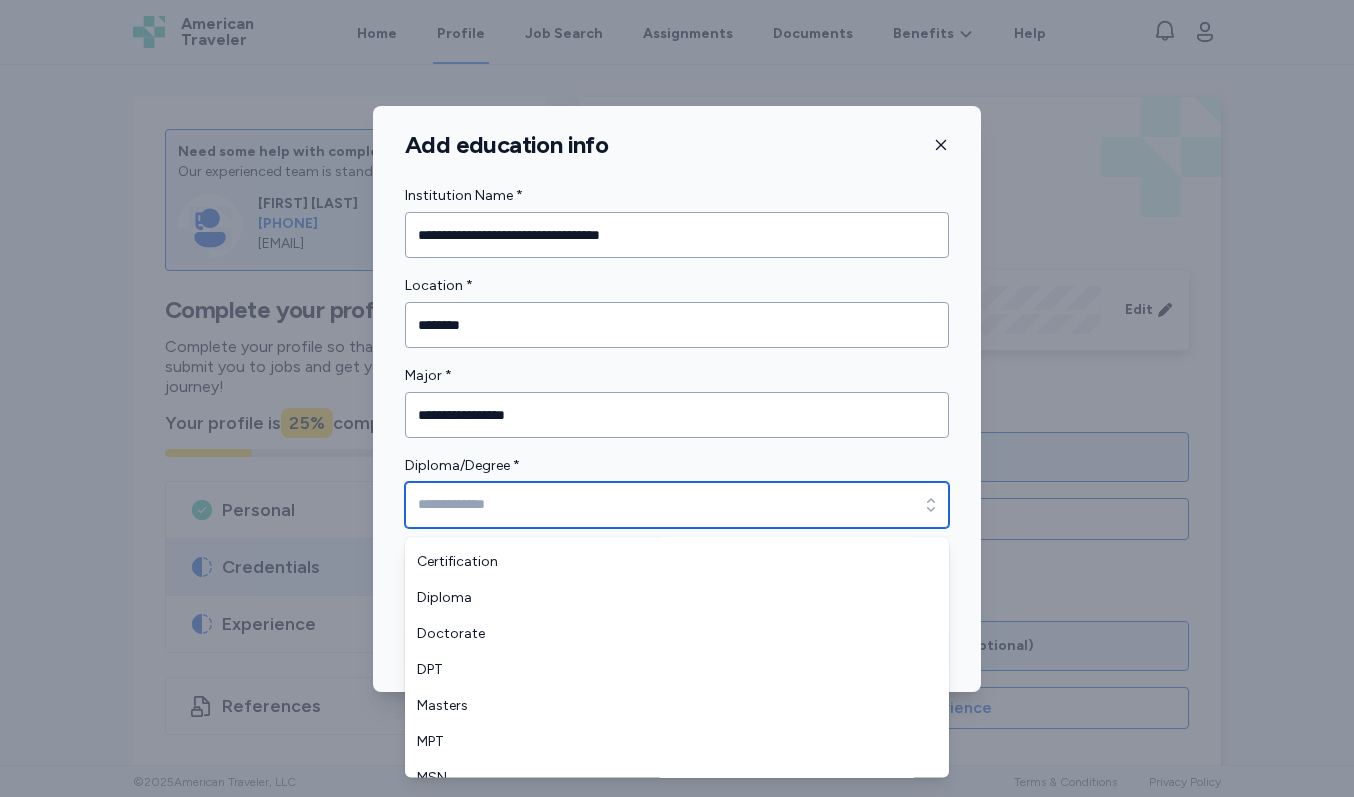 scroll, scrollTop: 213, scrollLeft: 0, axis: vertical 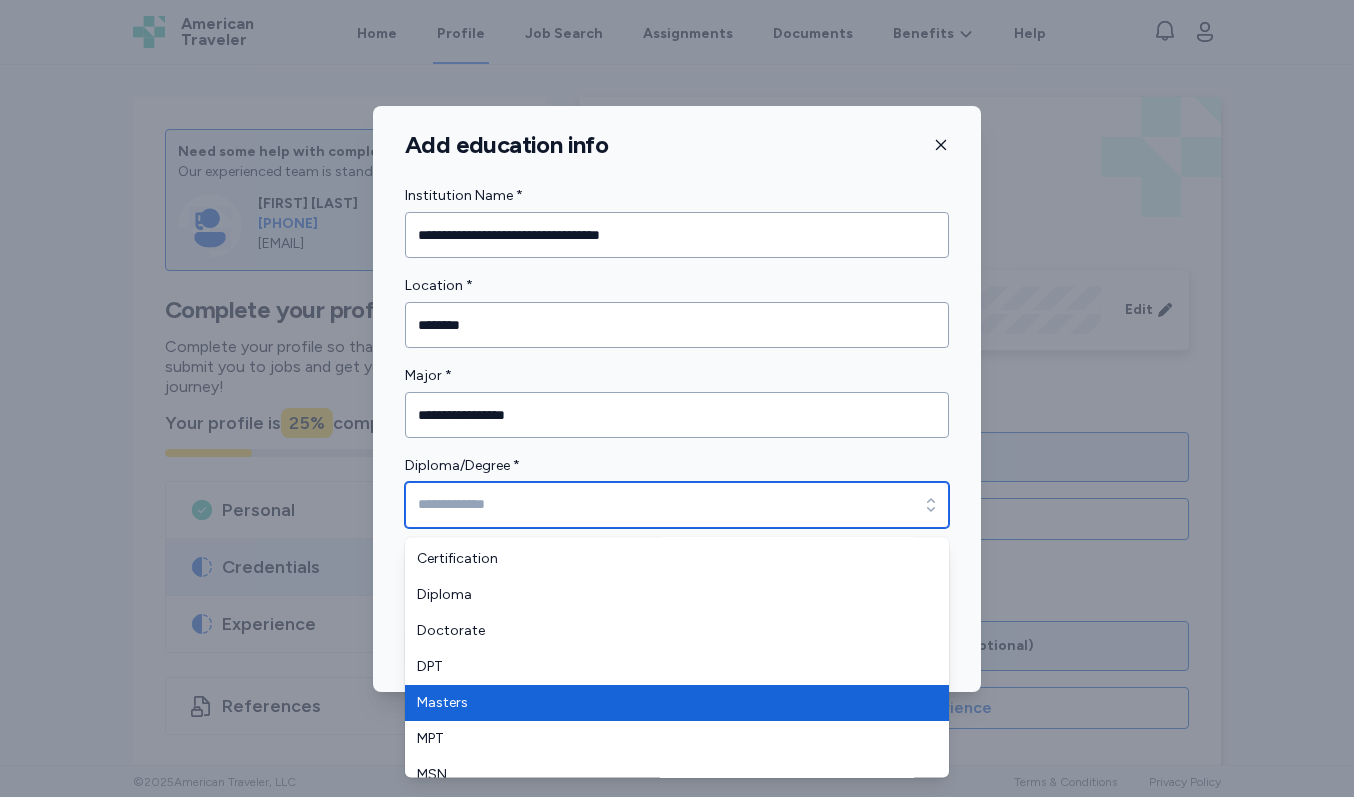 type on "*******" 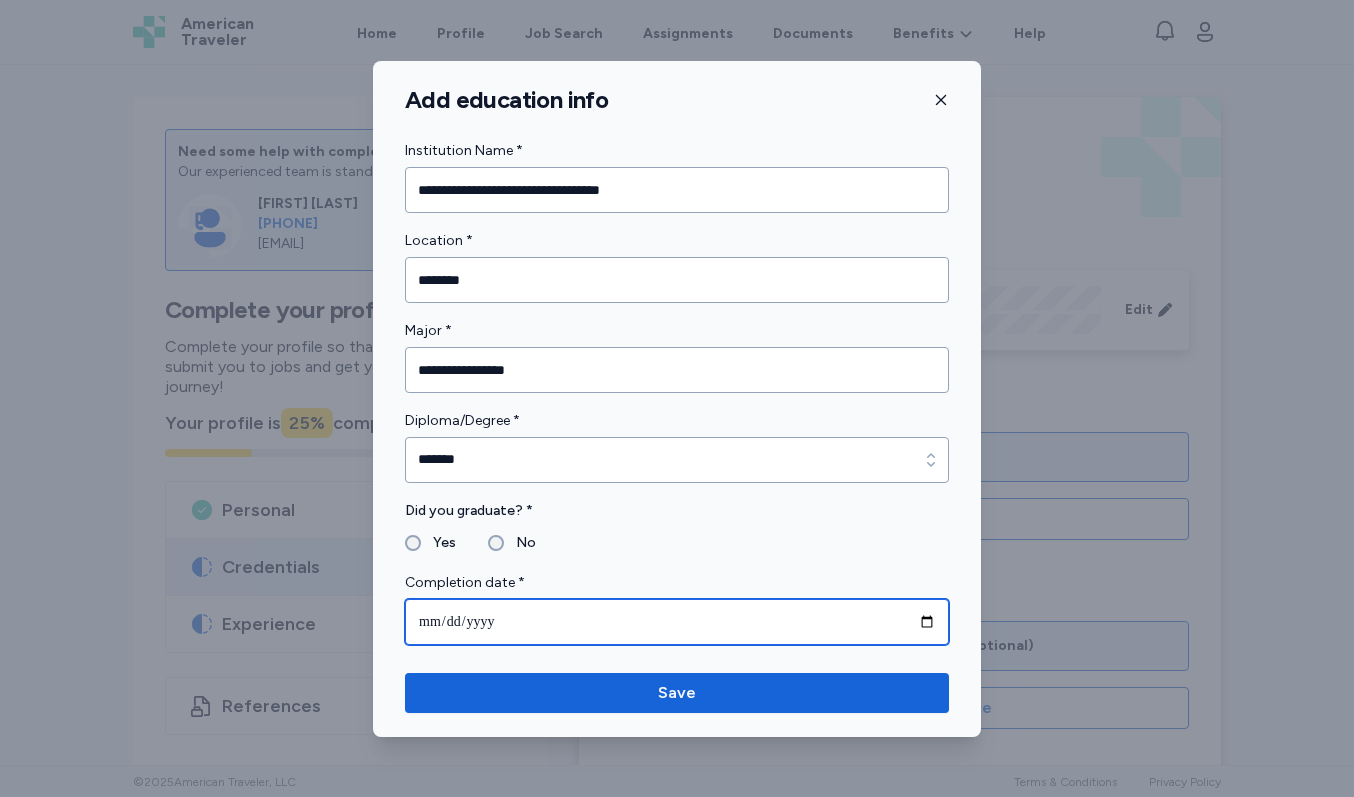 click at bounding box center [677, 622] 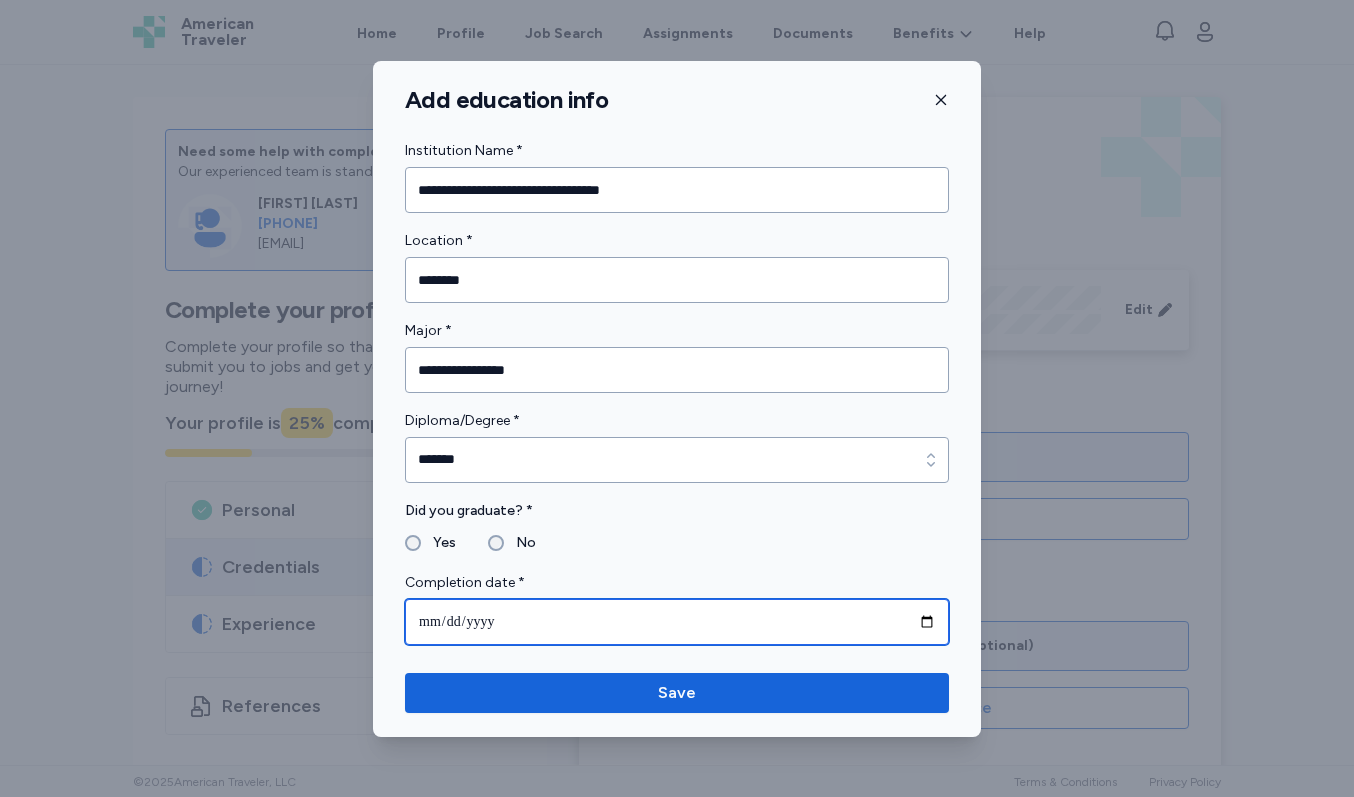 type on "**********" 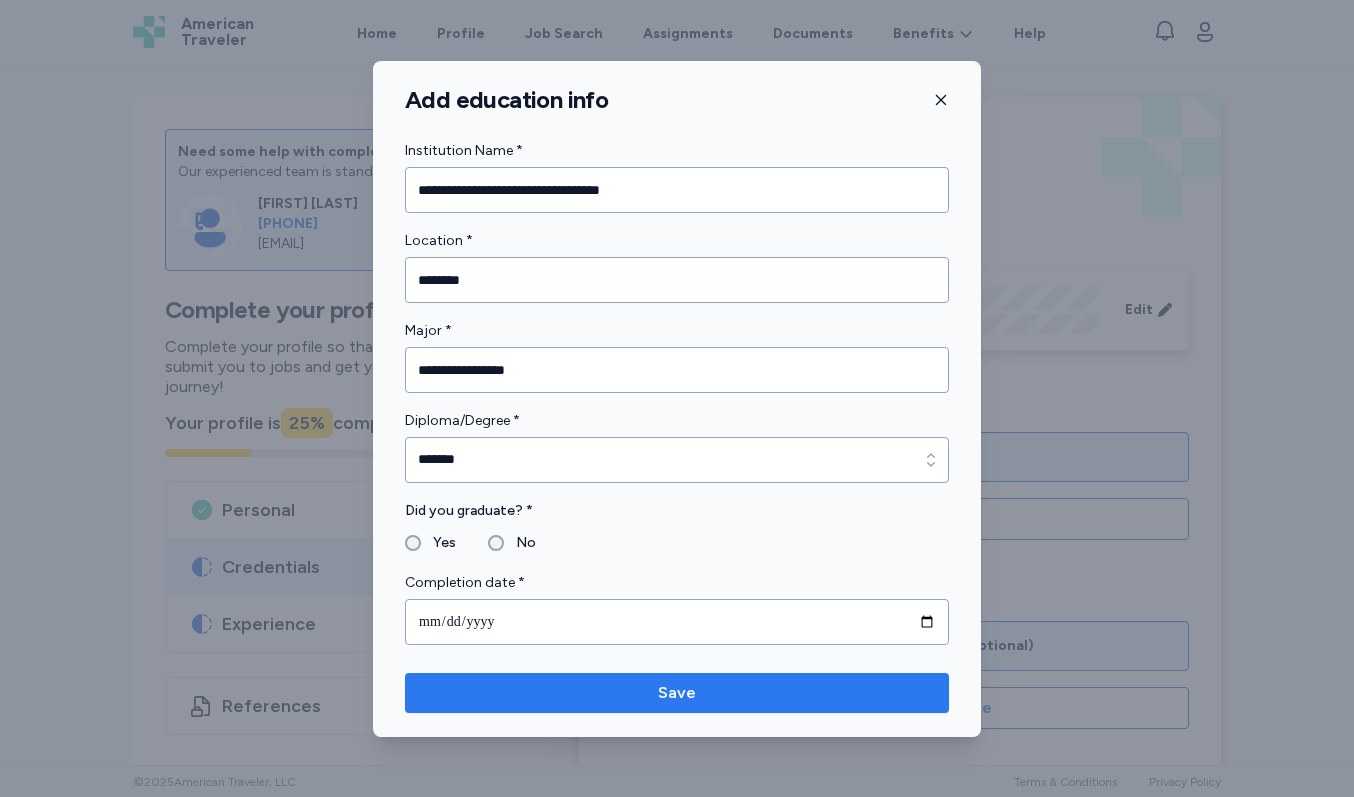 click on "Save" at bounding box center [677, 693] 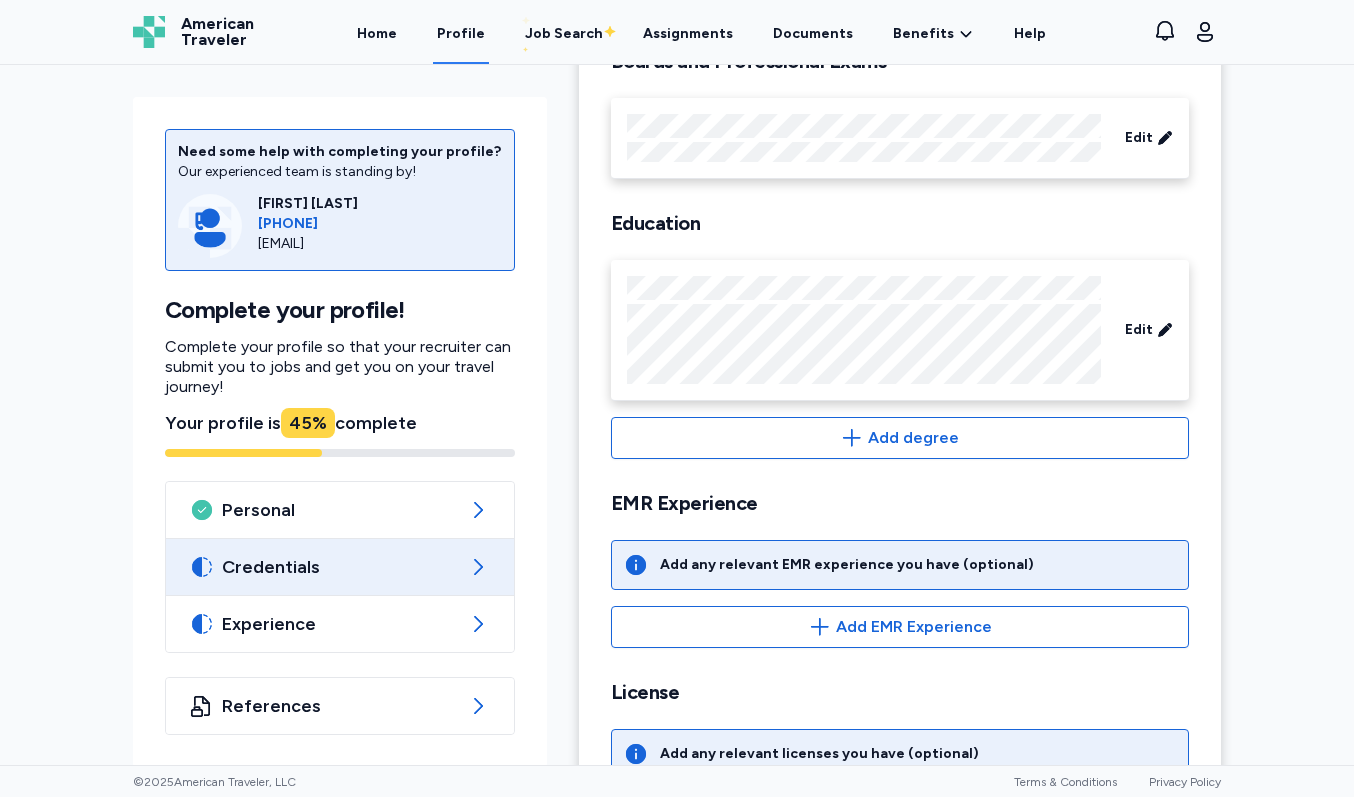 scroll, scrollTop: 174, scrollLeft: 0, axis: vertical 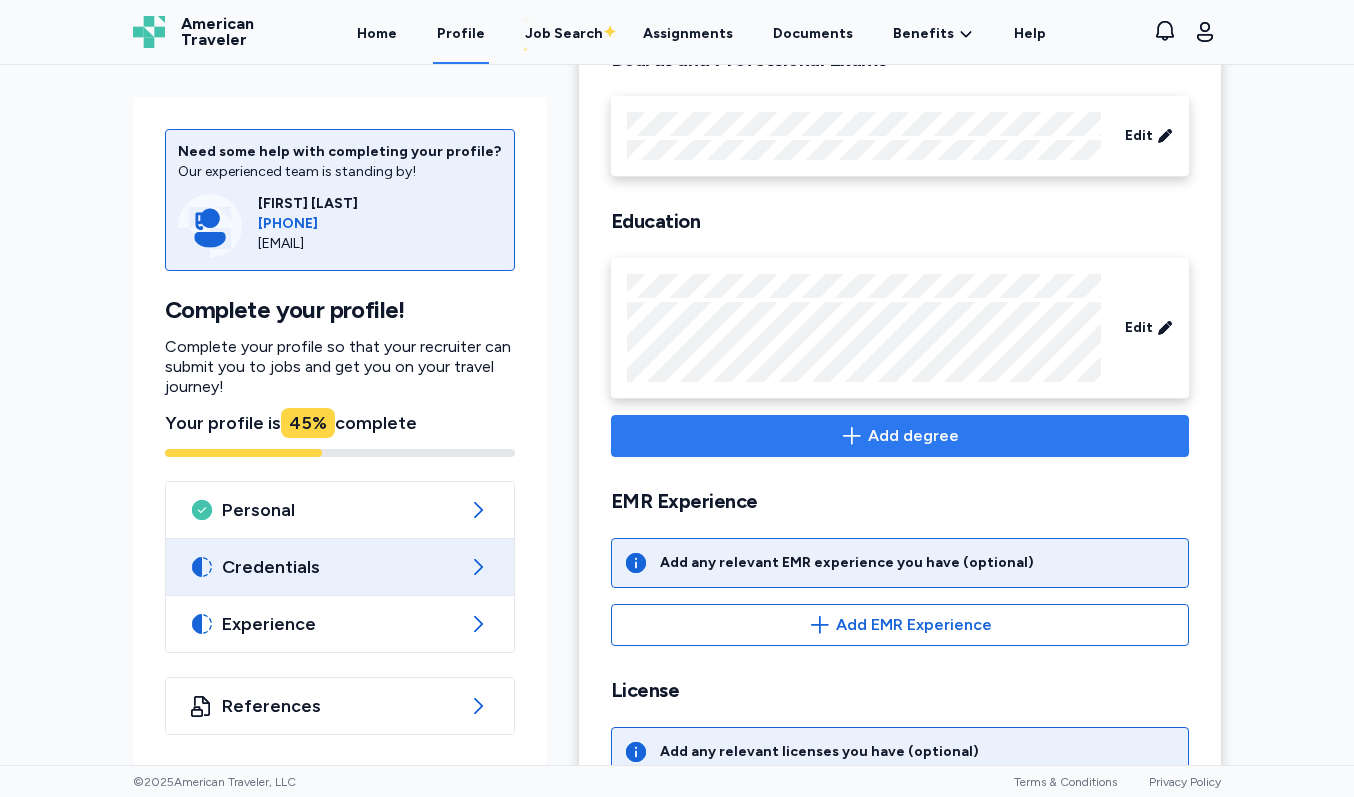 click on "Add degree" at bounding box center [913, 436] 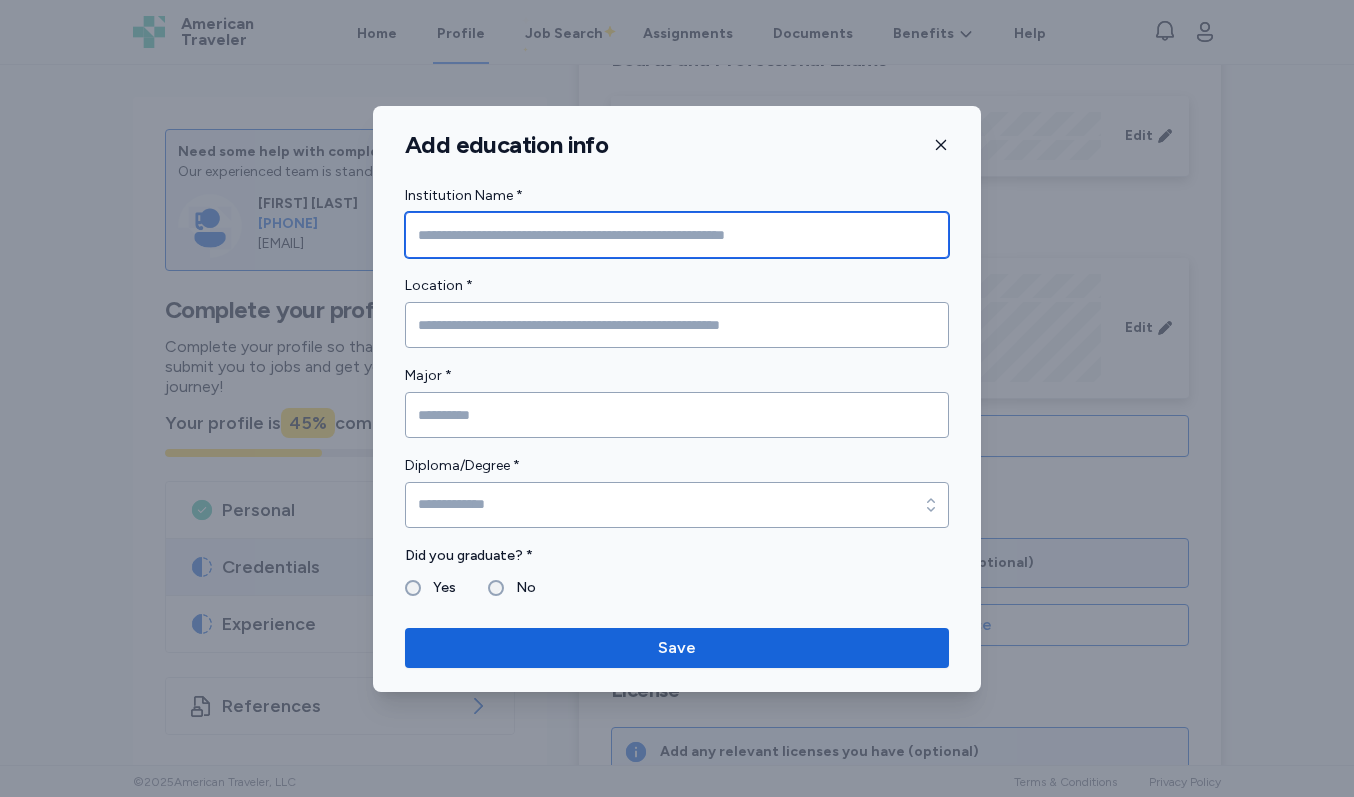 click at bounding box center [677, 235] 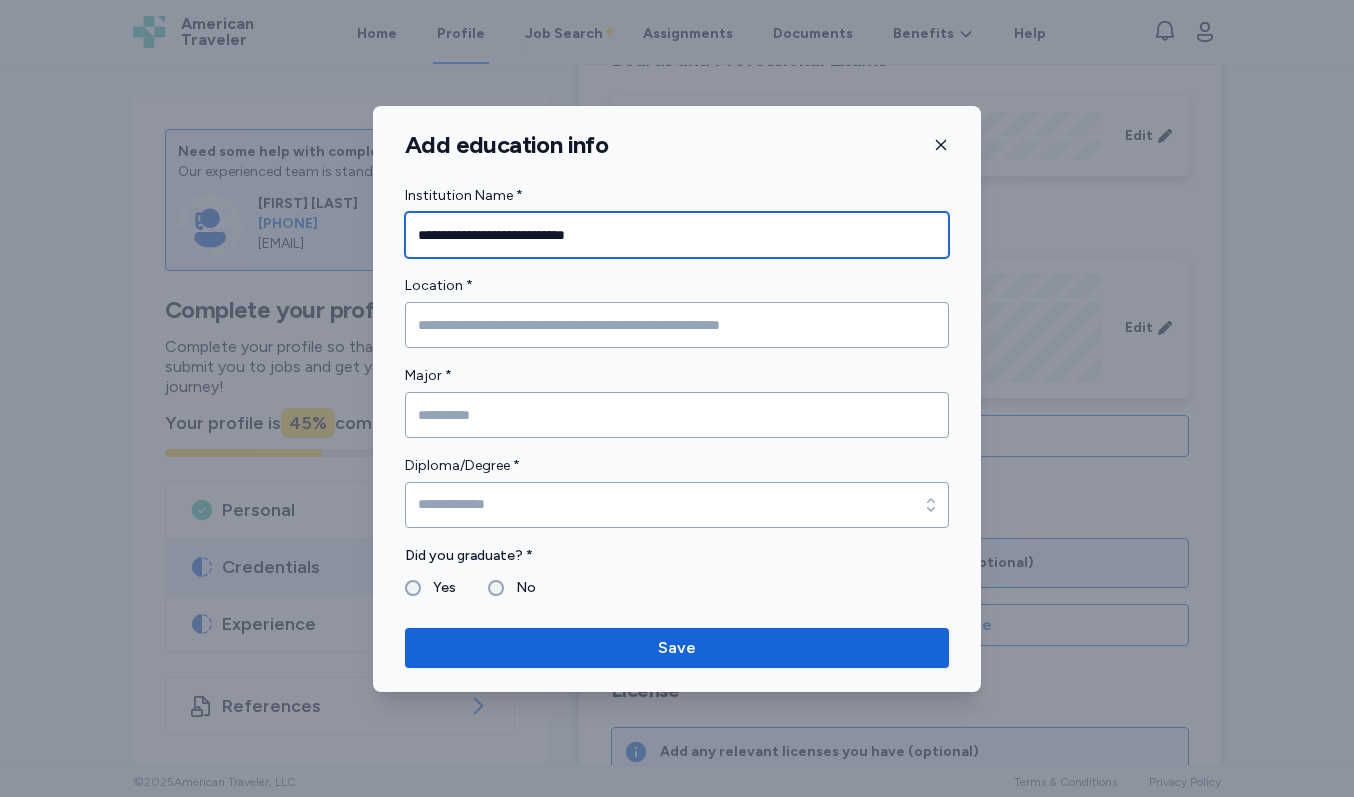 type on "**********" 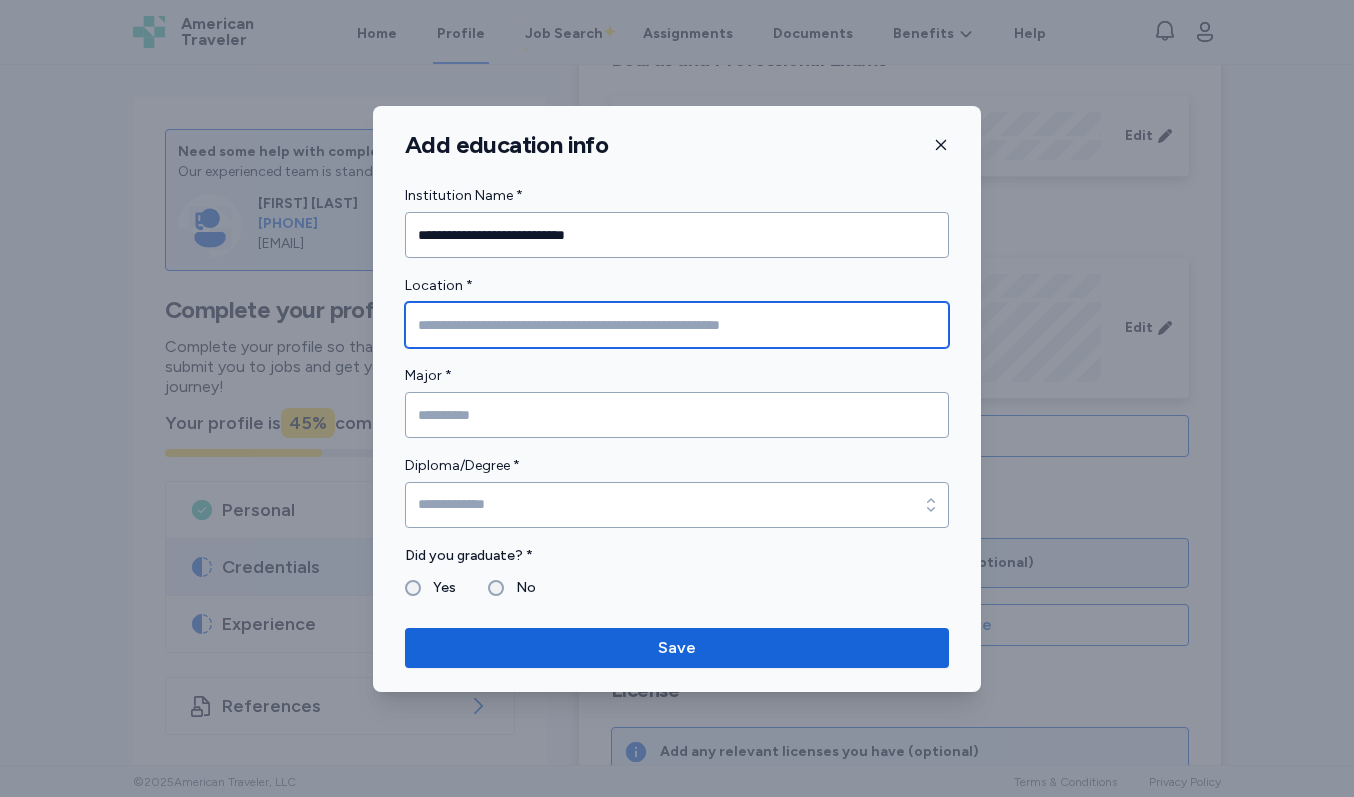 click at bounding box center (677, 325) 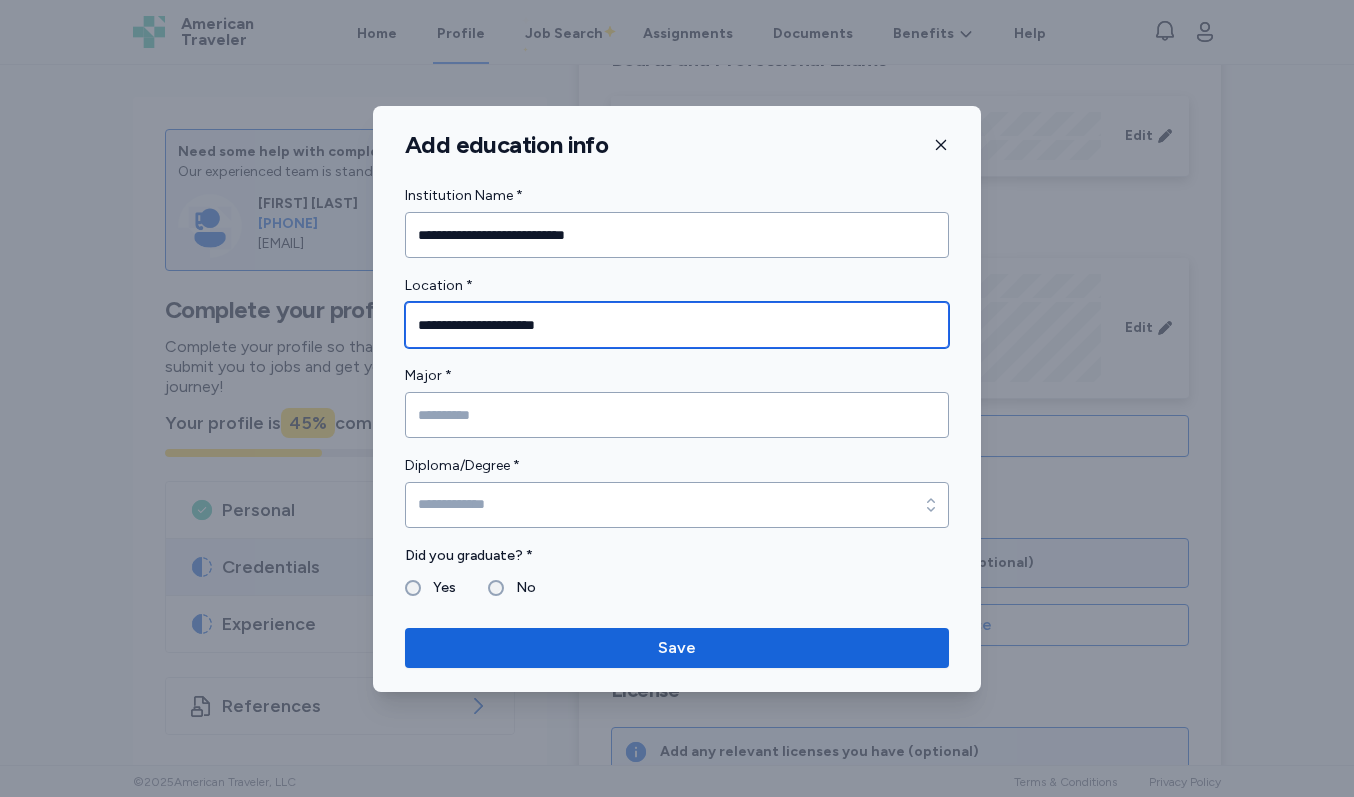 type on "**********" 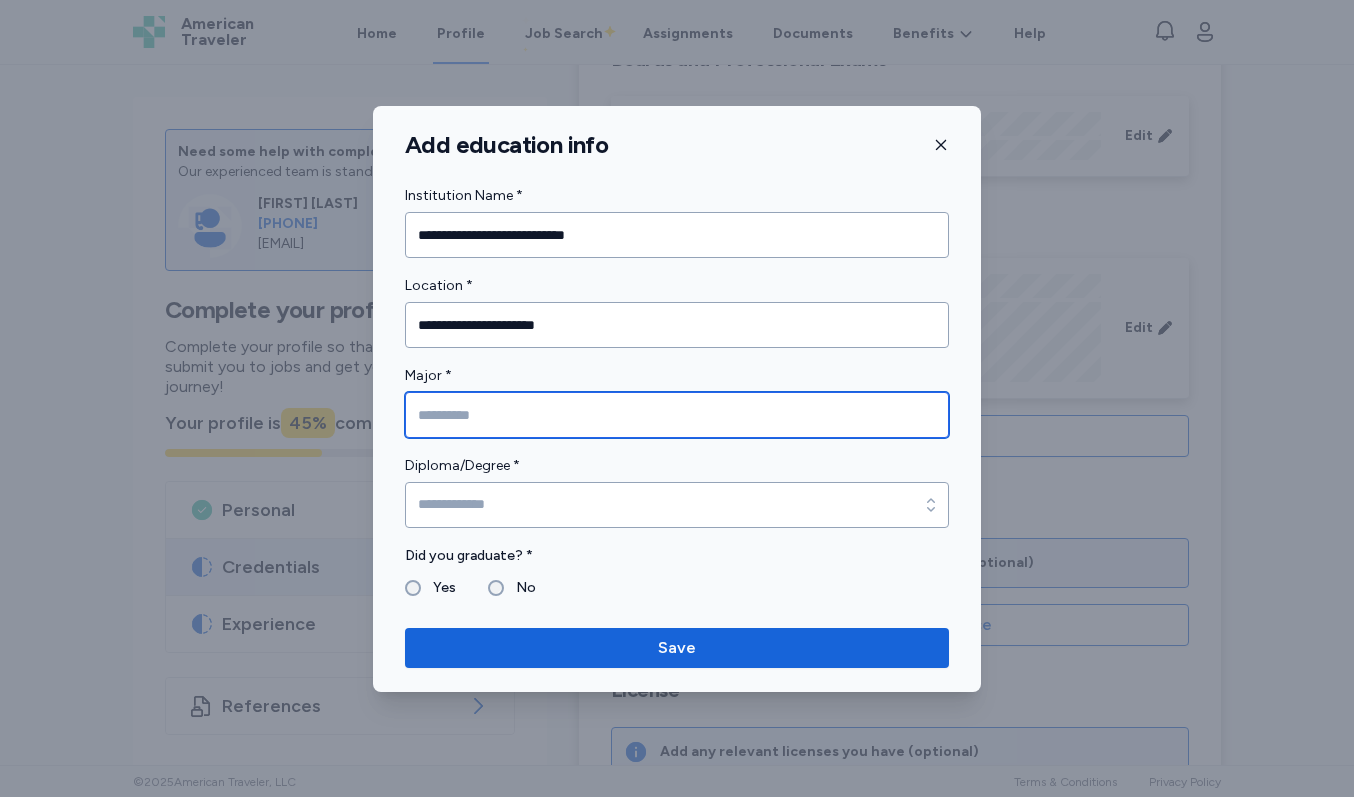 click at bounding box center (677, 415) 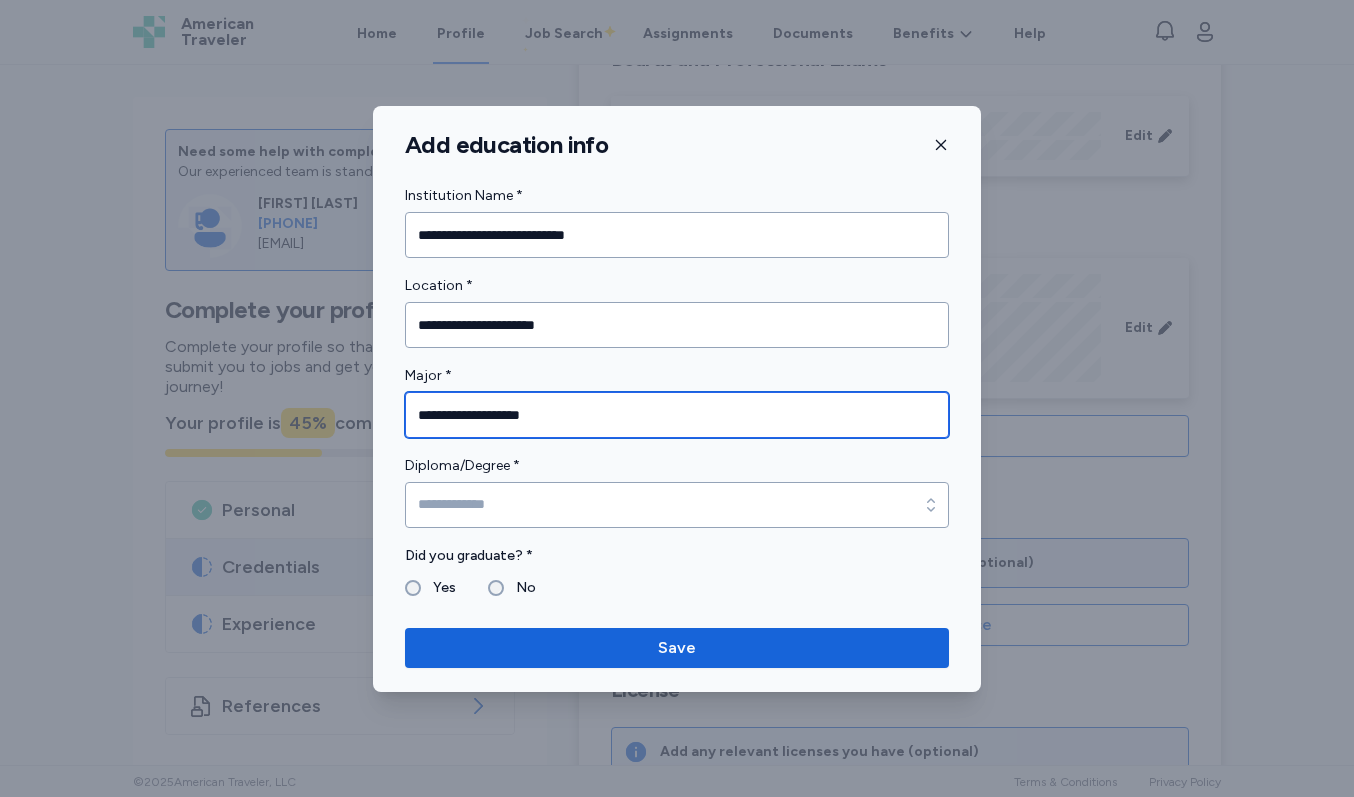 type on "**********" 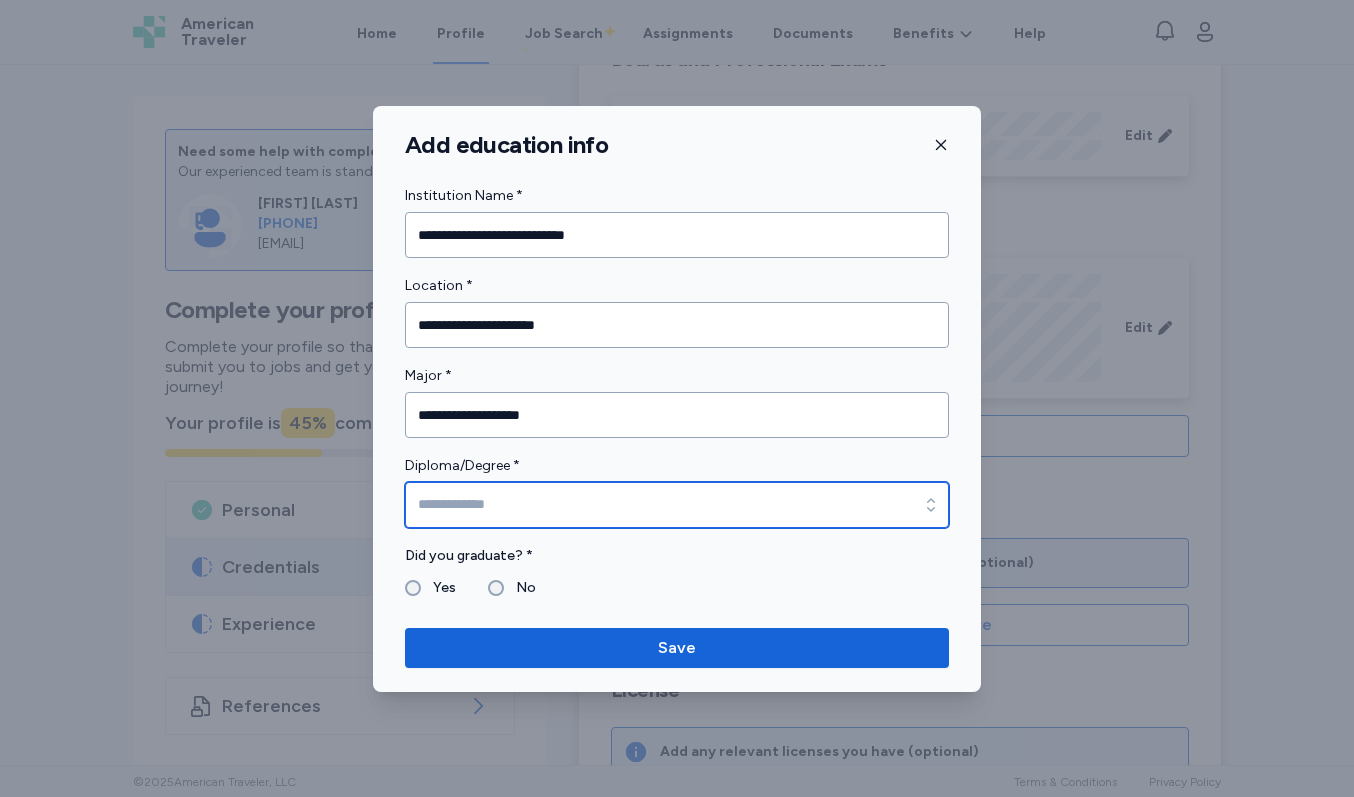 click on "Diploma/Degree *" at bounding box center [677, 505] 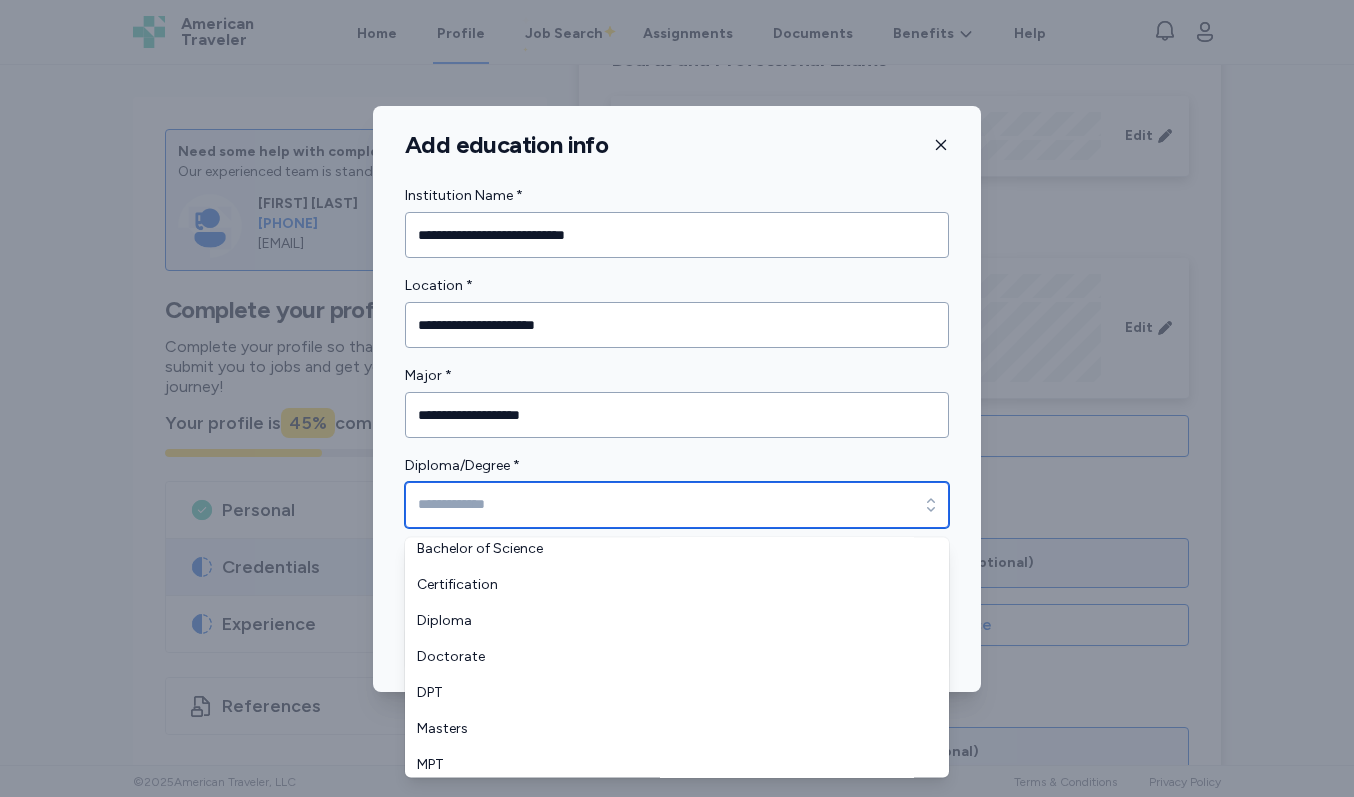 scroll, scrollTop: 183, scrollLeft: 0, axis: vertical 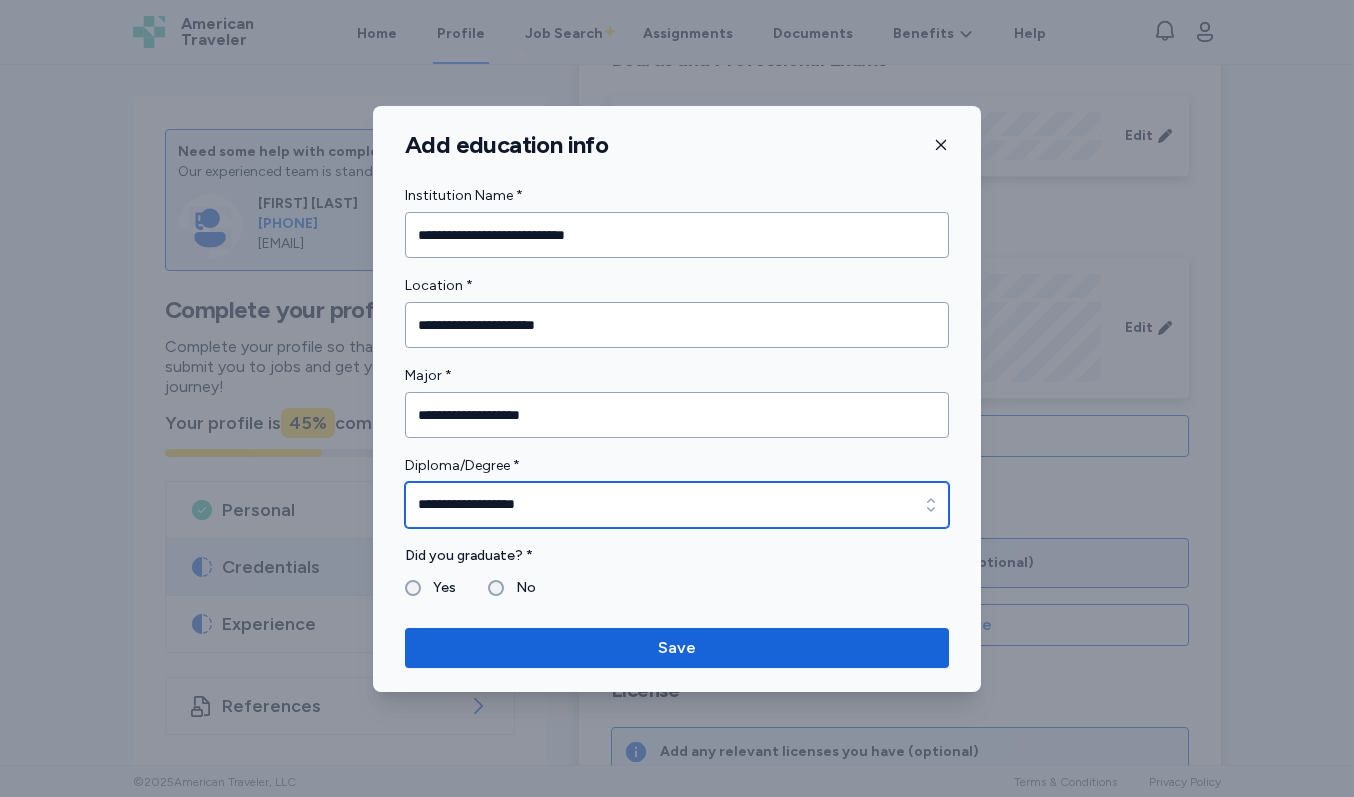 click 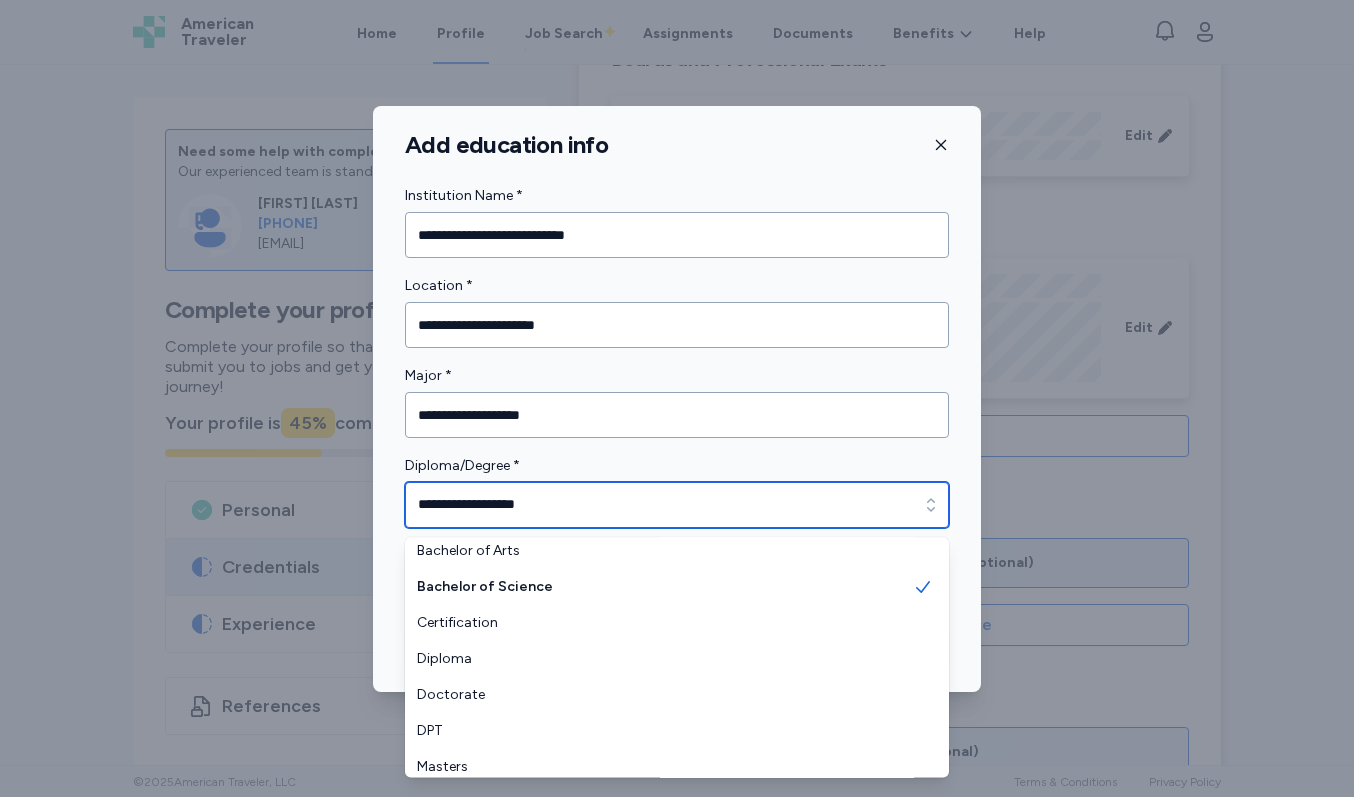 scroll, scrollTop: 138, scrollLeft: 0, axis: vertical 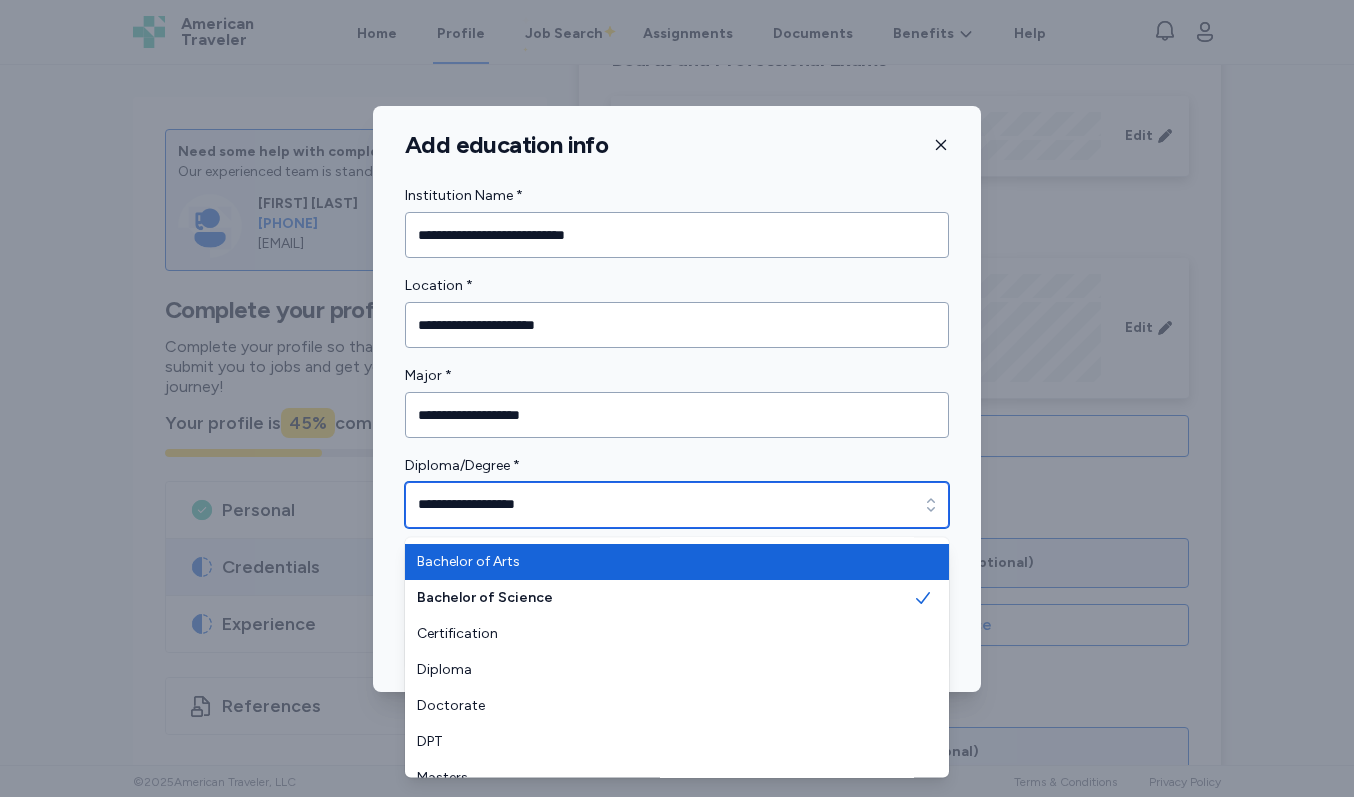 type on "**********" 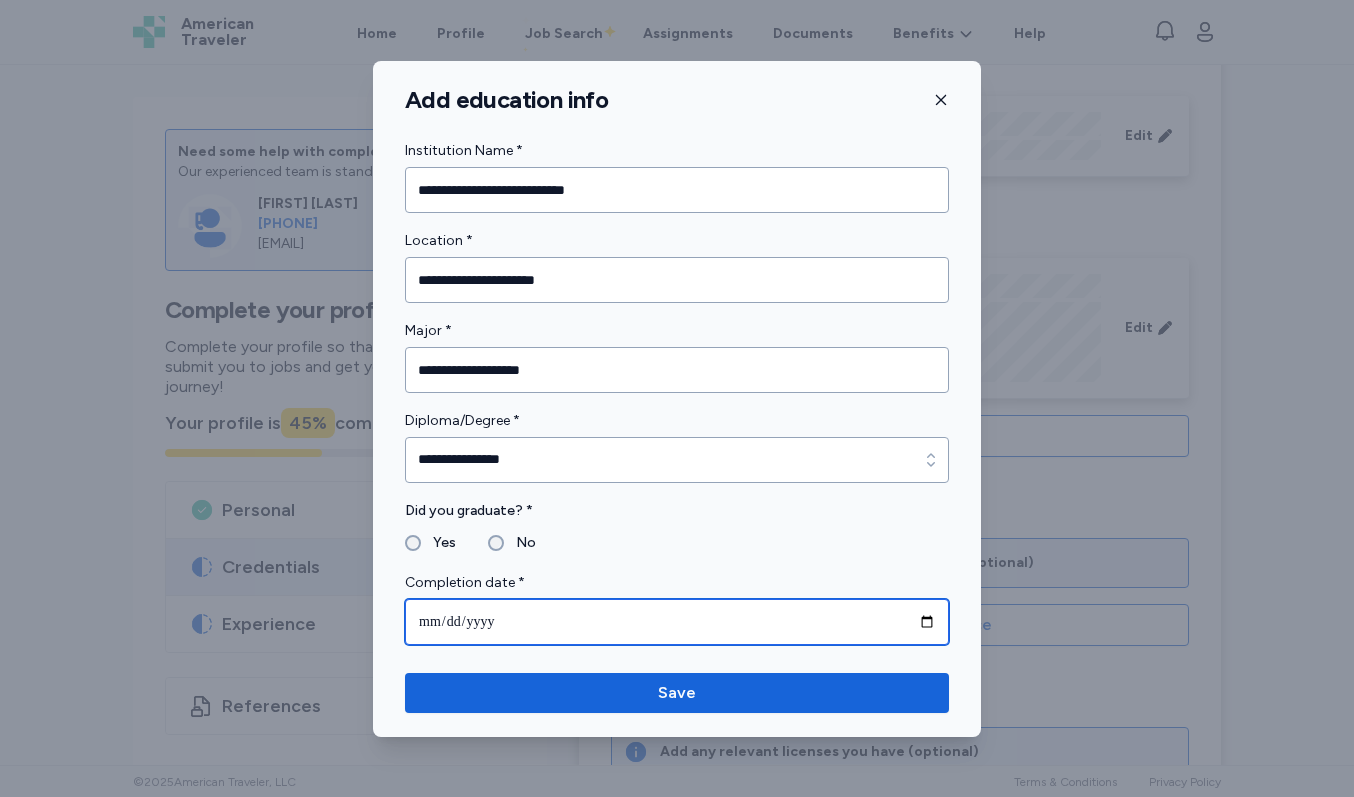 click at bounding box center [677, 622] 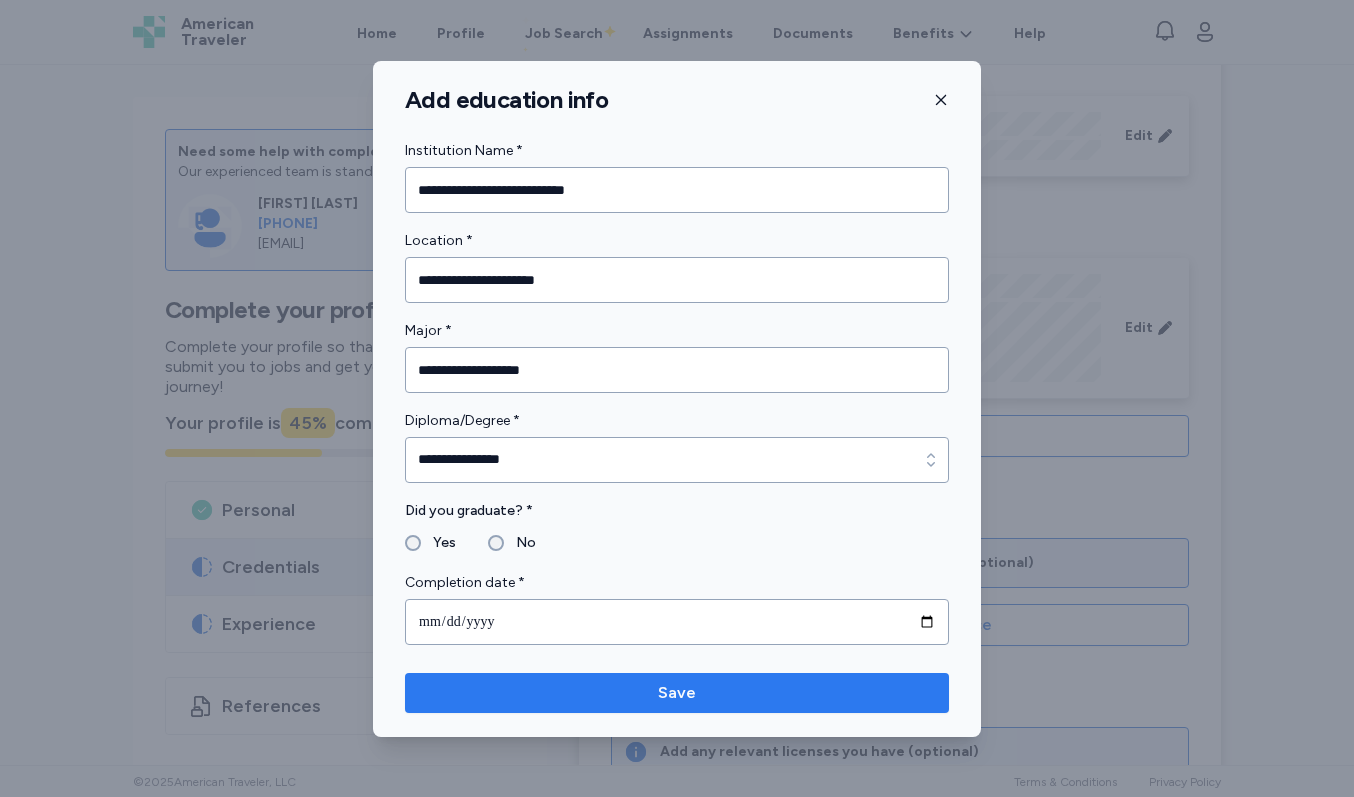 click on "Save" at bounding box center (677, 693) 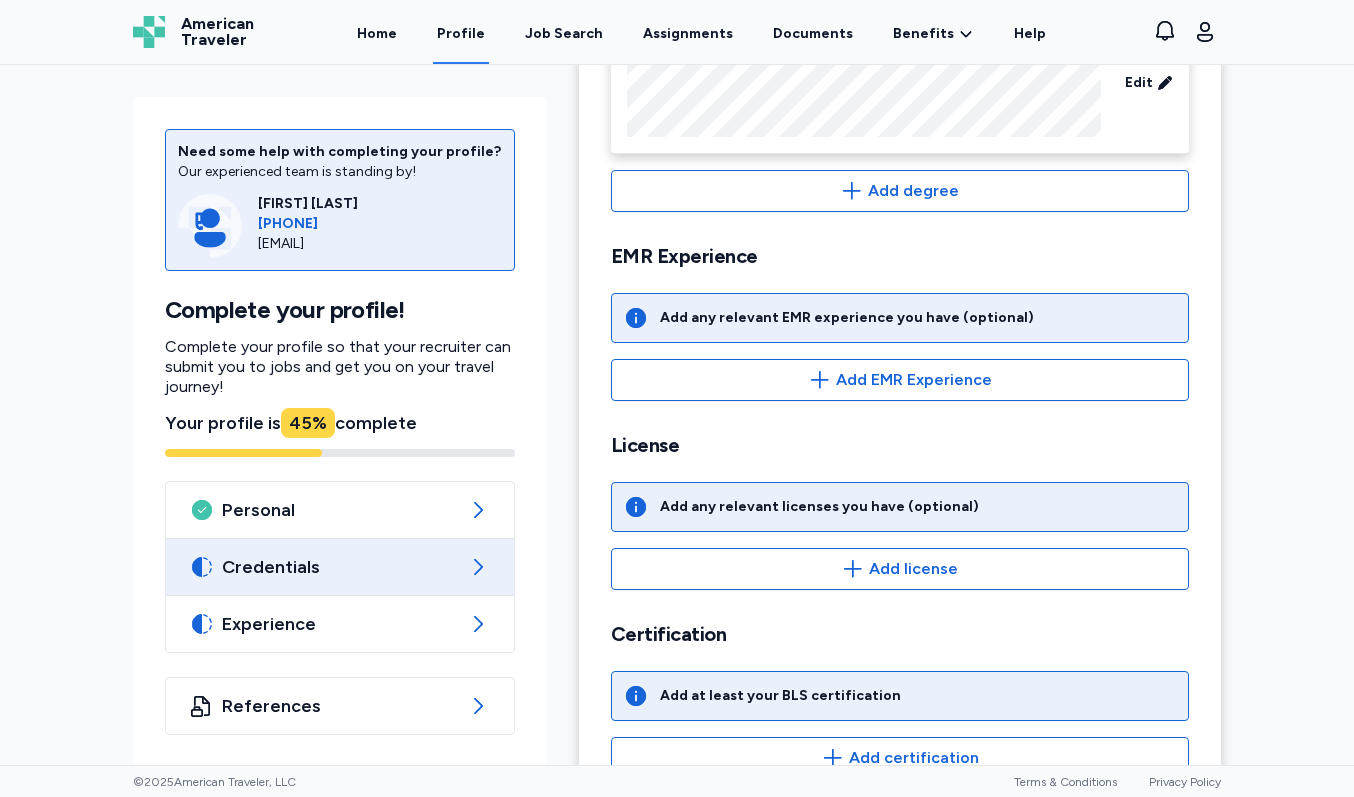scroll, scrollTop: 638, scrollLeft: 0, axis: vertical 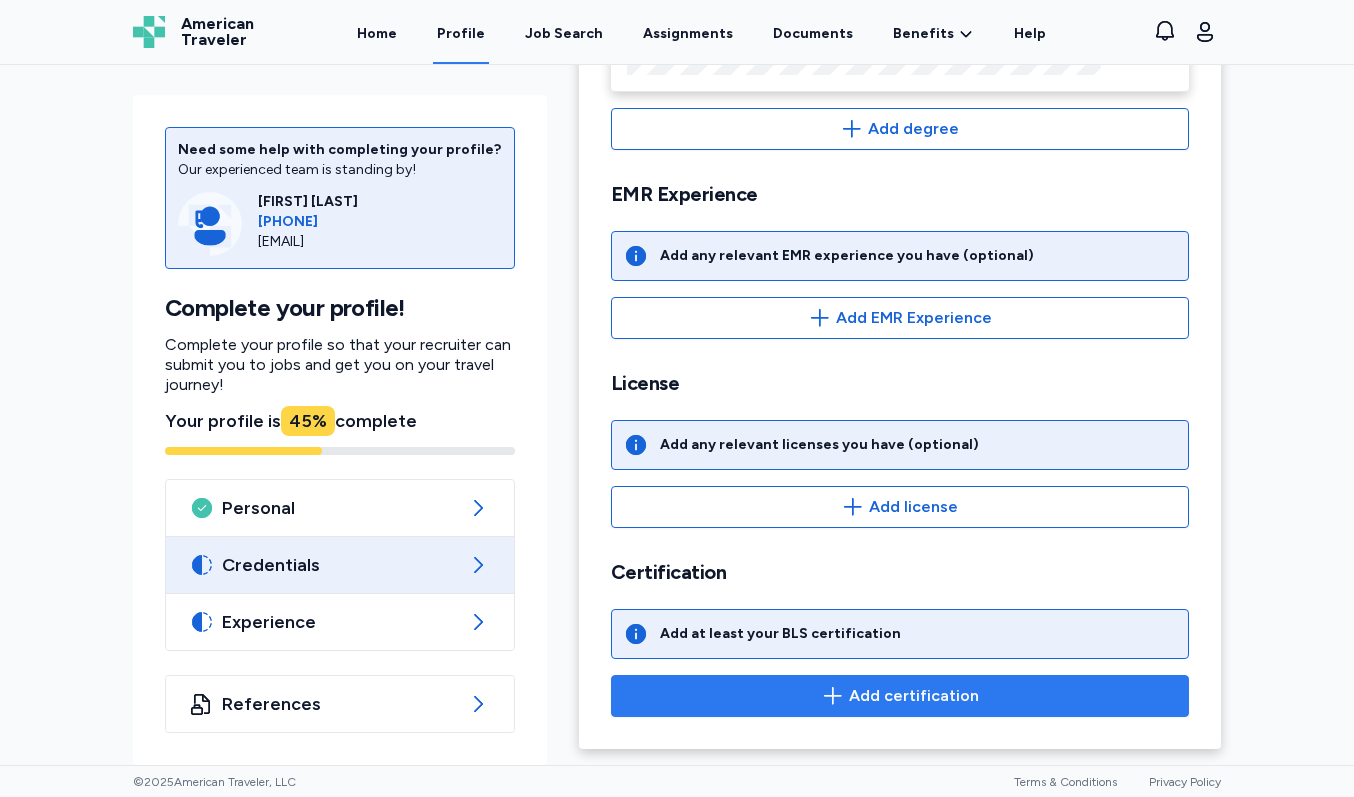 click on "Add certification" at bounding box center [914, 696] 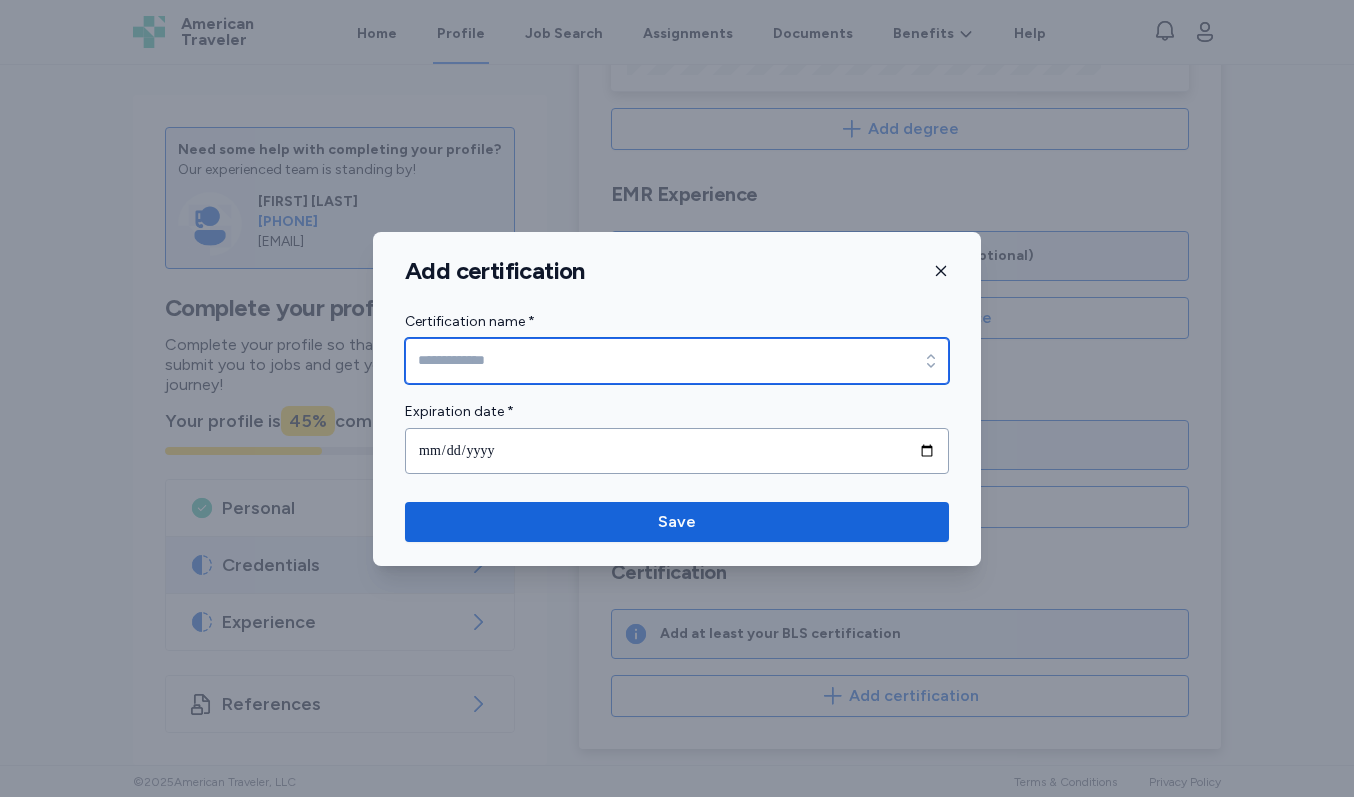click on "Certification name *" at bounding box center (677, 361) 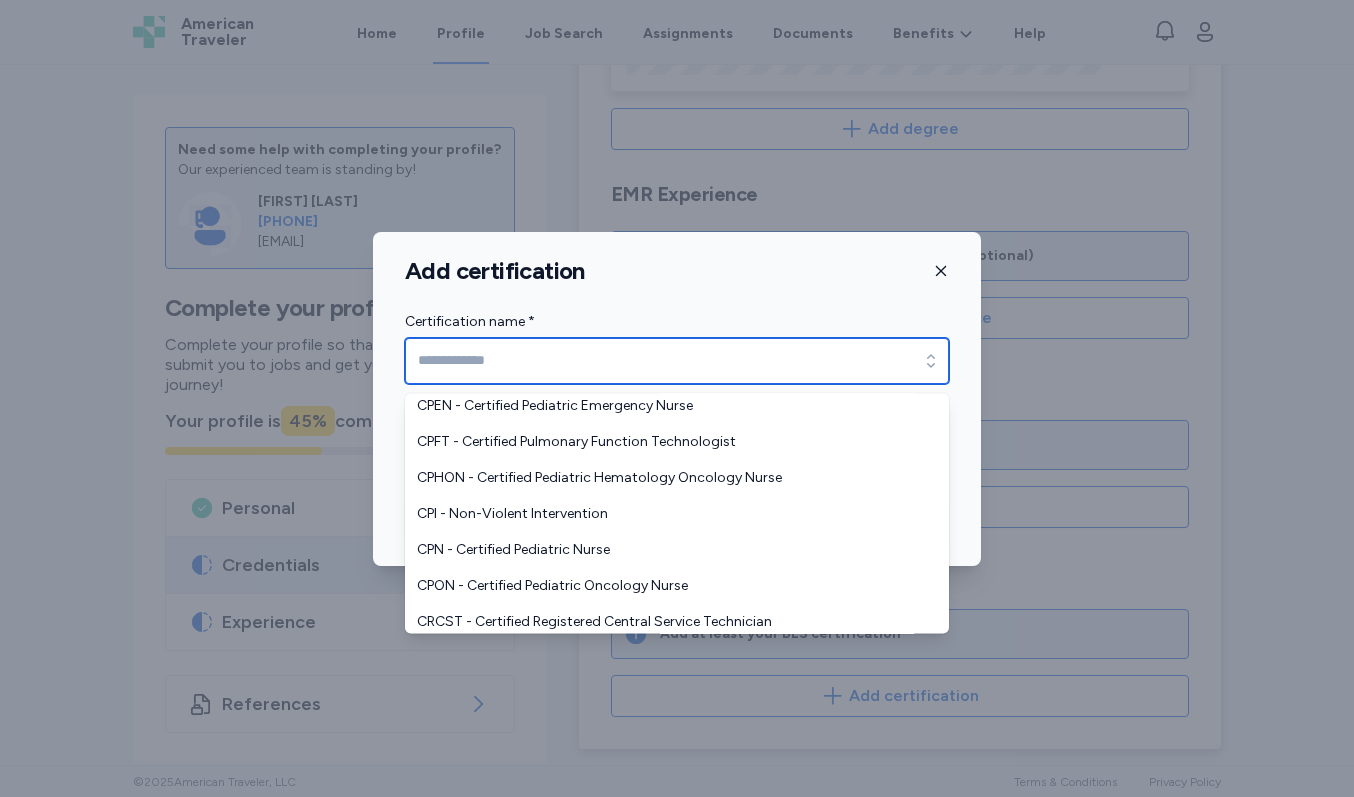 scroll, scrollTop: 2325, scrollLeft: 0, axis: vertical 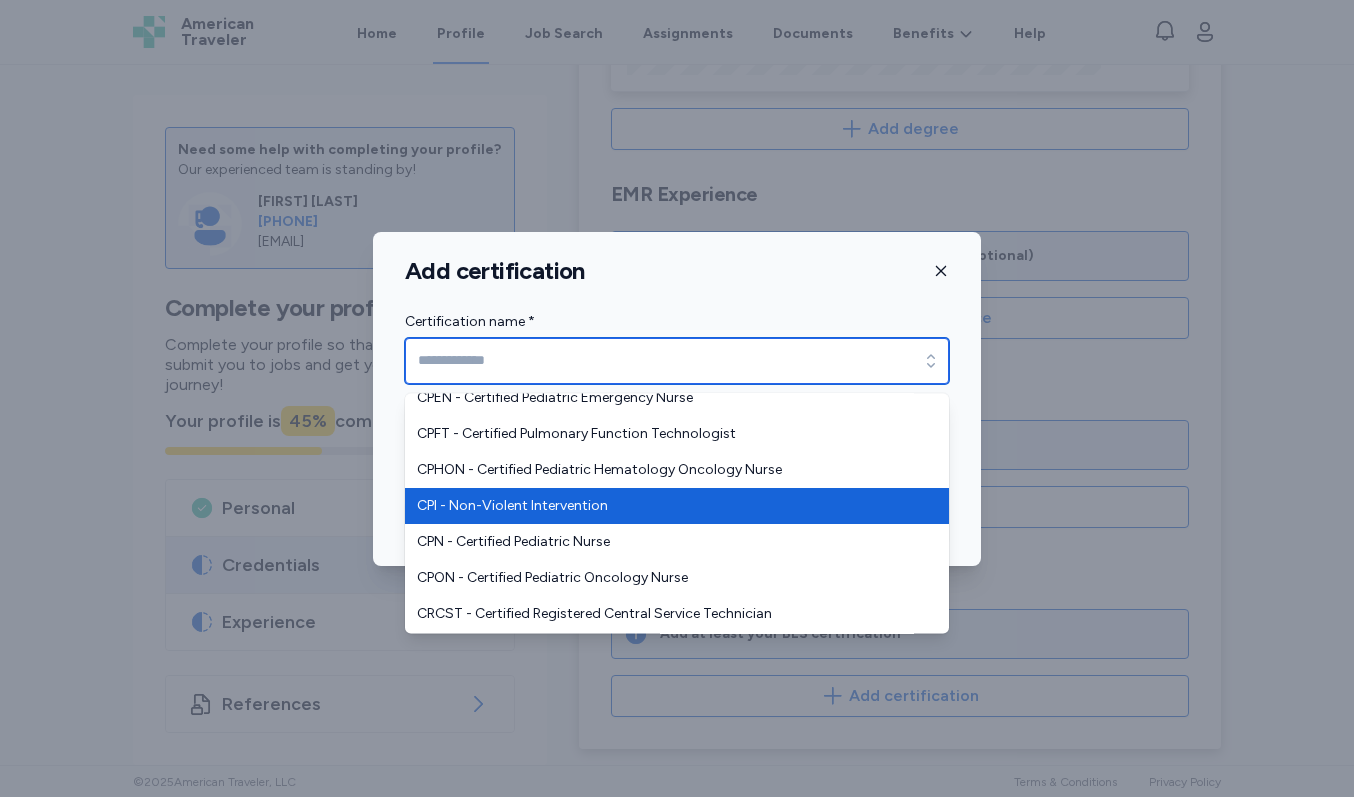 type on "**********" 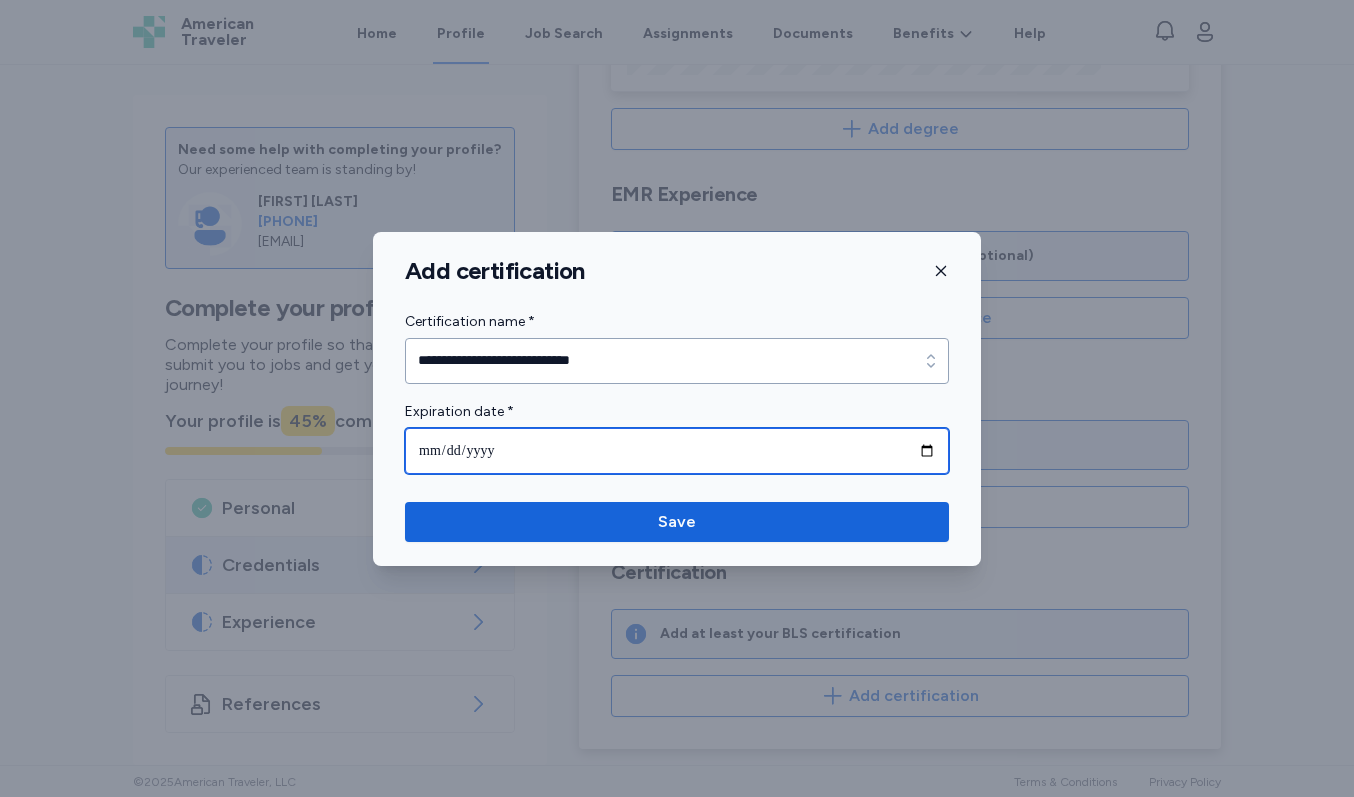 click at bounding box center (677, 451) 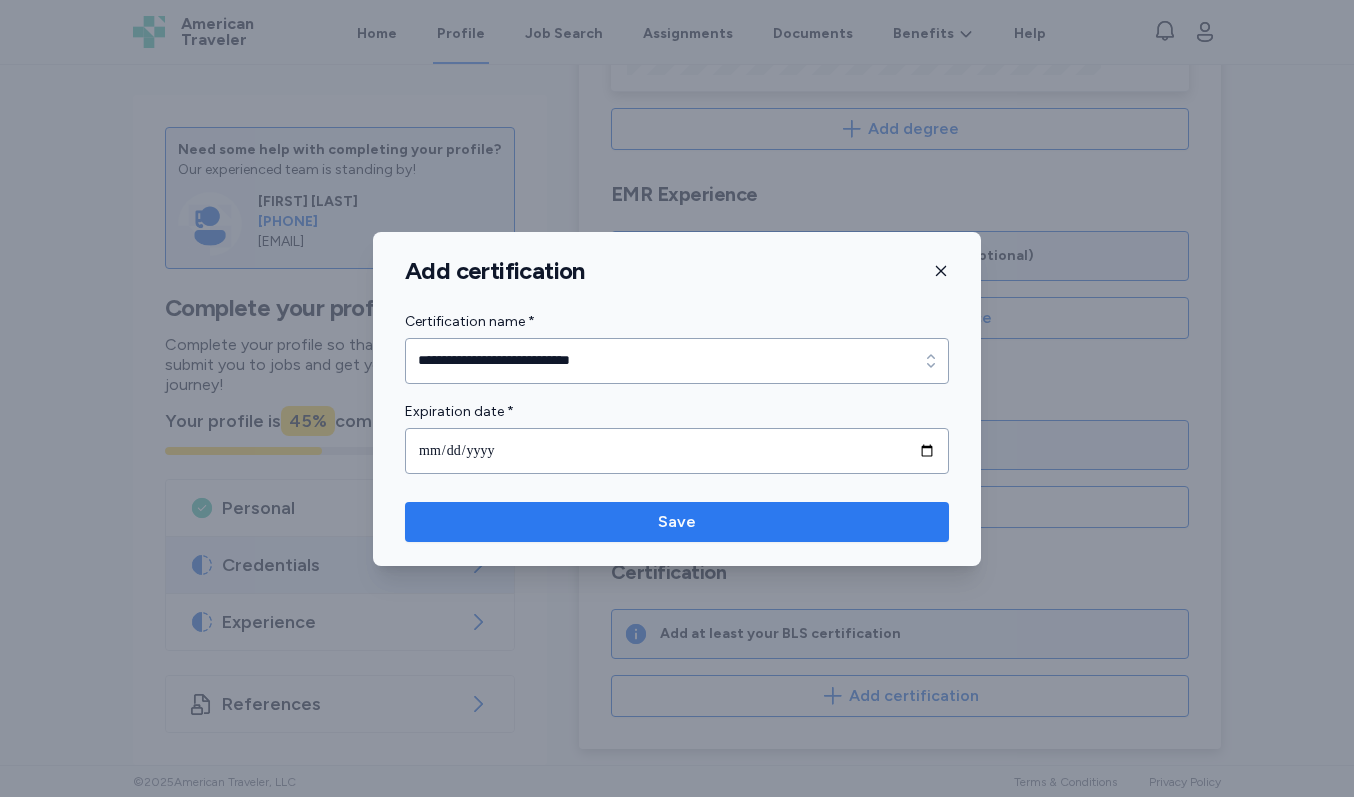 click on "Save" at bounding box center [677, 522] 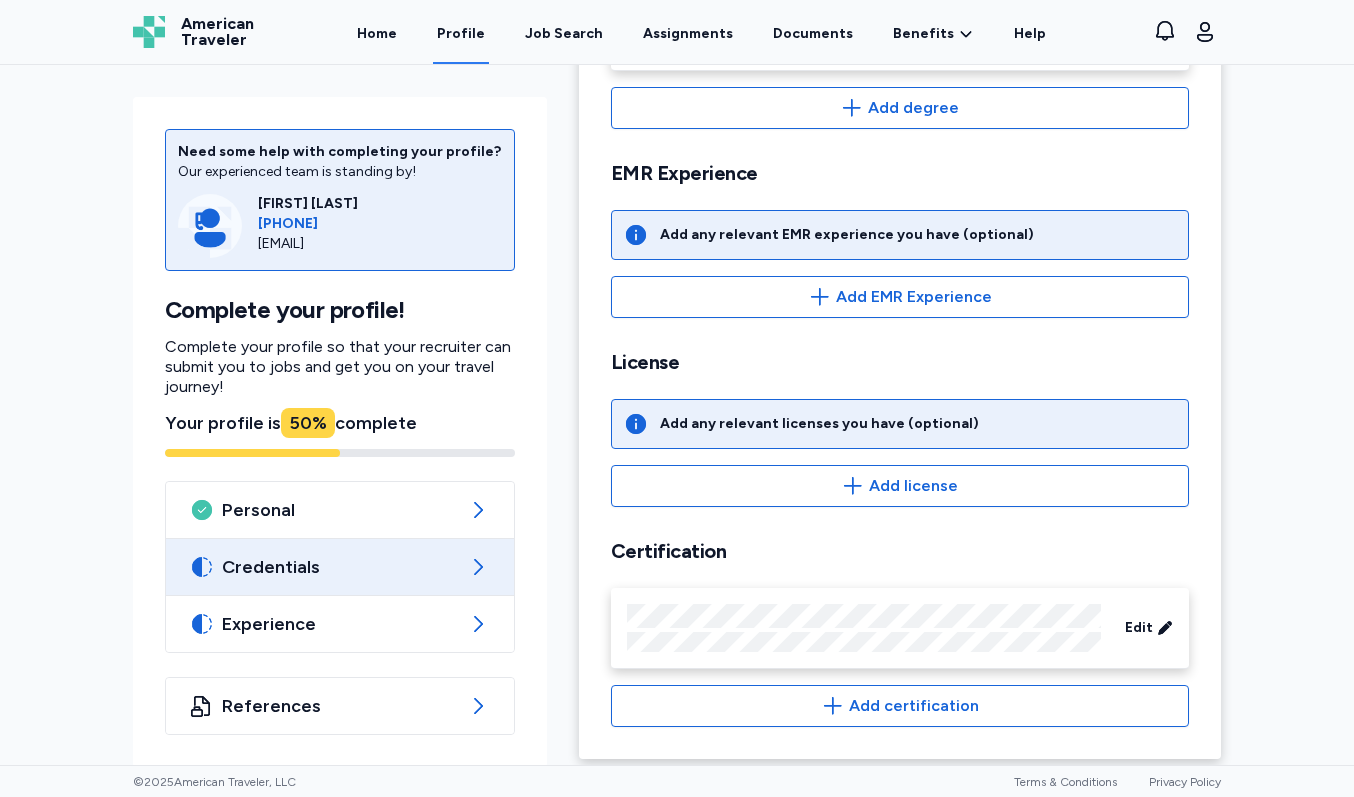 scroll, scrollTop: 669, scrollLeft: 0, axis: vertical 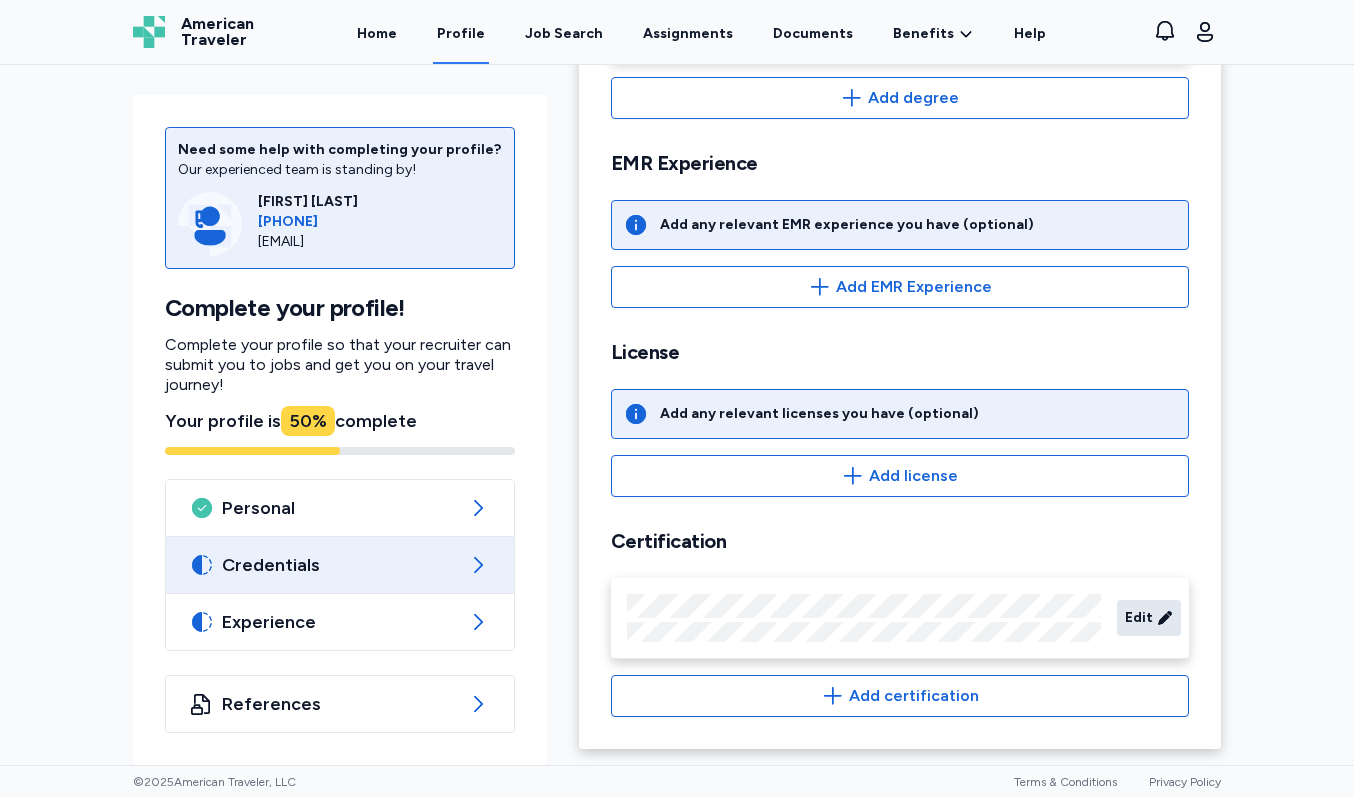 click on "Edit" at bounding box center (1139, 618) 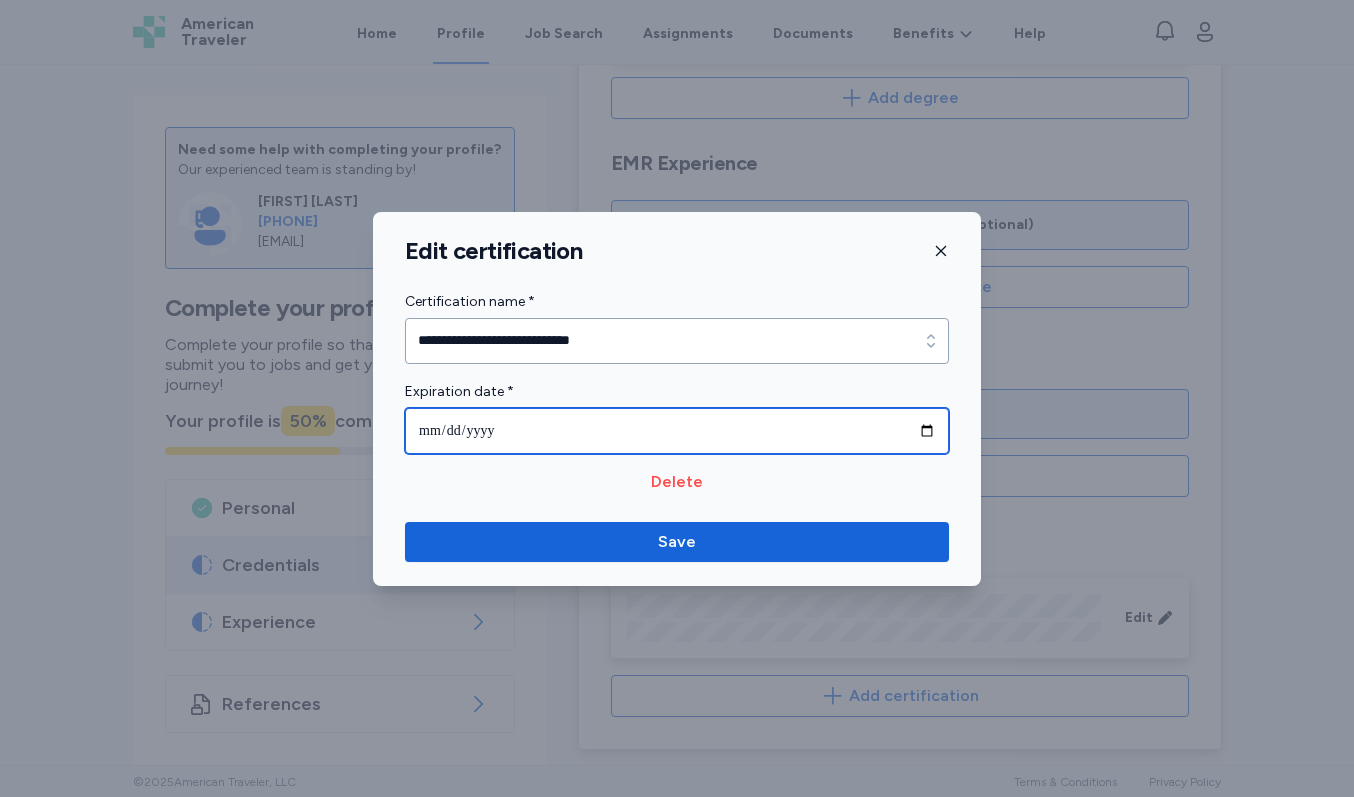 click on "**********" at bounding box center [677, 431] 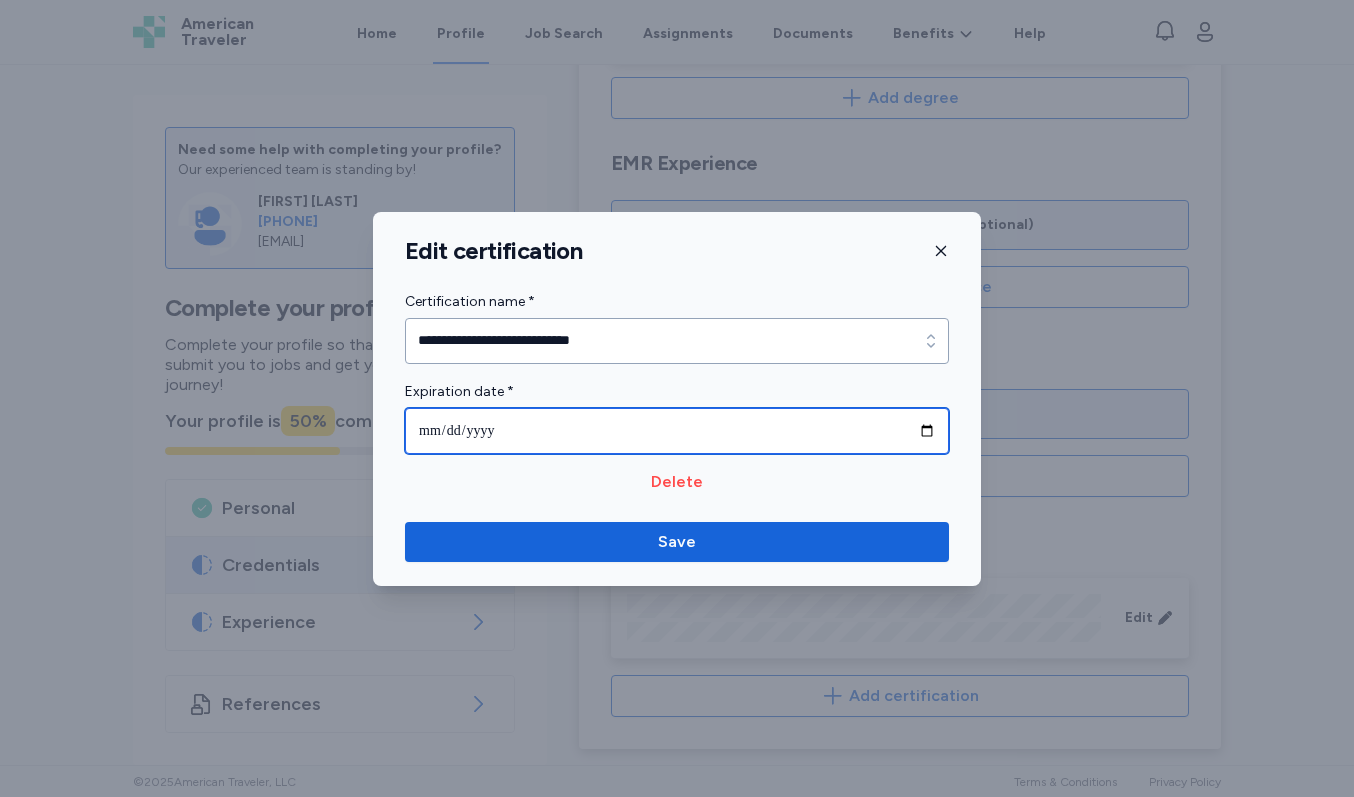 click on "**********" at bounding box center [677, 431] 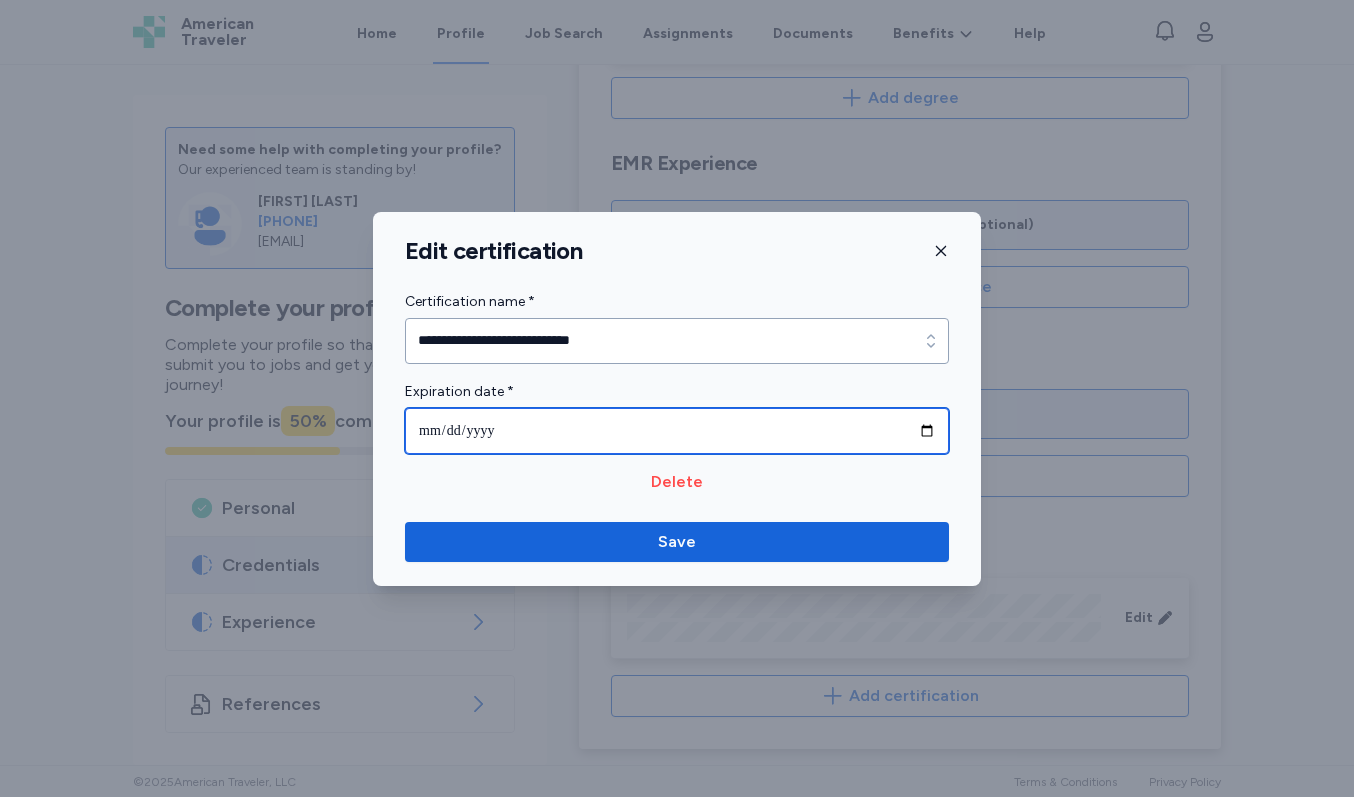 type on "**********" 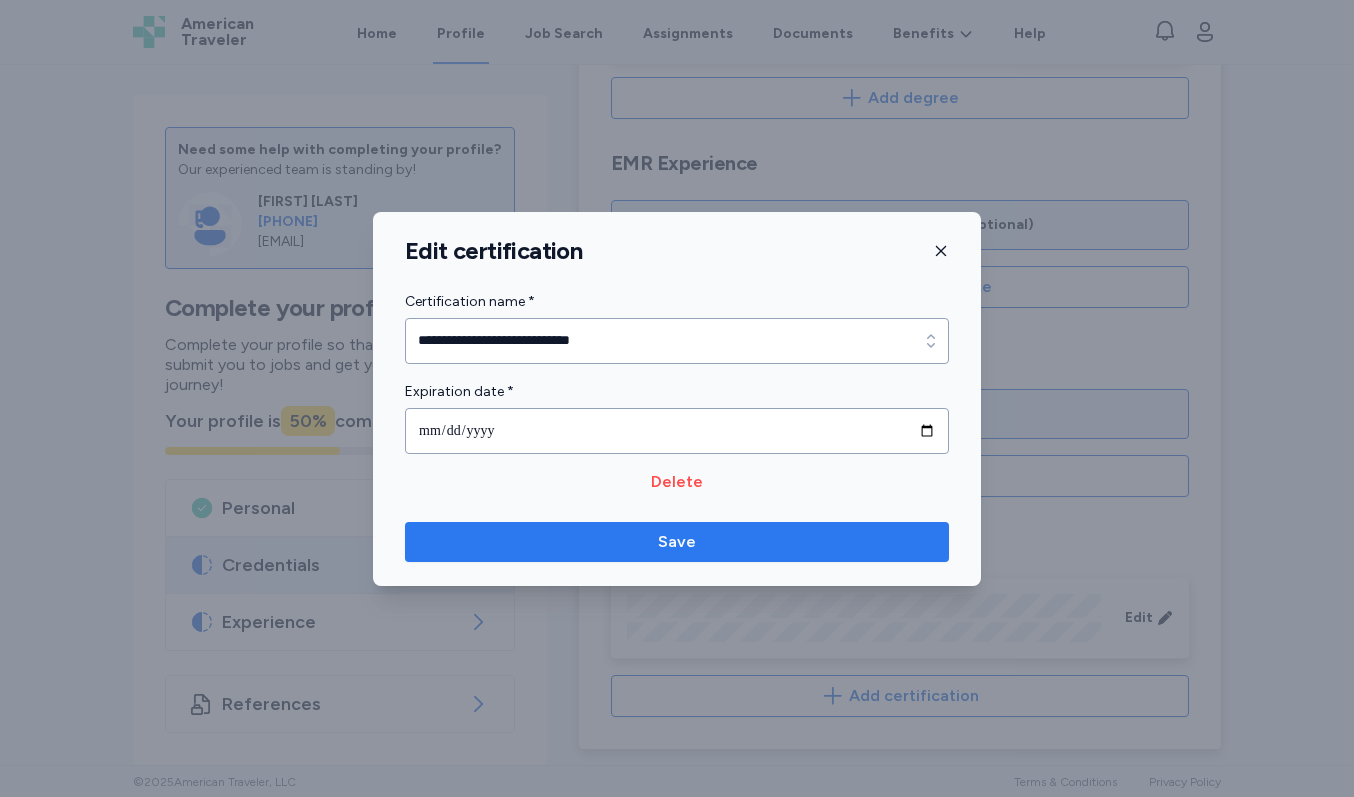 click on "Save" at bounding box center (677, 542) 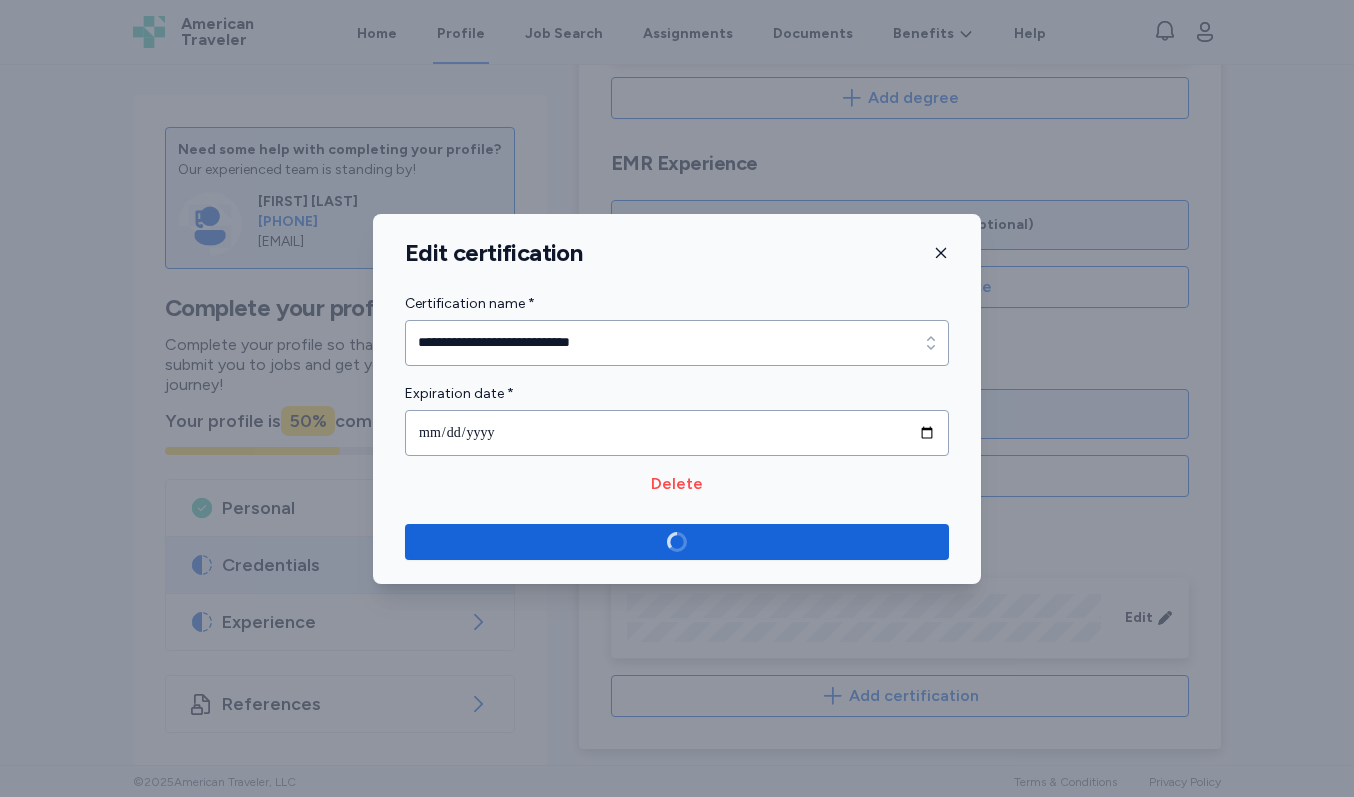 scroll, scrollTop: 673, scrollLeft: 0, axis: vertical 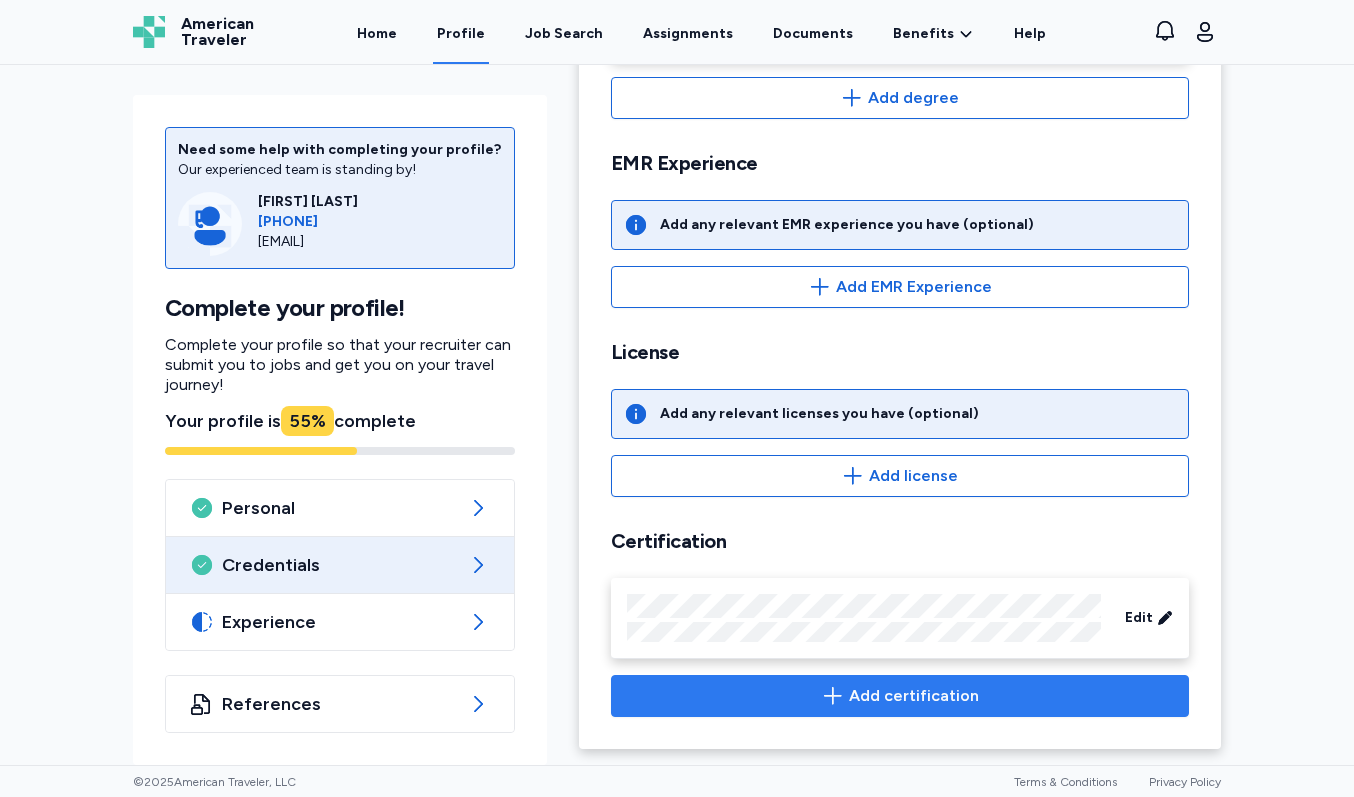 click on "Add certification" at bounding box center (914, 696) 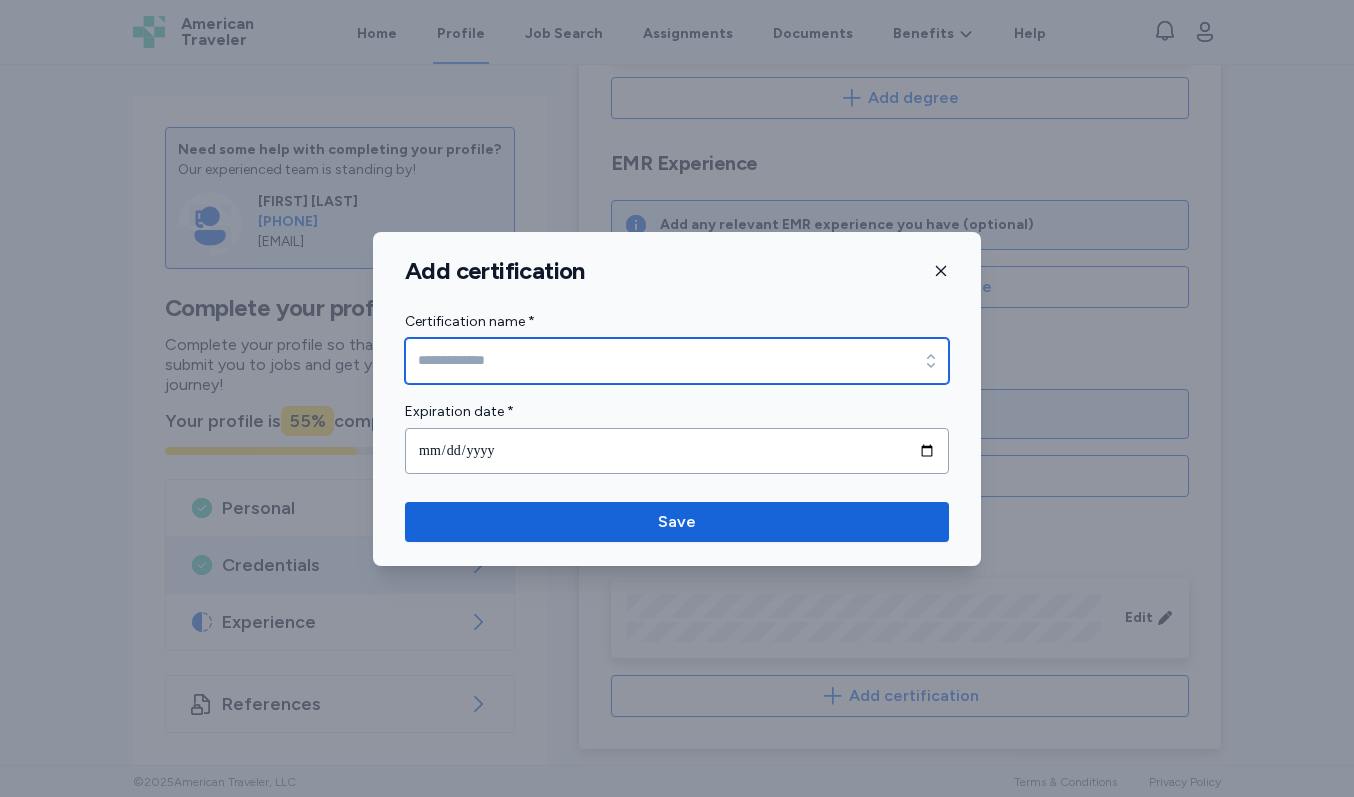 click on "Certification name *" at bounding box center [677, 361] 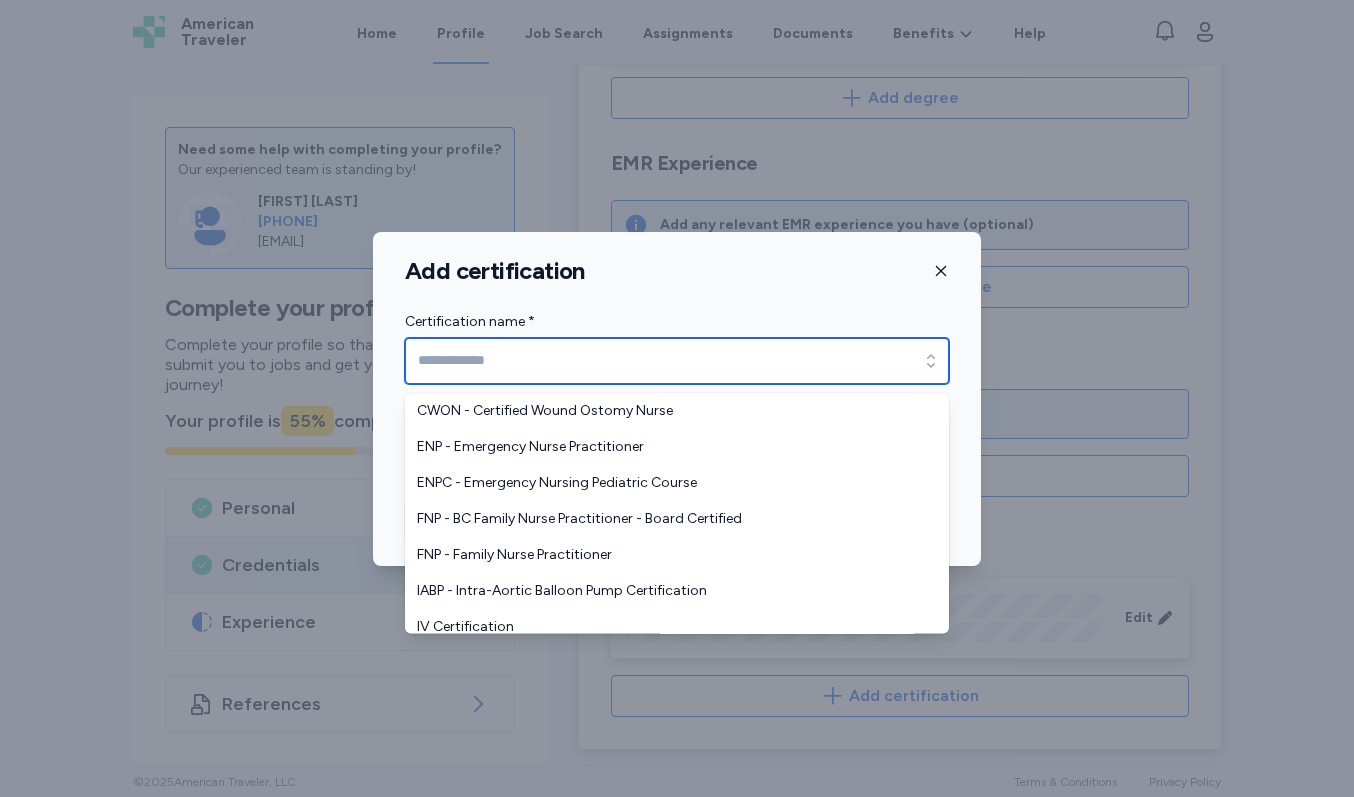 scroll, scrollTop: 3003, scrollLeft: 0, axis: vertical 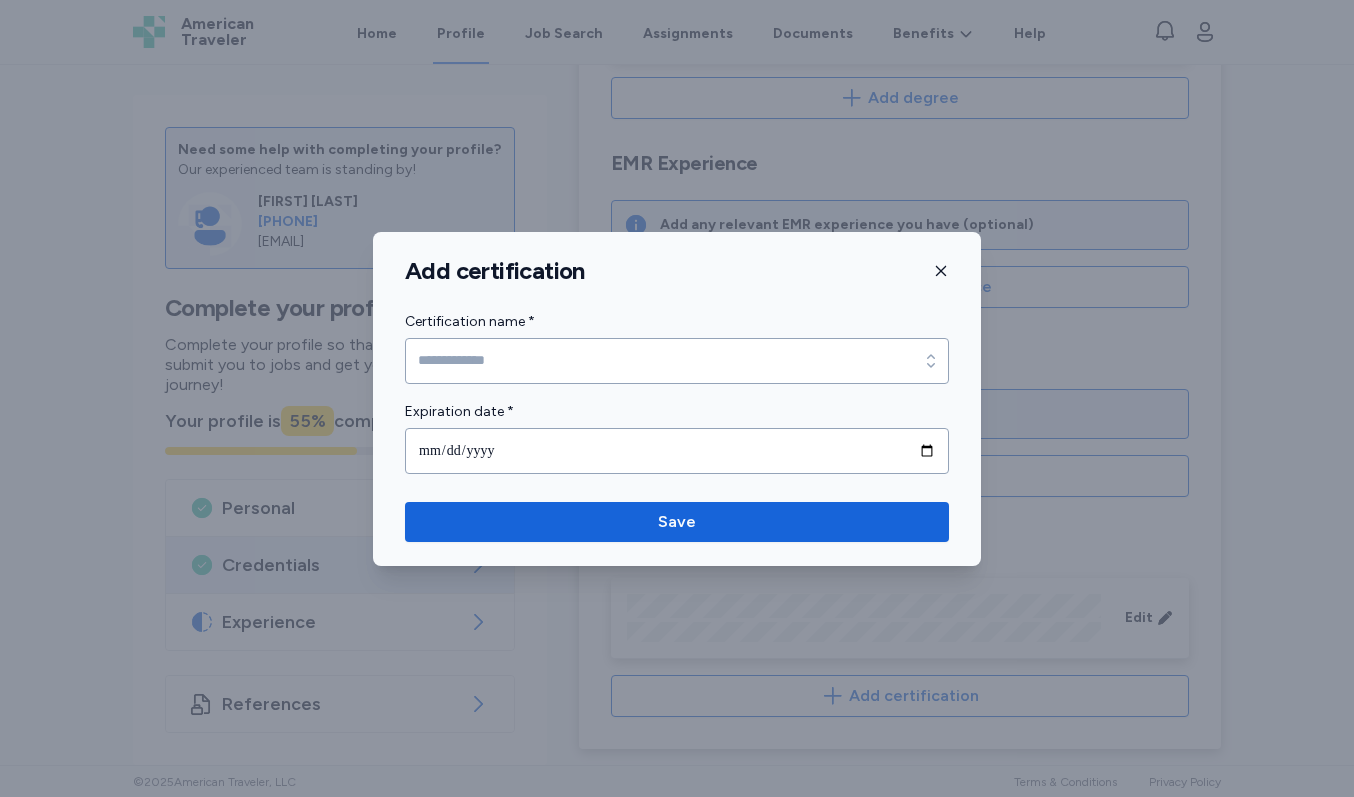 click on "Add certification Certification name * Certification name * Expiration date * Save" at bounding box center [677, 399] 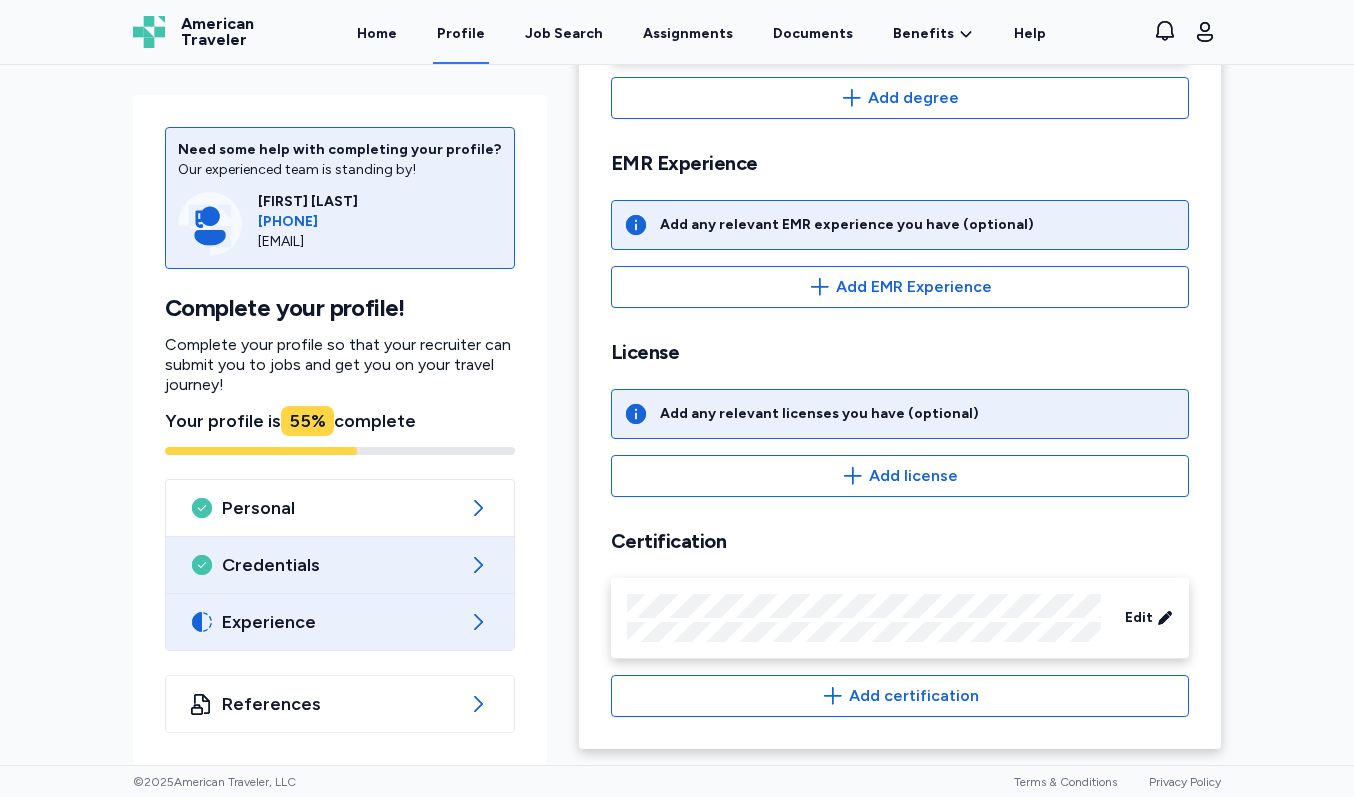 click on "Experience" at bounding box center (340, 622) 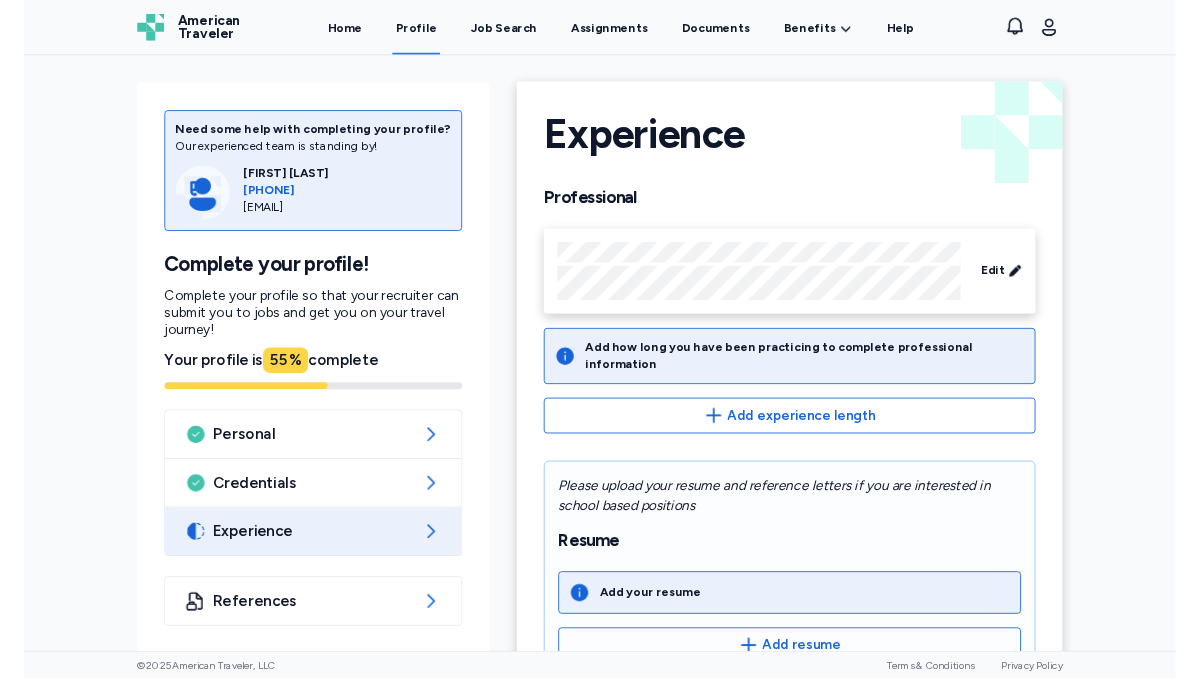 scroll, scrollTop: 463, scrollLeft: 0, axis: vertical 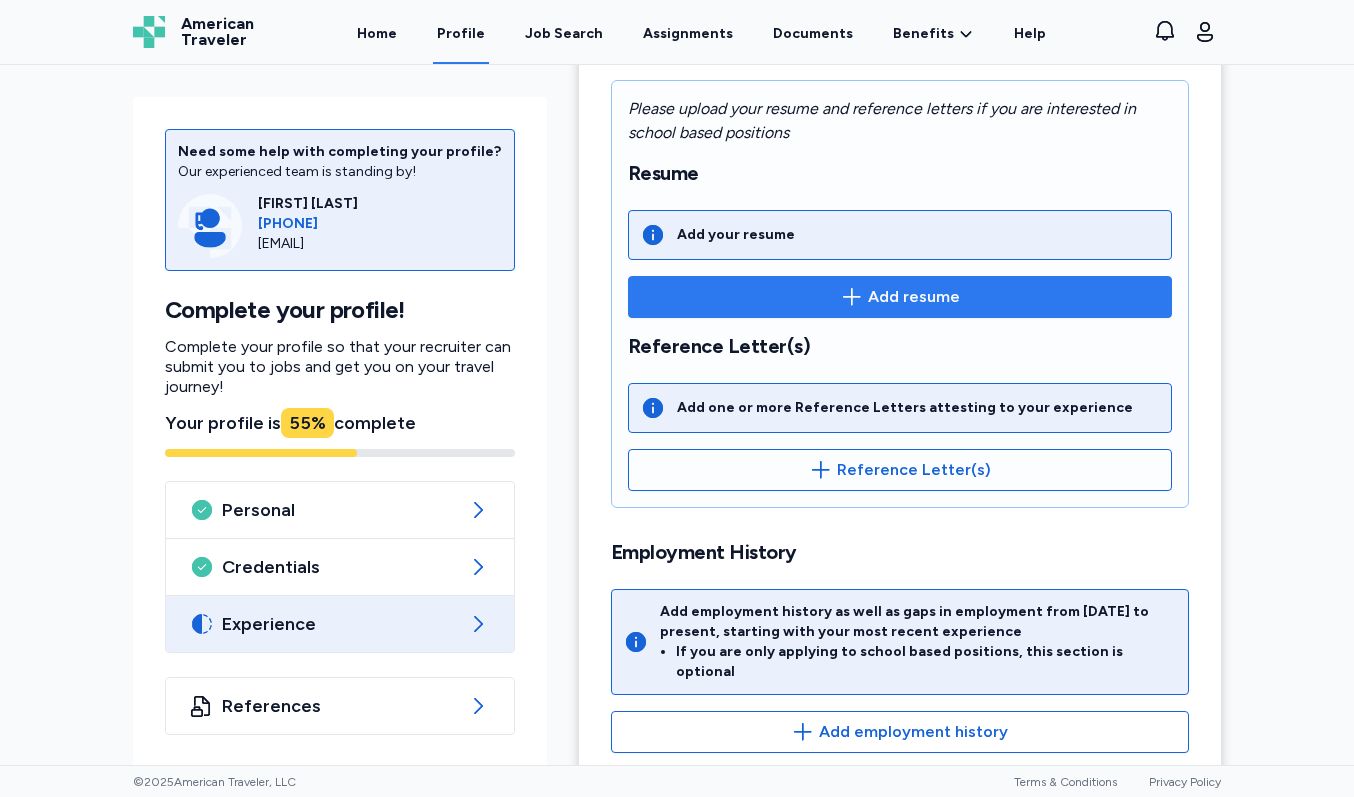 click on "Add resume" at bounding box center (914, 297) 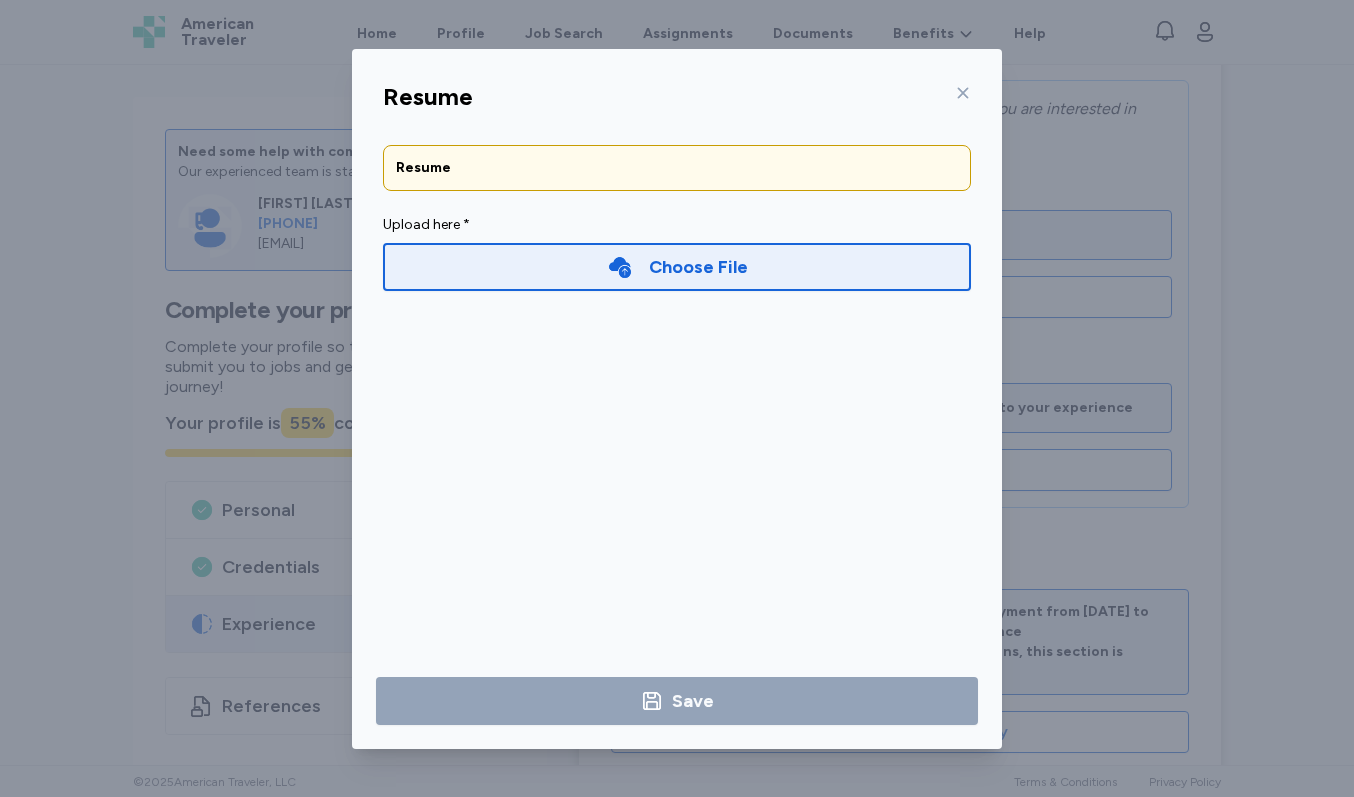 click on "Choose File" at bounding box center (698, 267) 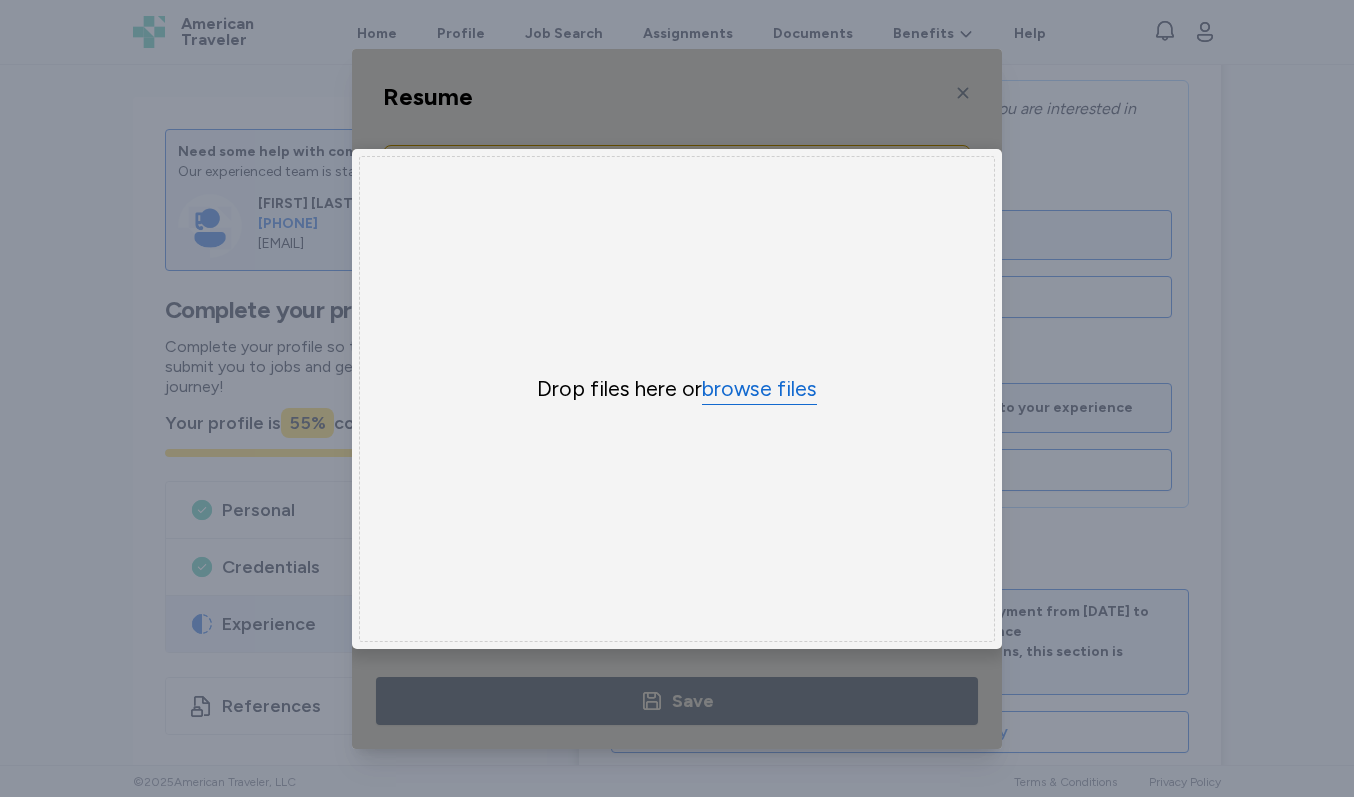 click on "browse files" at bounding box center [759, 389] 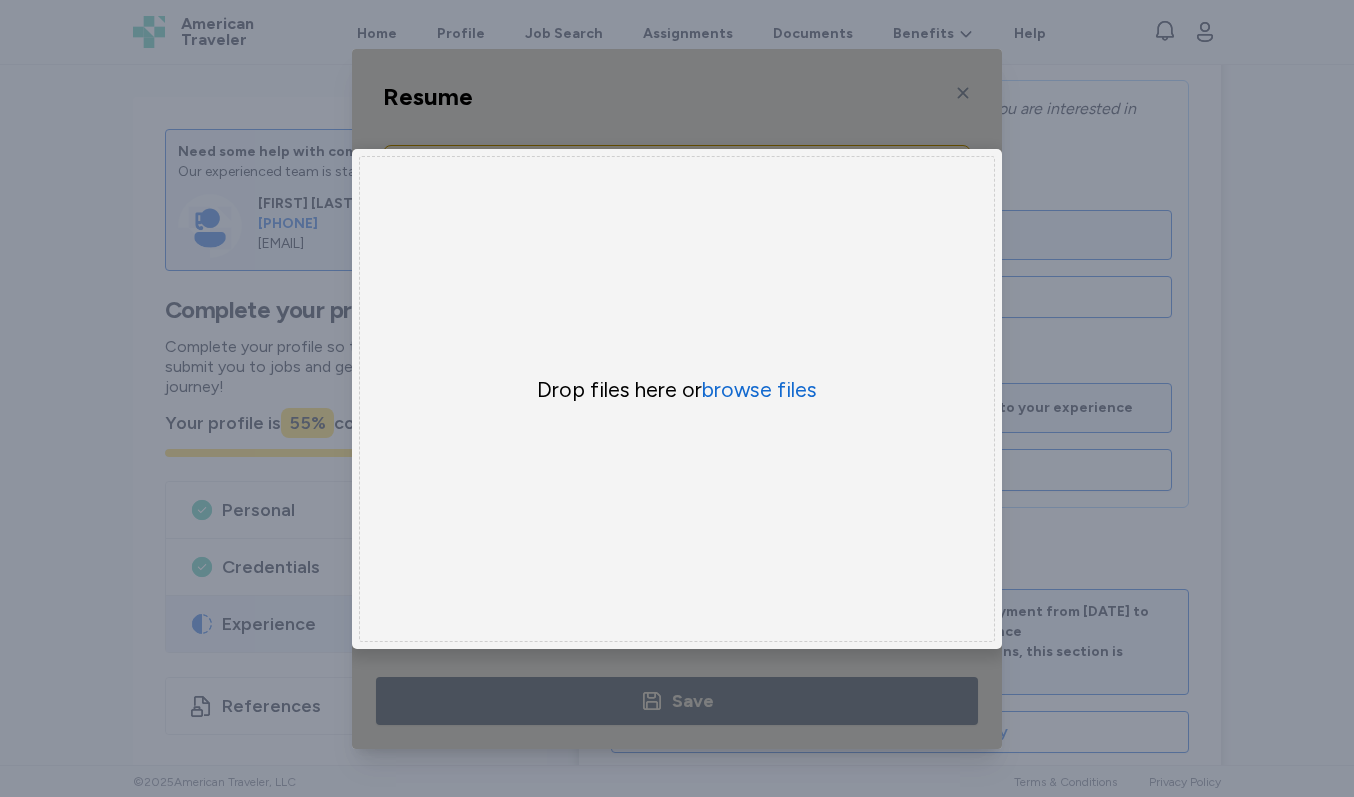 click on "Drop files here or  browse files" at bounding box center (677, 390) 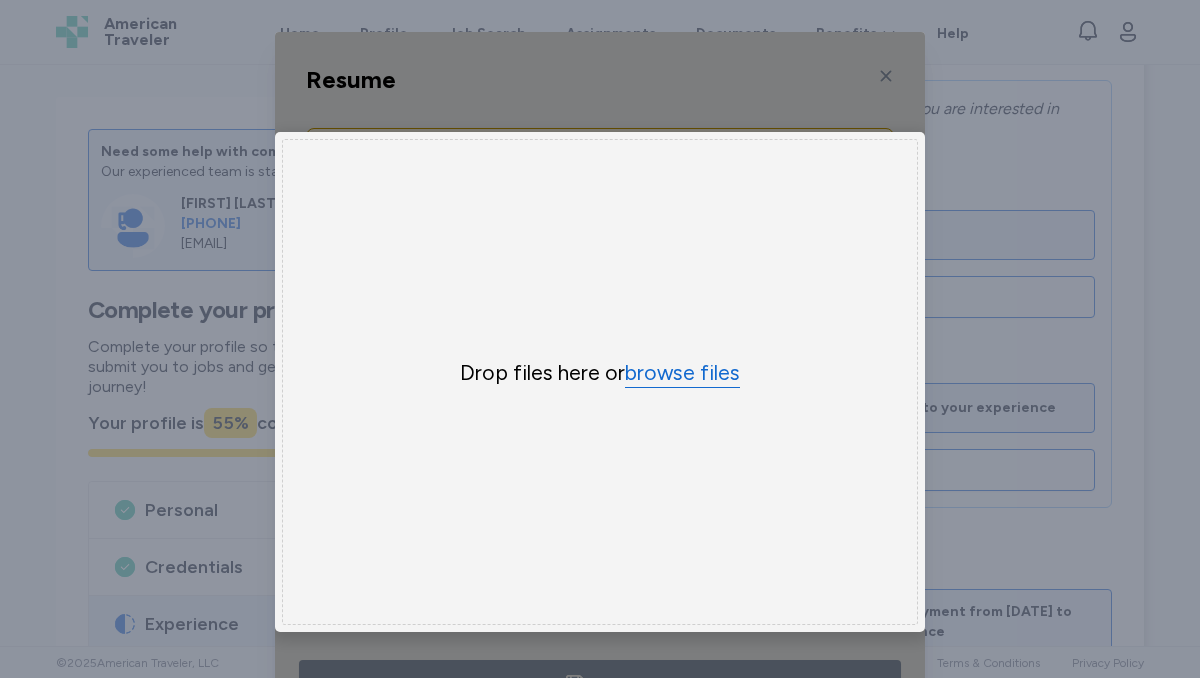 click on "browse files" at bounding box center [682, 373] 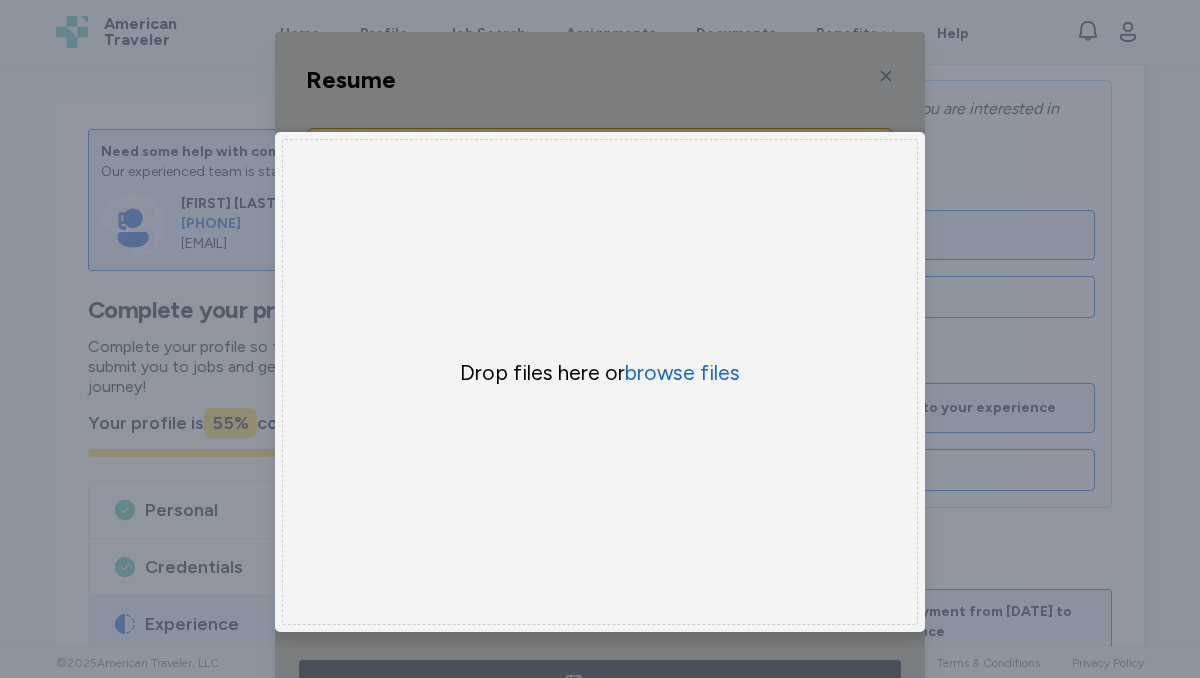 click on "Resume Resume  Upload here * Choose File × Drop your files here Drop files here or  browse files Save" at bounding box center (600, 382) 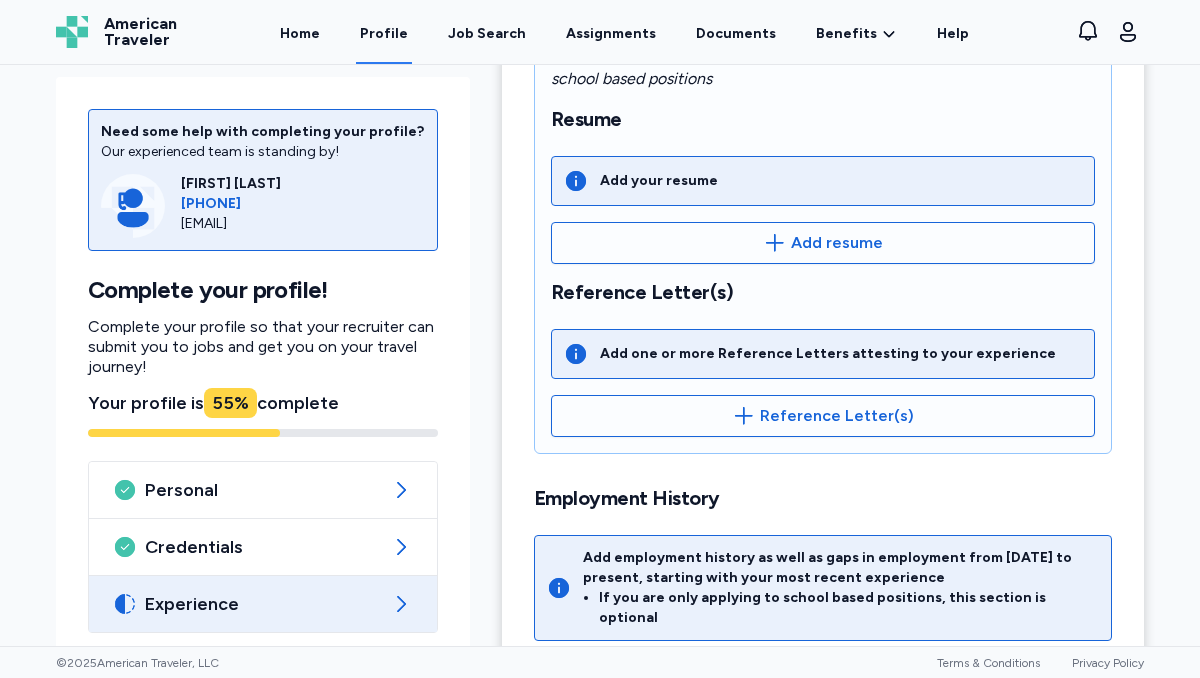 scroll, scrollTop: 582, scrollLeft: 0, axis: vertical 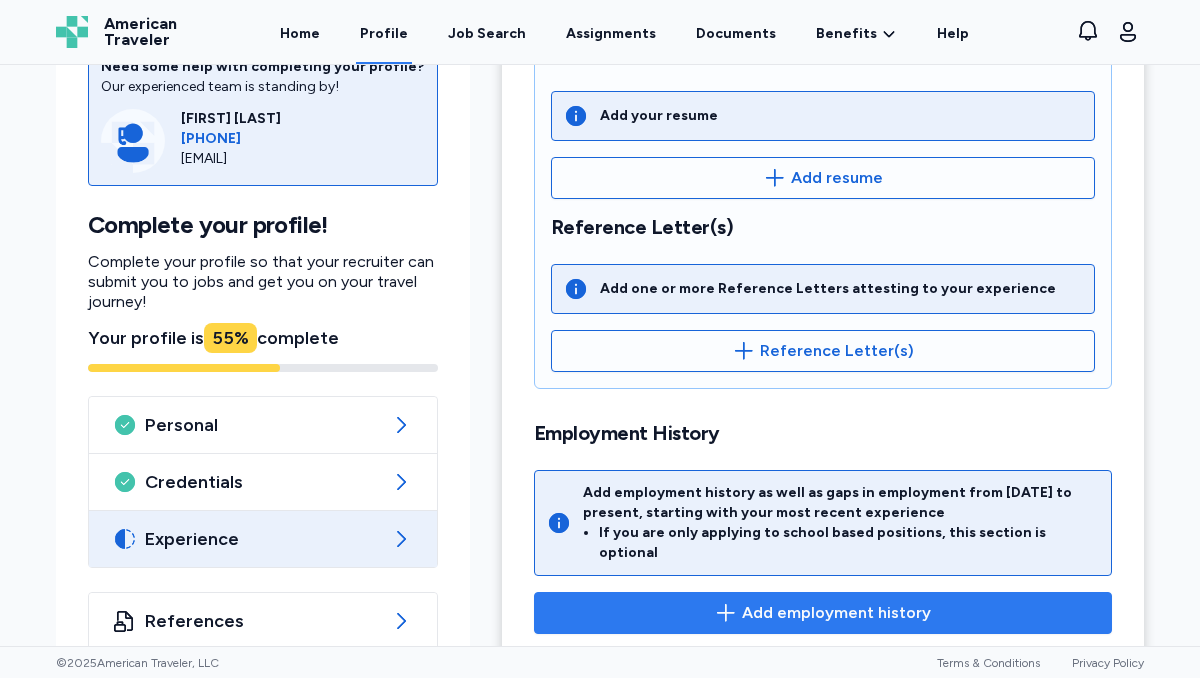 click on "Add employment history" at bounding box center [823, 613] 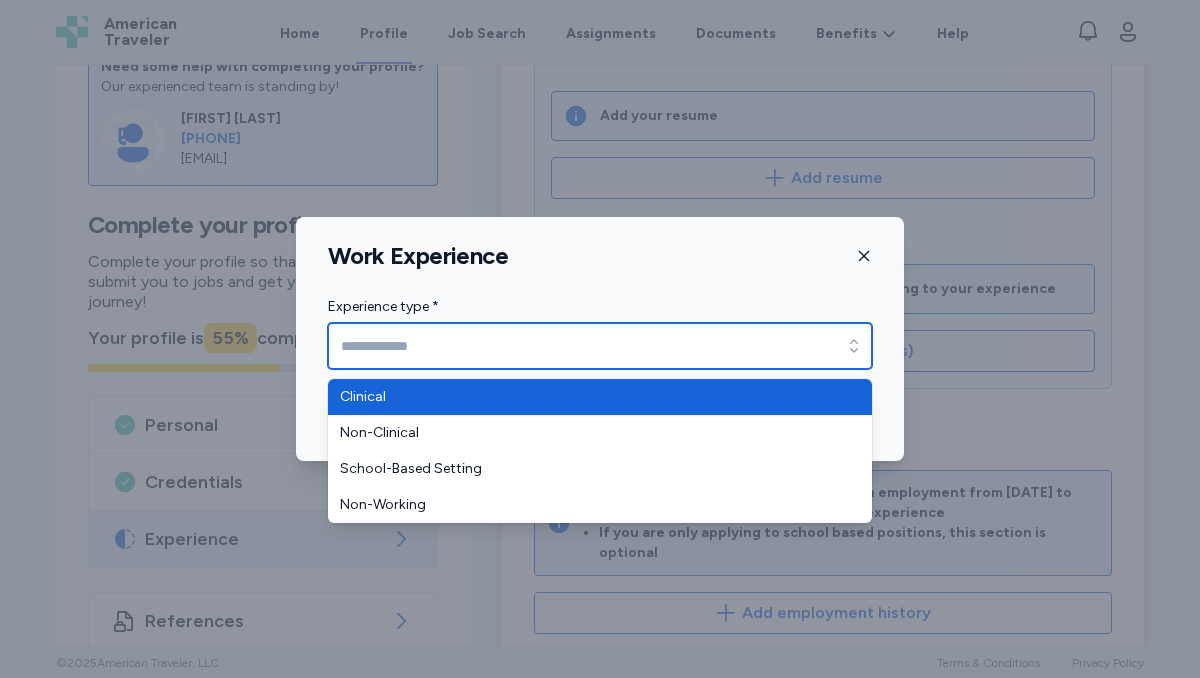 click on "Experience type *" at bounding box center [600, 346] 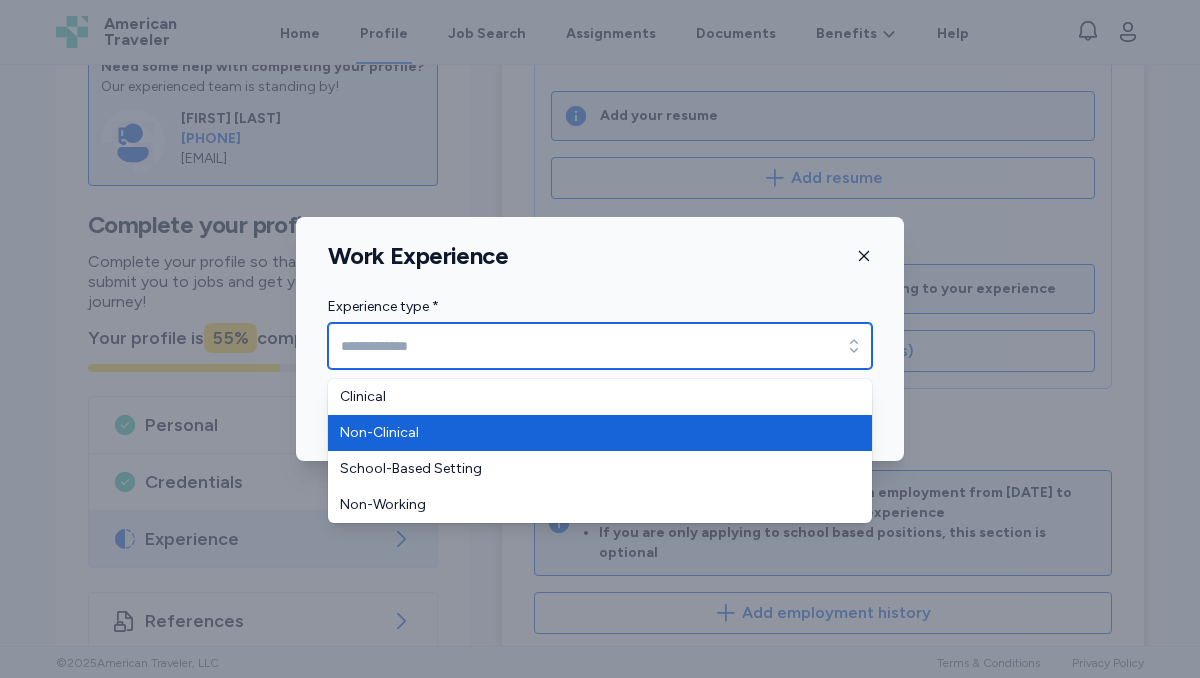 type on "**********" 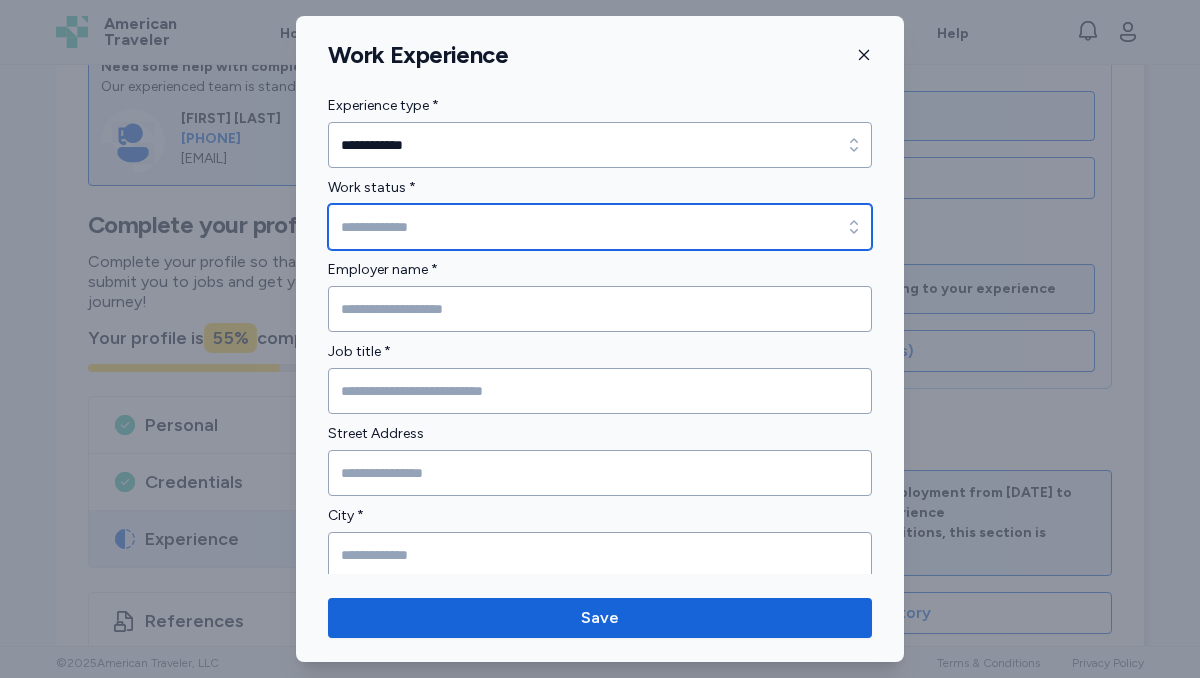 click on "Work status *" at bounding box center (600, 227) 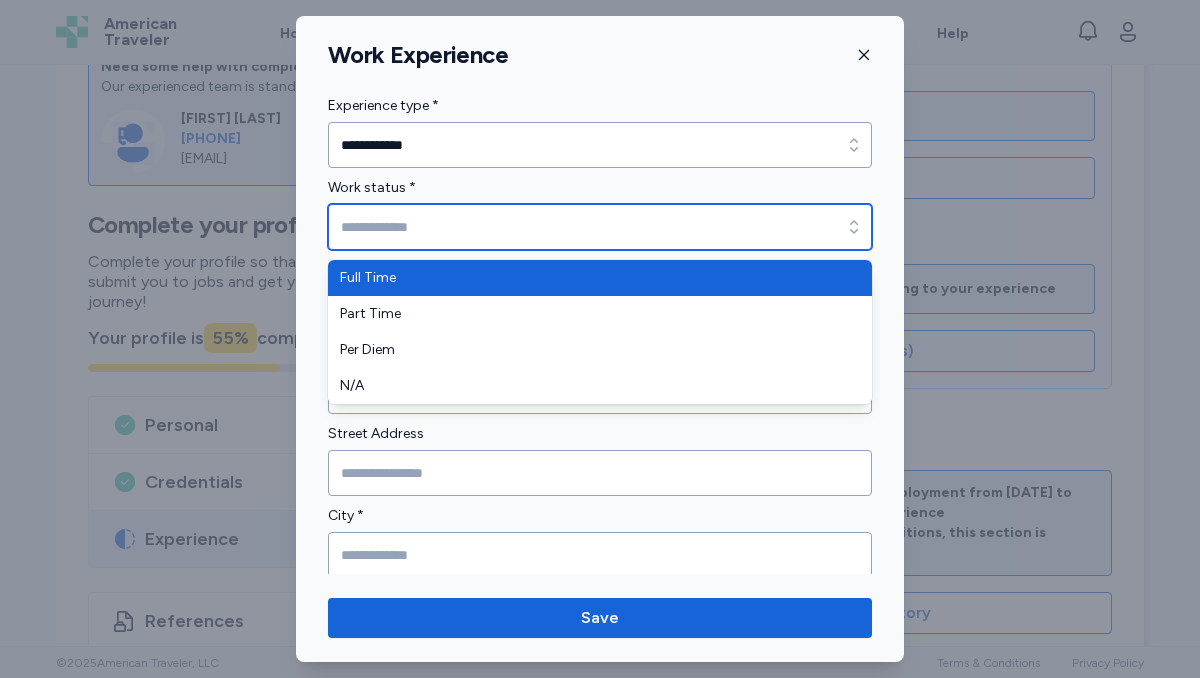 type on "*********" 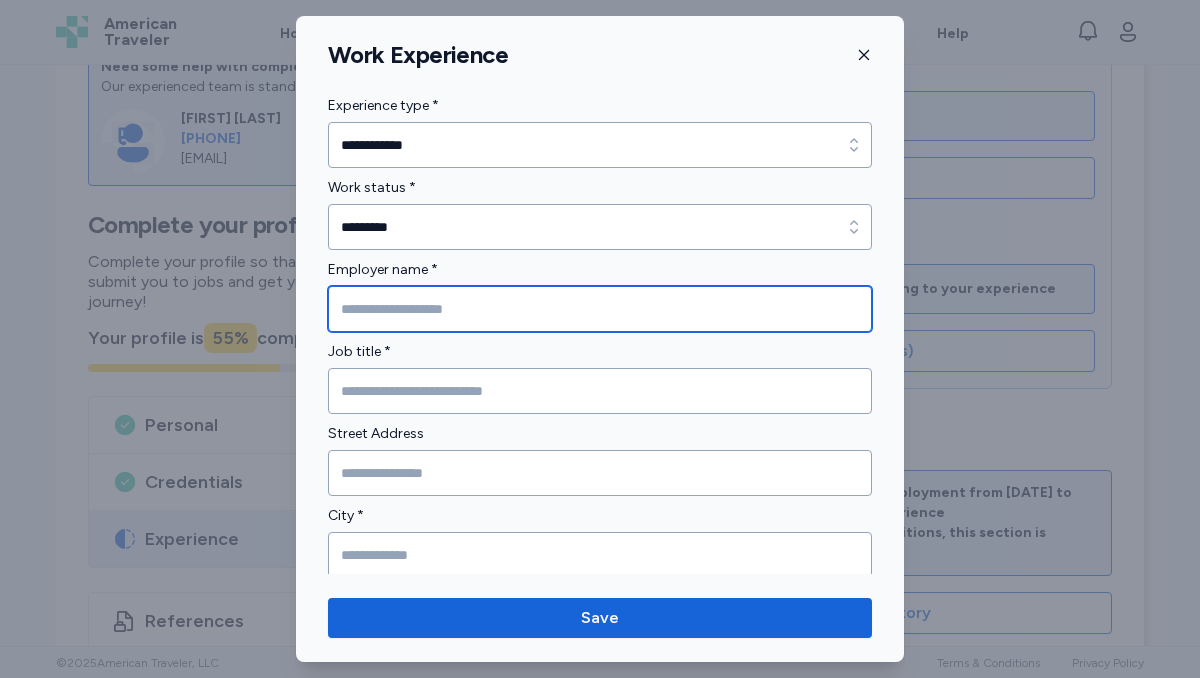 click at bounding box center (600, 309) 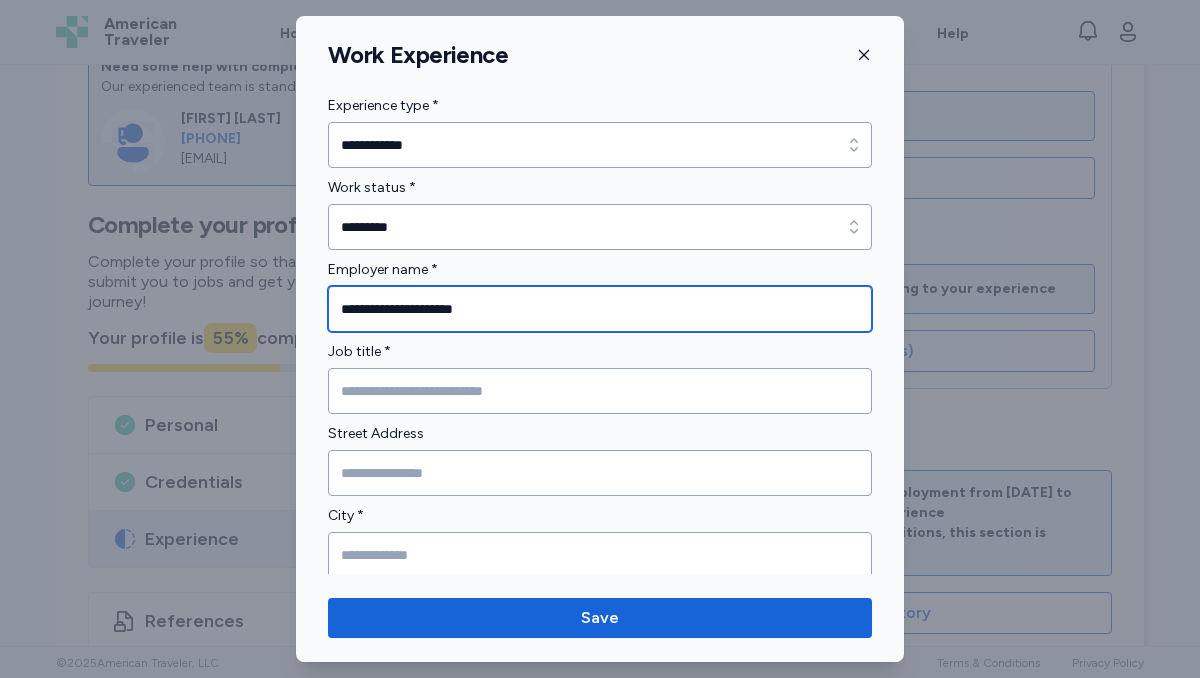 click on "**********" at bounding box center (600, 309) 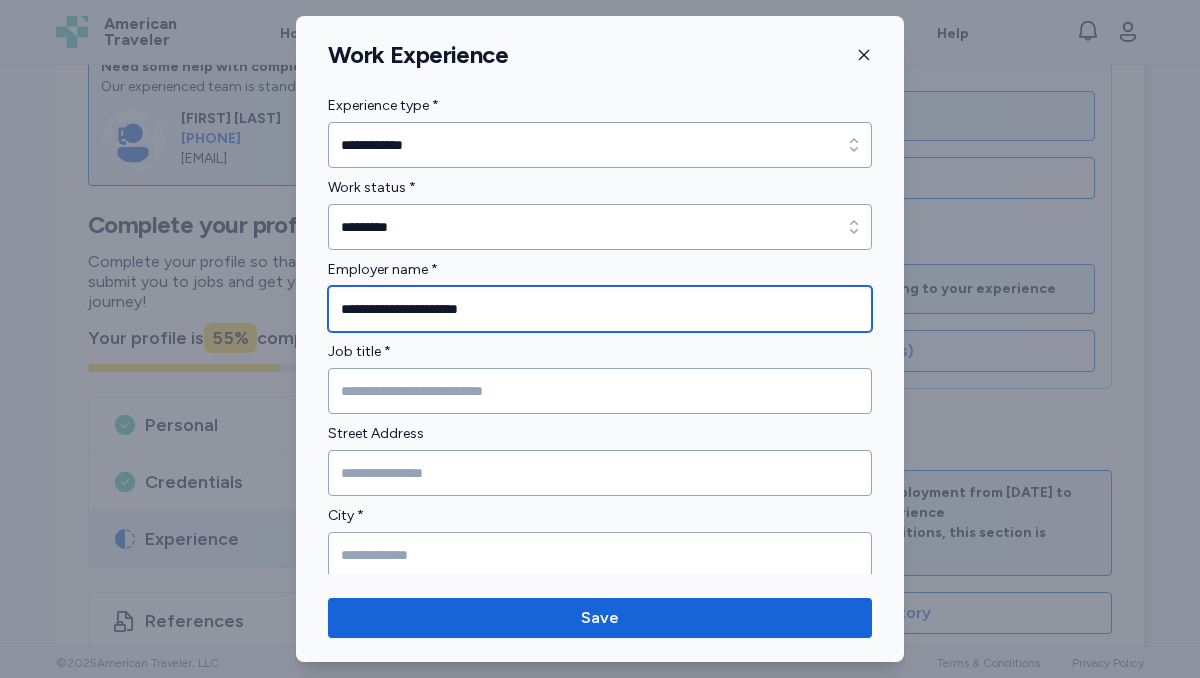 type on "**********" 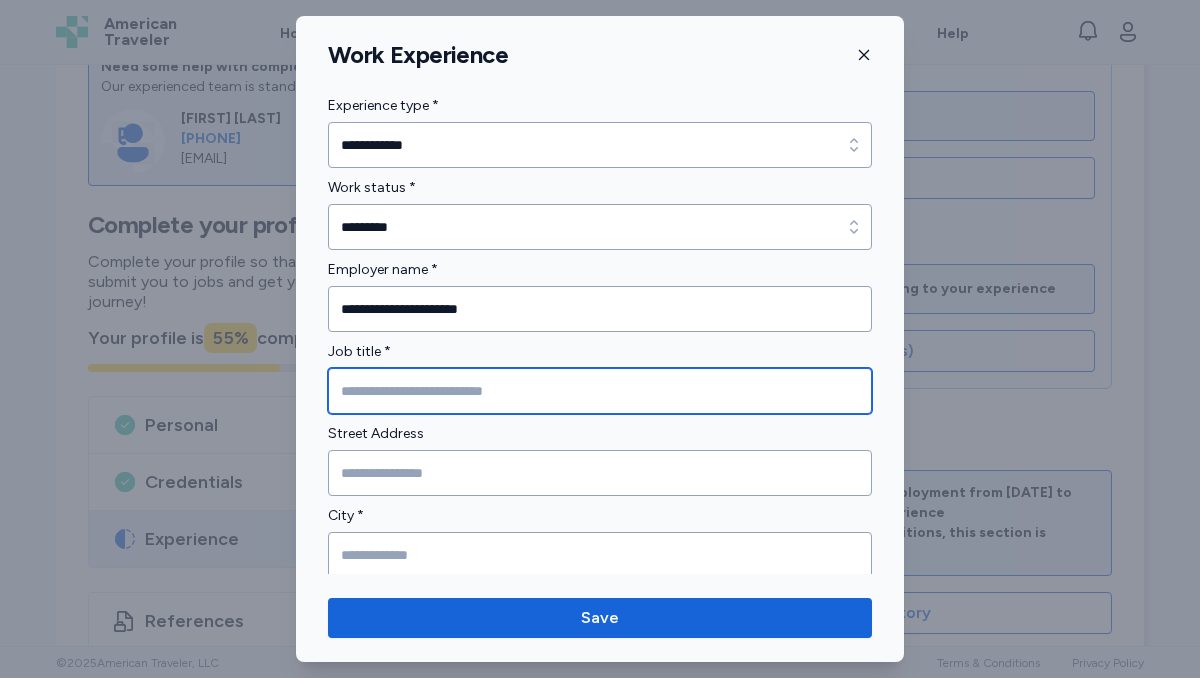 click at bounding box center (600, 391) 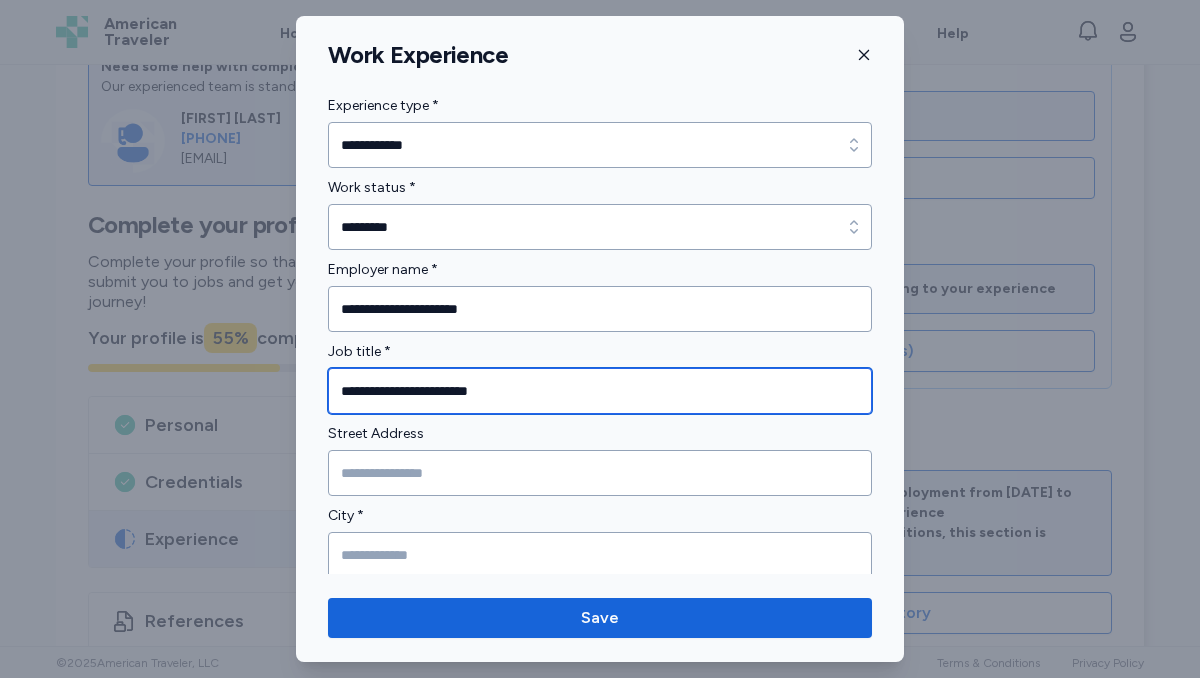 type on "**********" 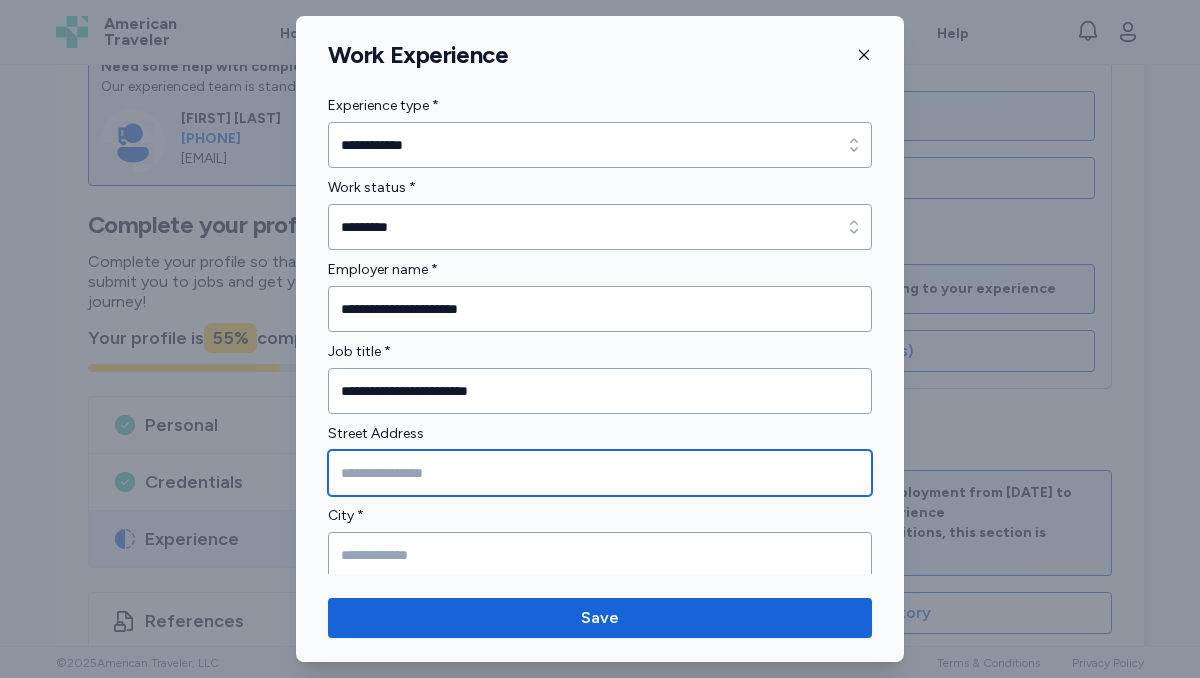 click at bounding box center [600, 473] 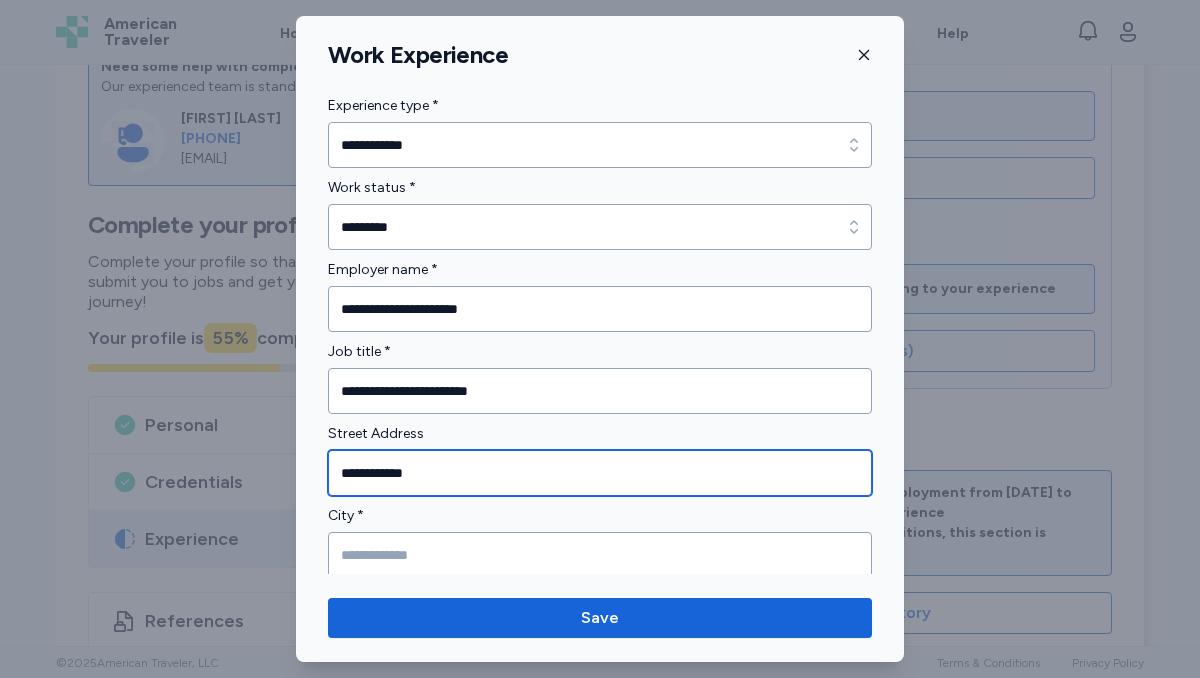 type on "**********" 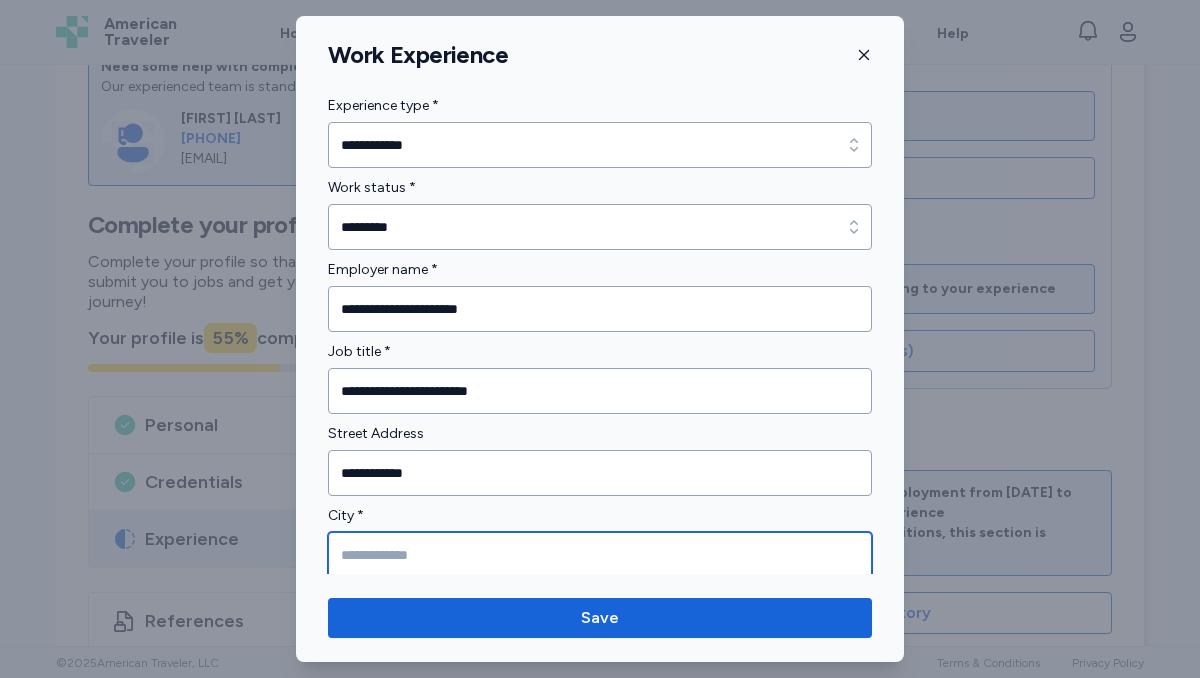 click at bounding box center [600, 555] 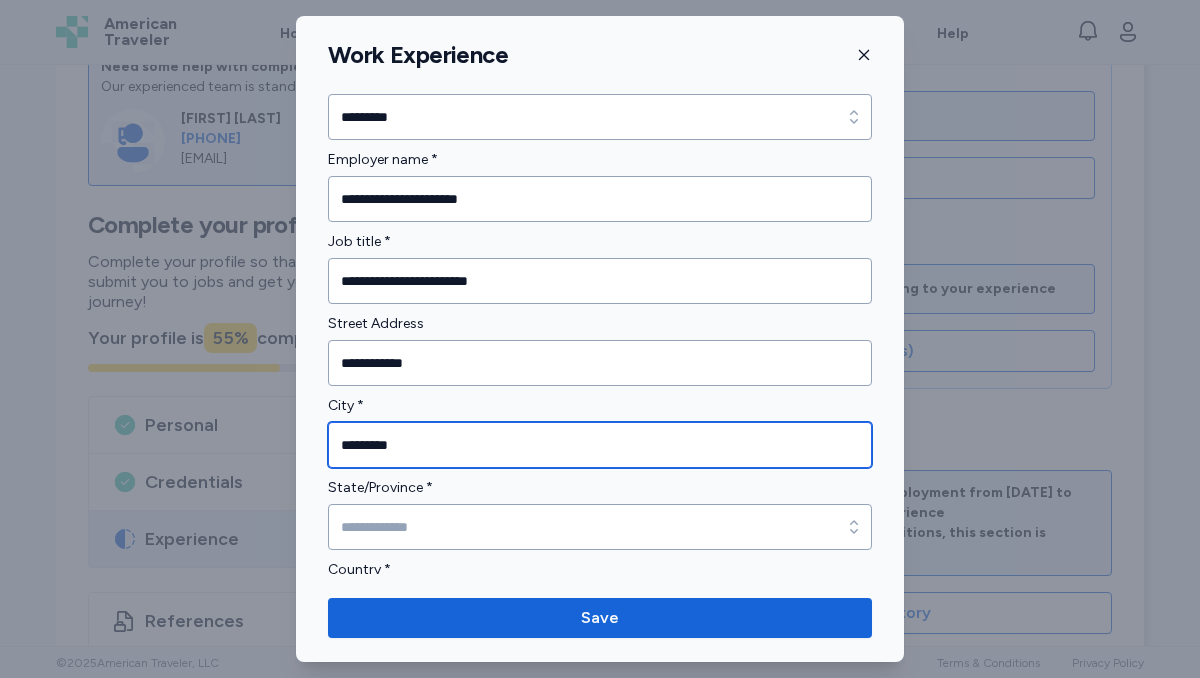 scroll, scrollTop: 124, scrollLeft: 0, axis: vertical 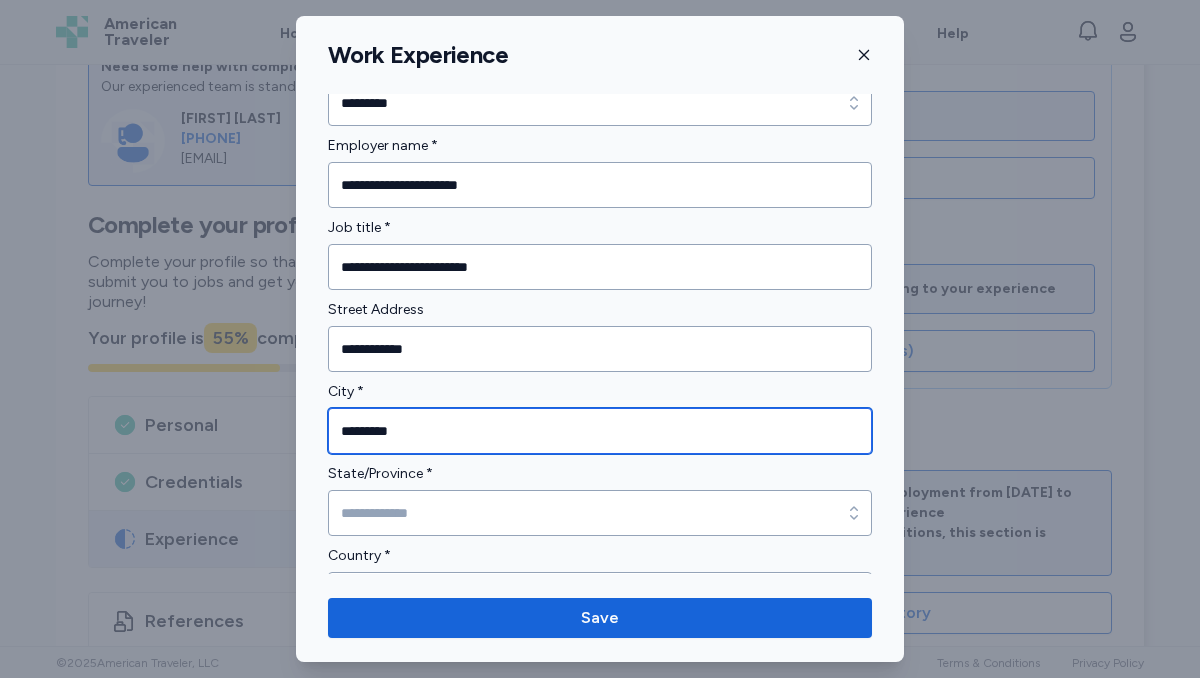 type on "*********" 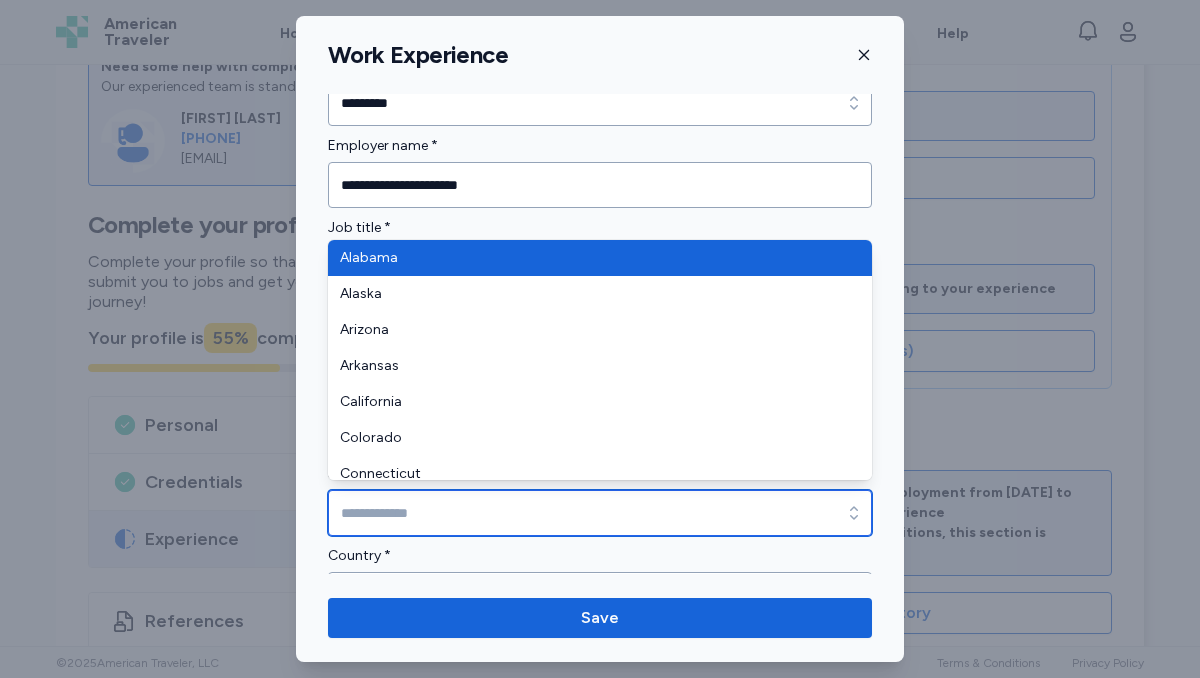 click on "State/Province *" at bounding box center (600, 513) 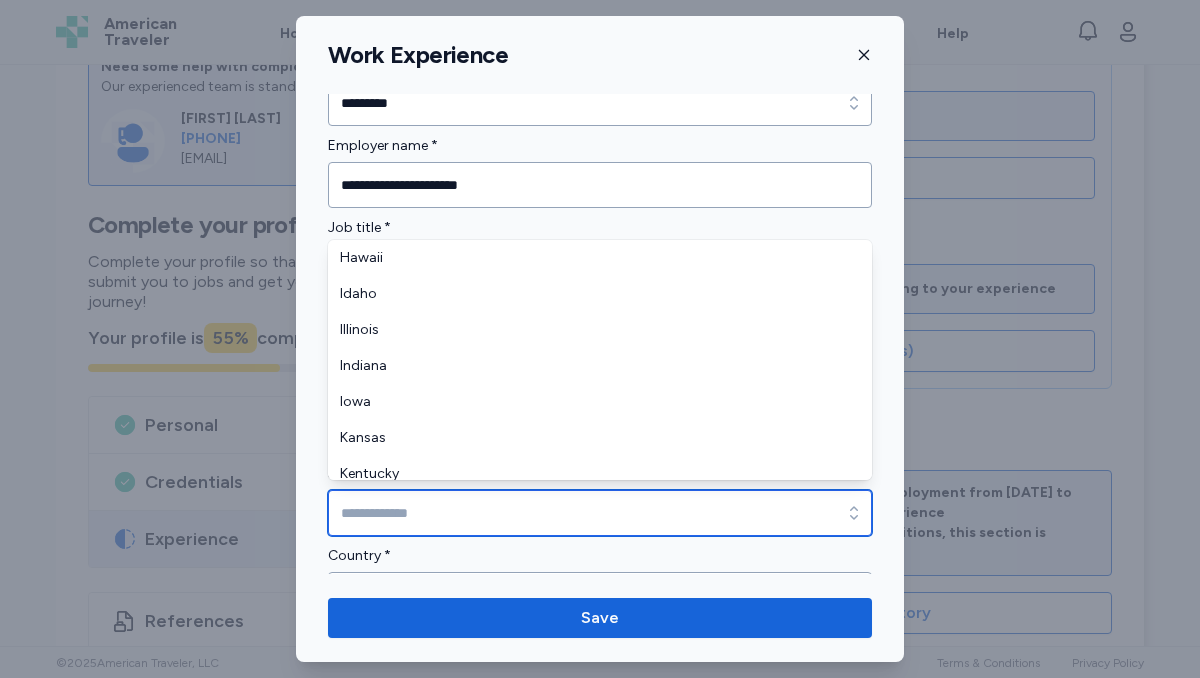 scroll, scrollTop: 397, scrollLeft: 0, axis: vertical 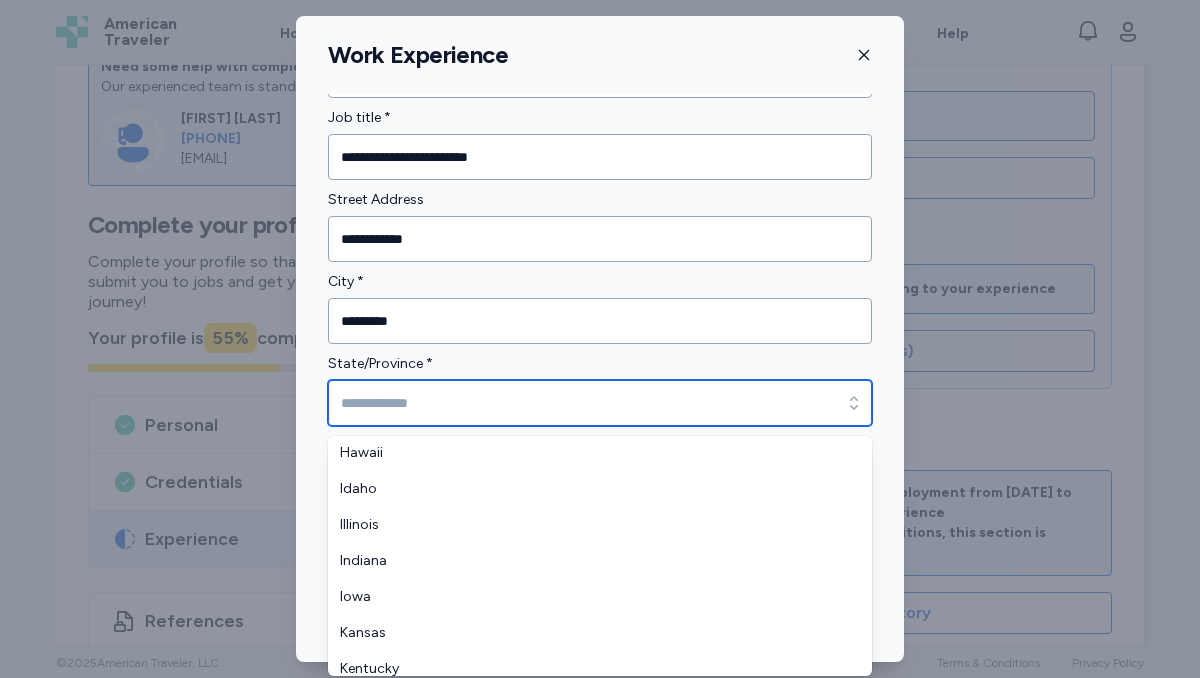 click on "State/Province *" at bounding box center (600, 403) 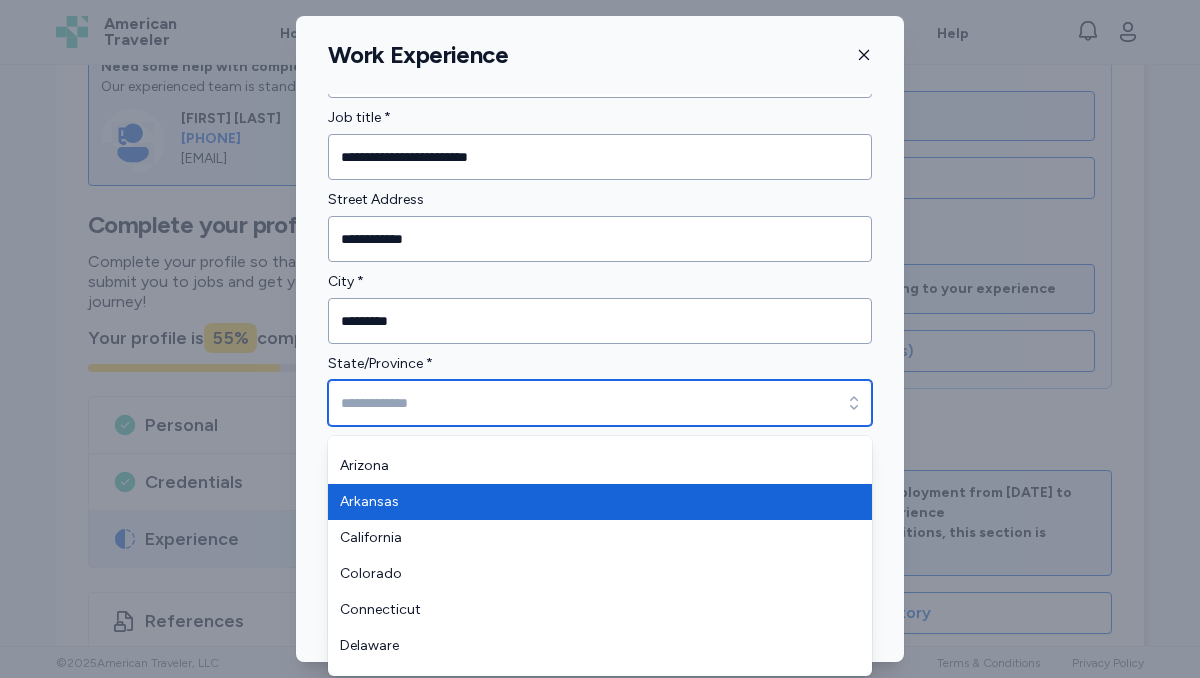 scroll, scrollTop: 50, scrollLeft: 0, axis: vertical 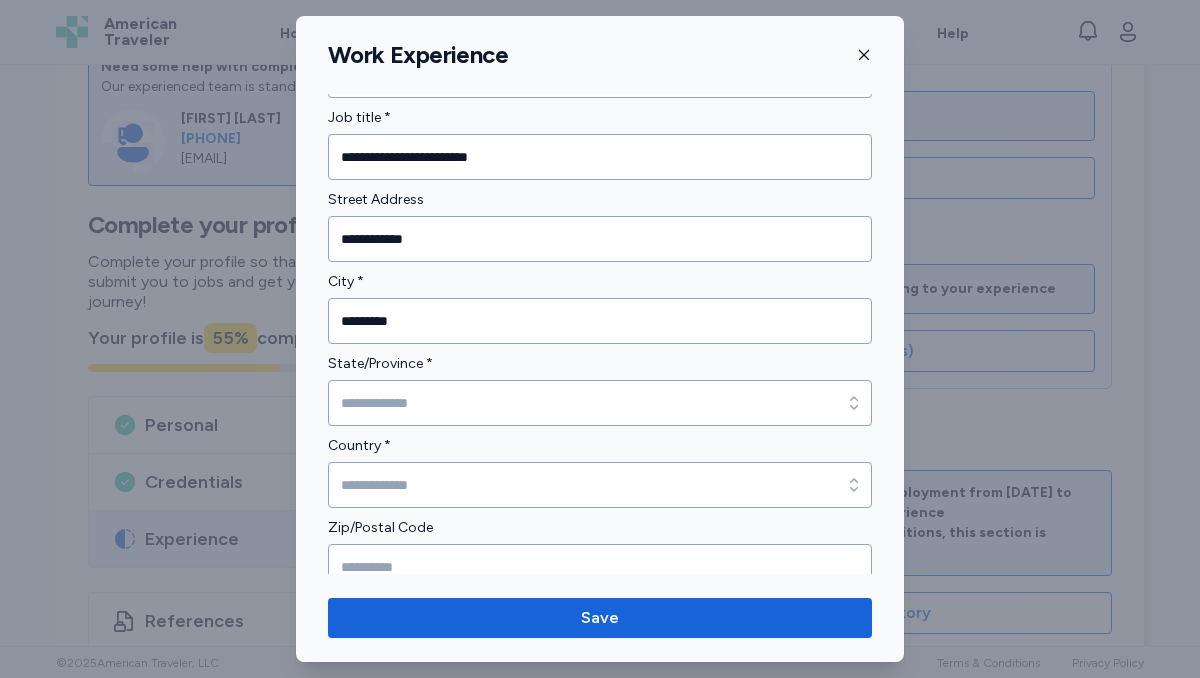 click on "State/Province *" at bounding box center (600, 389) 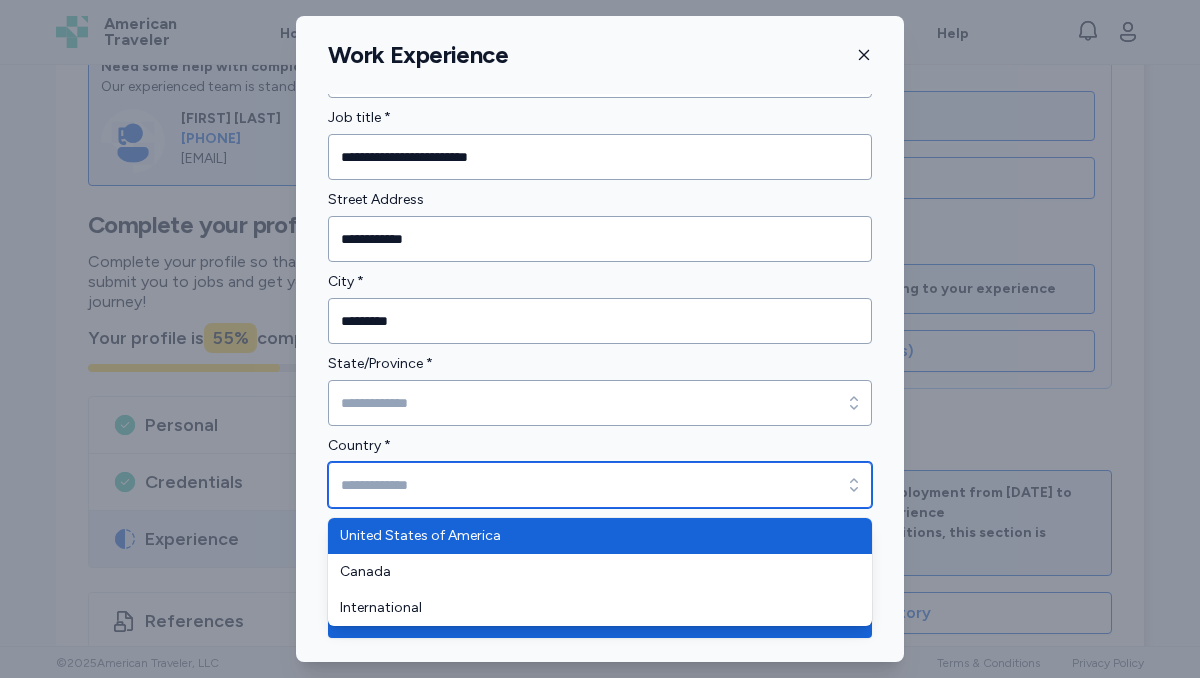 click on "Country *" at bounding box center (600, 485) 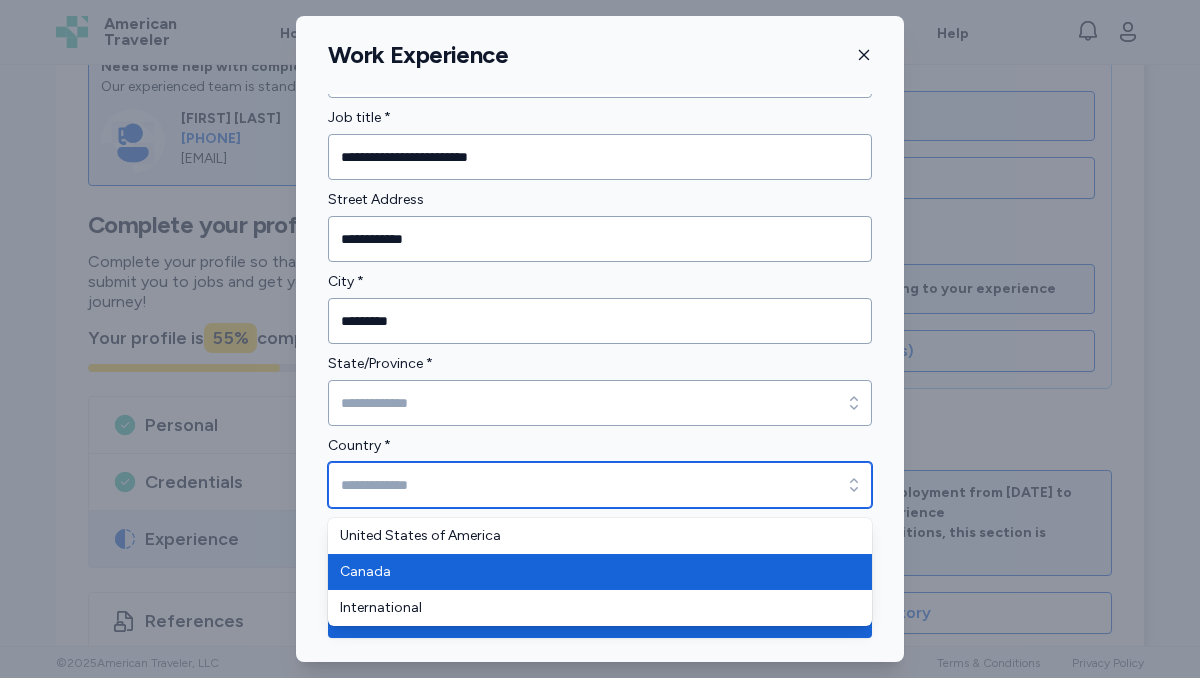 type on "******" 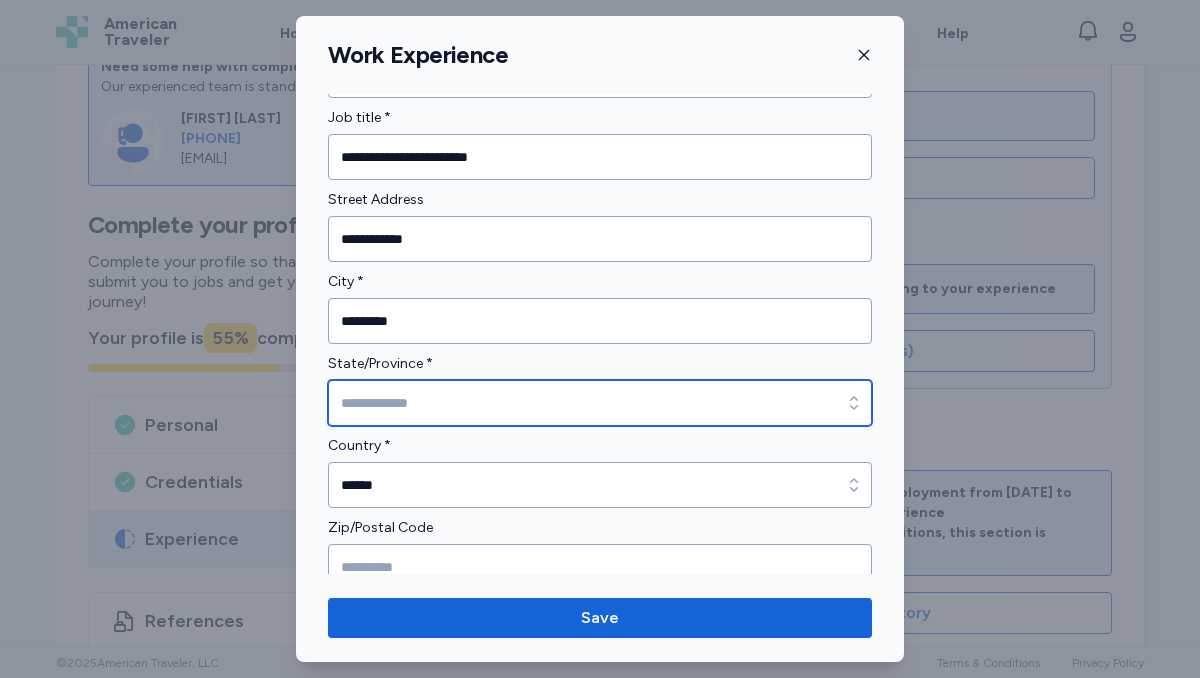 click on "State/Province *" at bounding box center (600, 403) 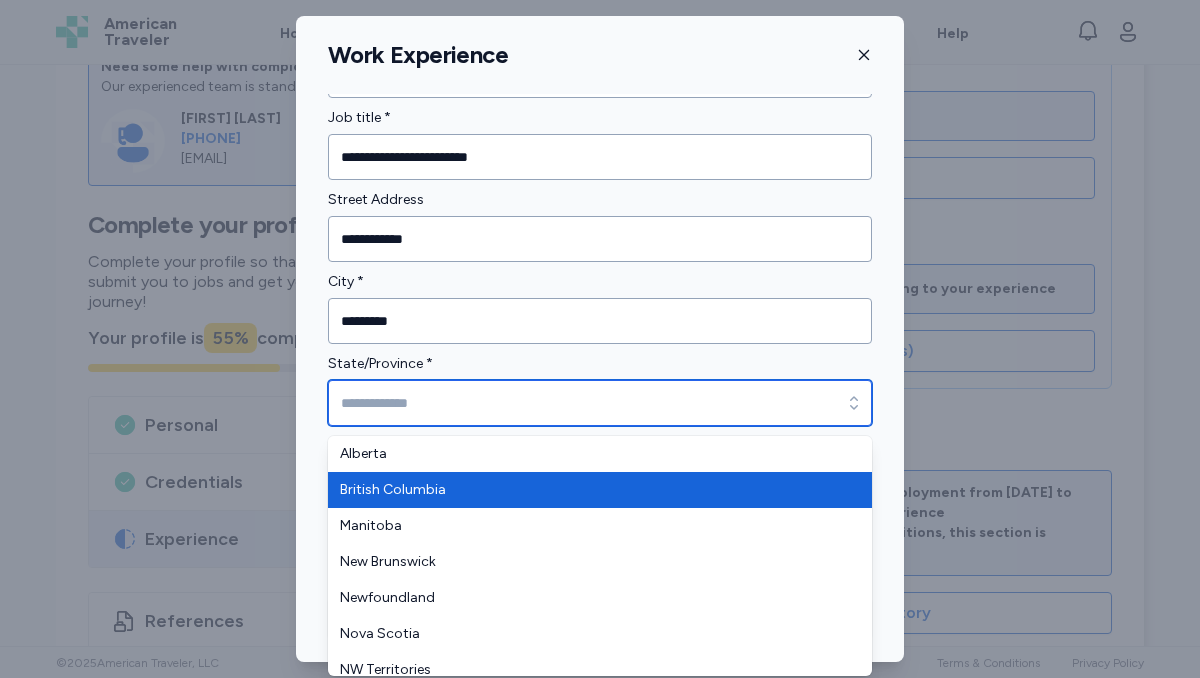 type on "**********" 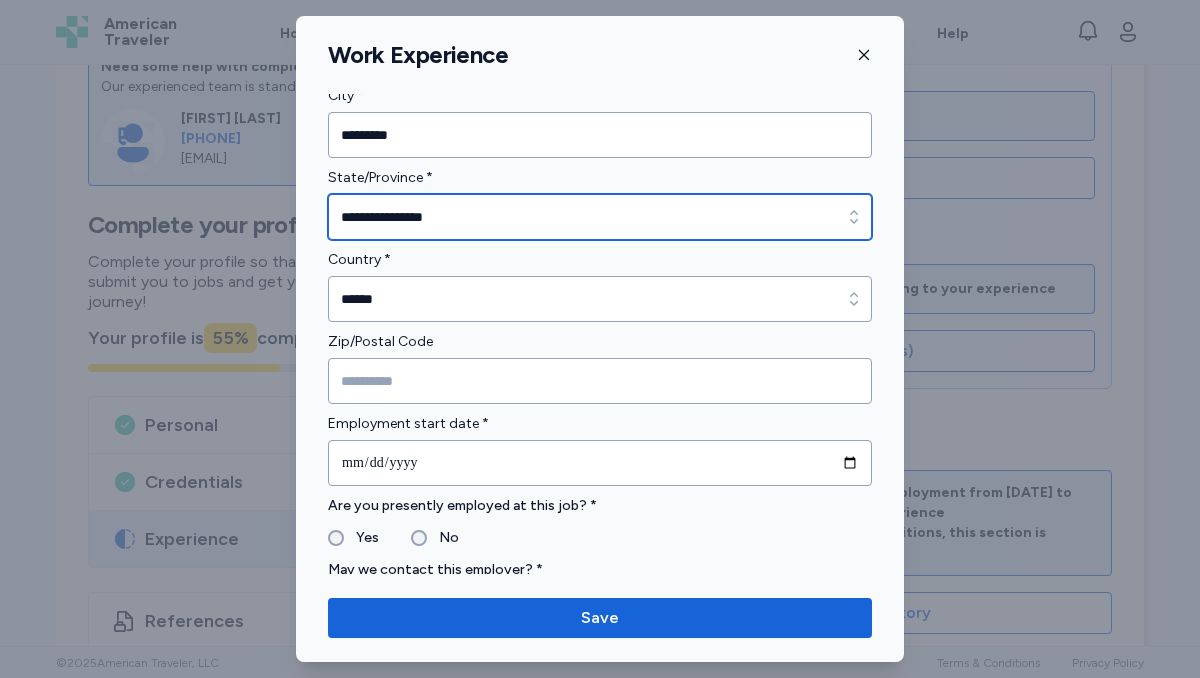 scroll, scrollTop: 453, scrollLeft: 0, axis: vertical 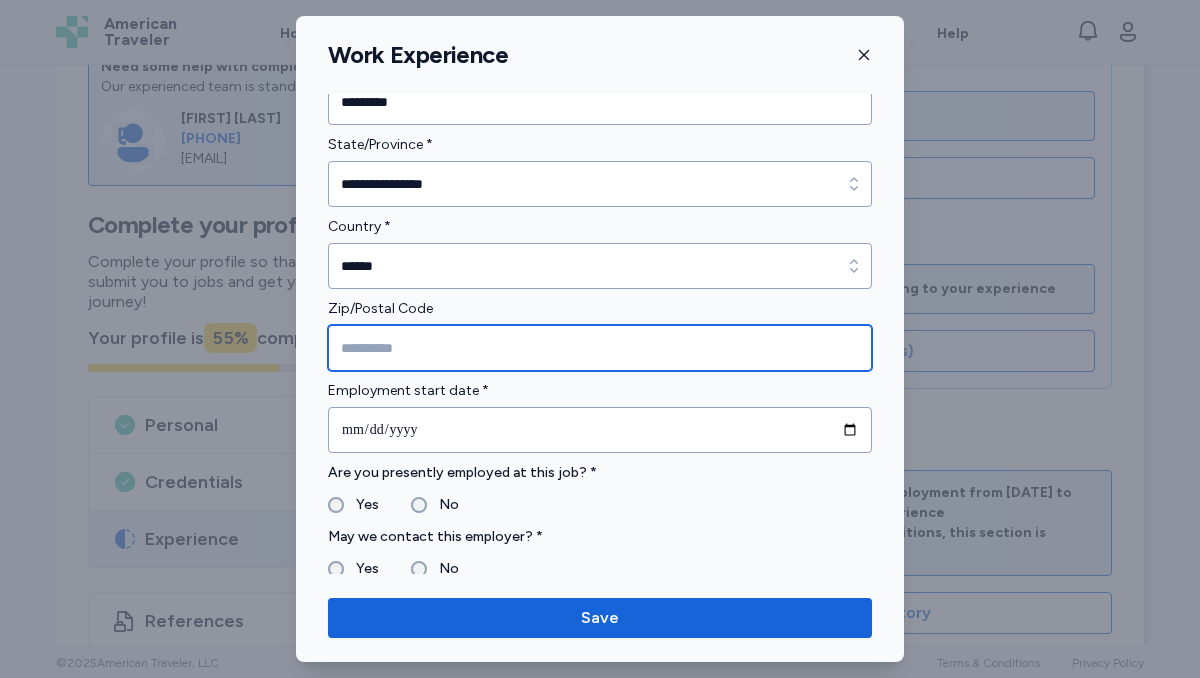 click at bounding box center (600, 348) 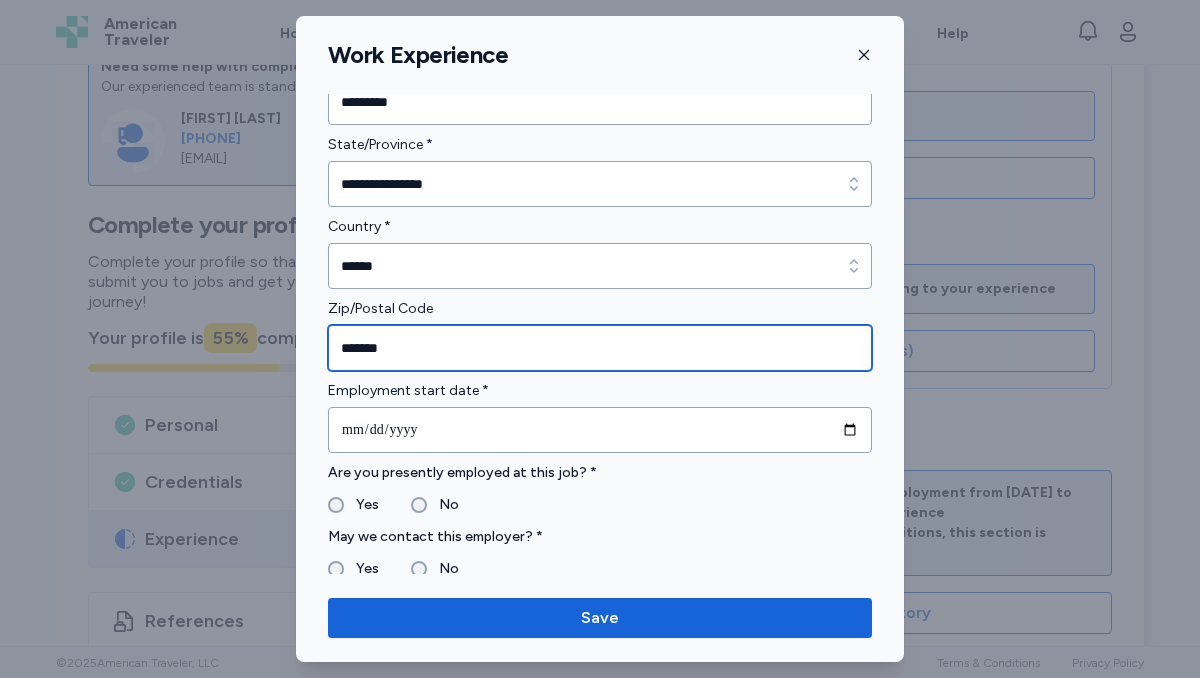 type on "*******" 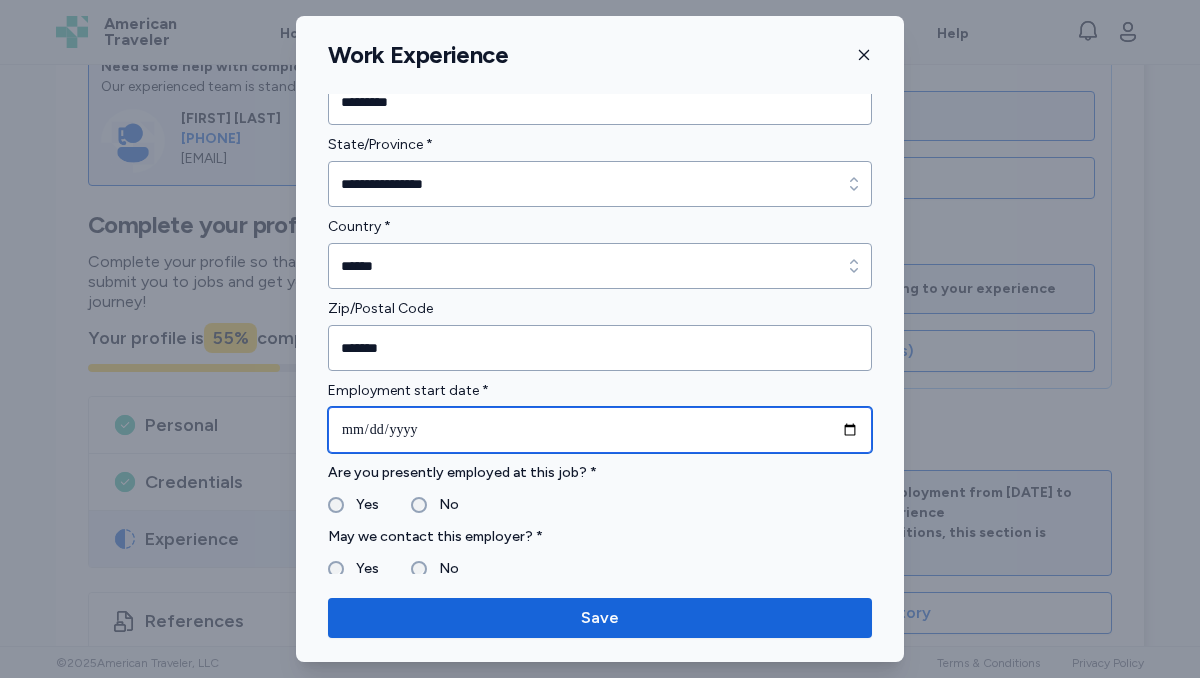 click at bounding box center (600, 430) 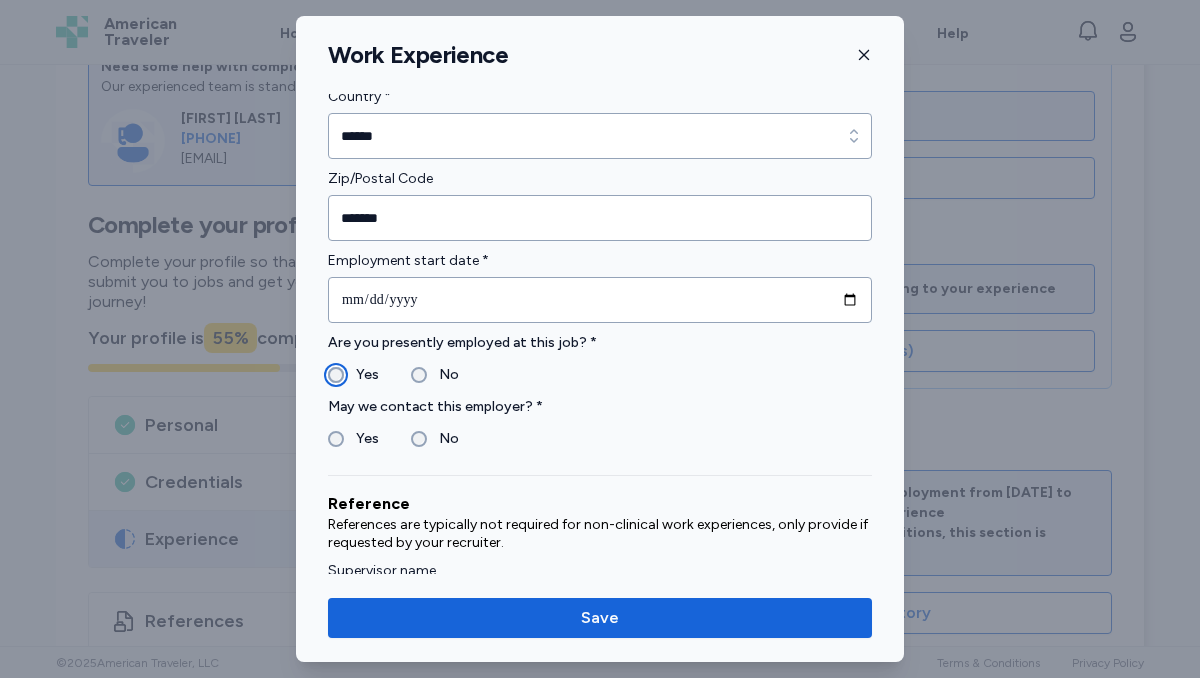 scroll, scrollTop: 585, scrollLeft: 0, axis: vertical 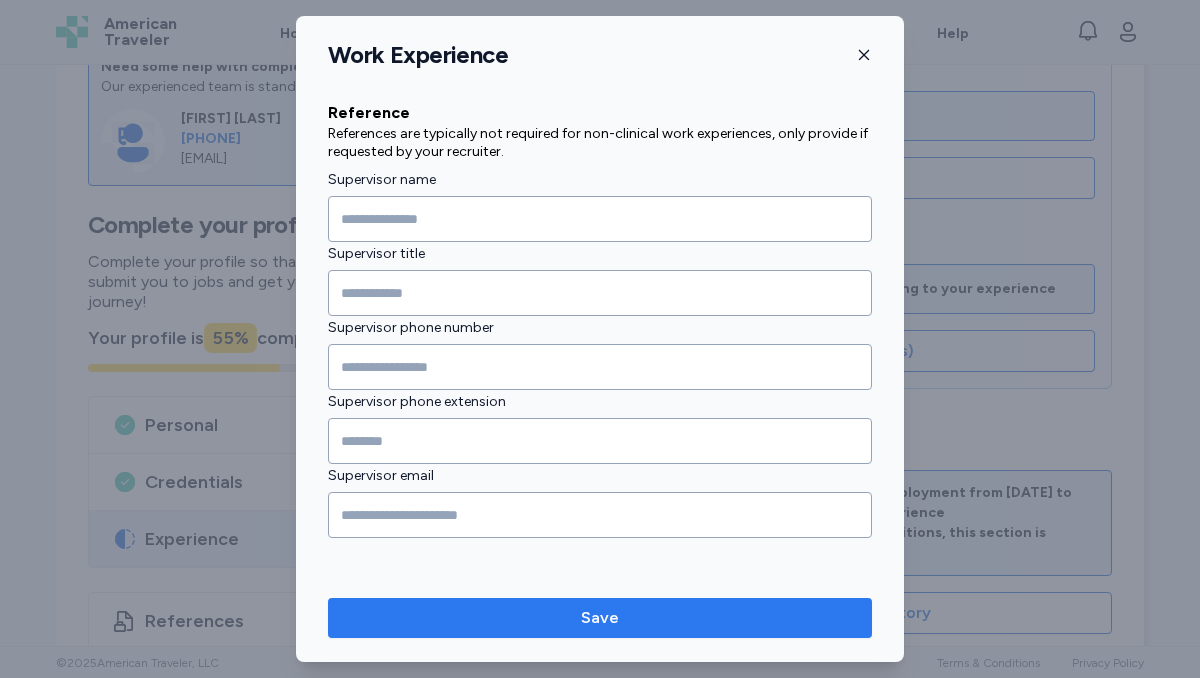 click on "Save" at bounding box center [600, 618] 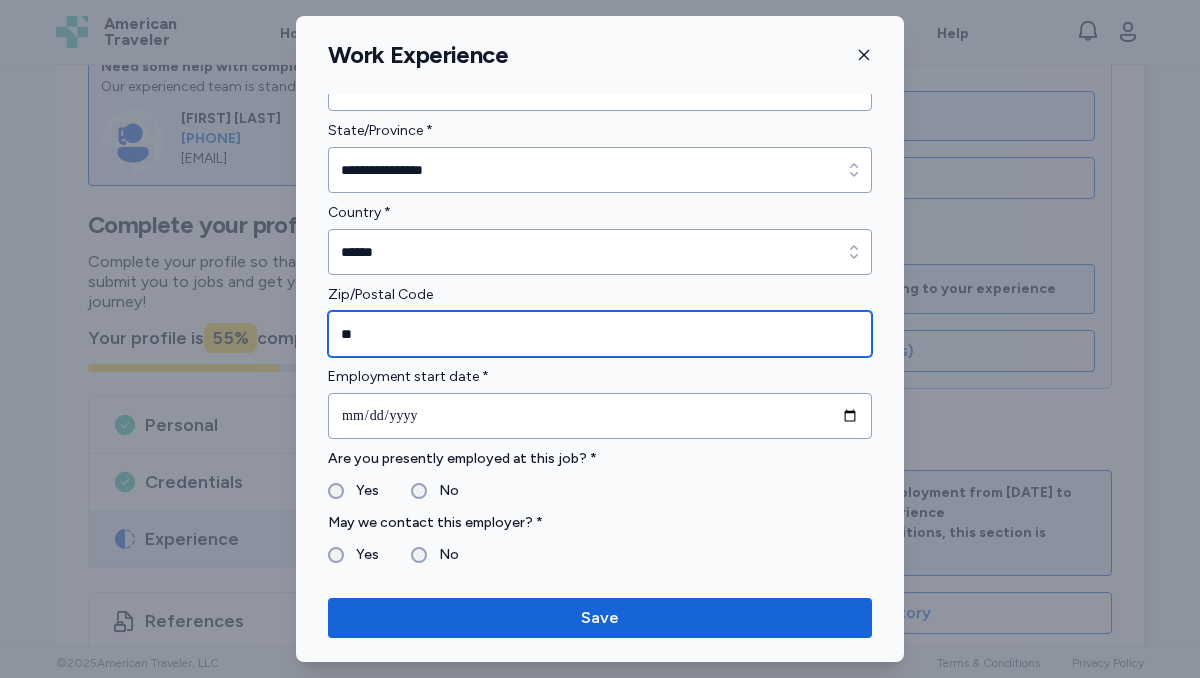 type on "*" 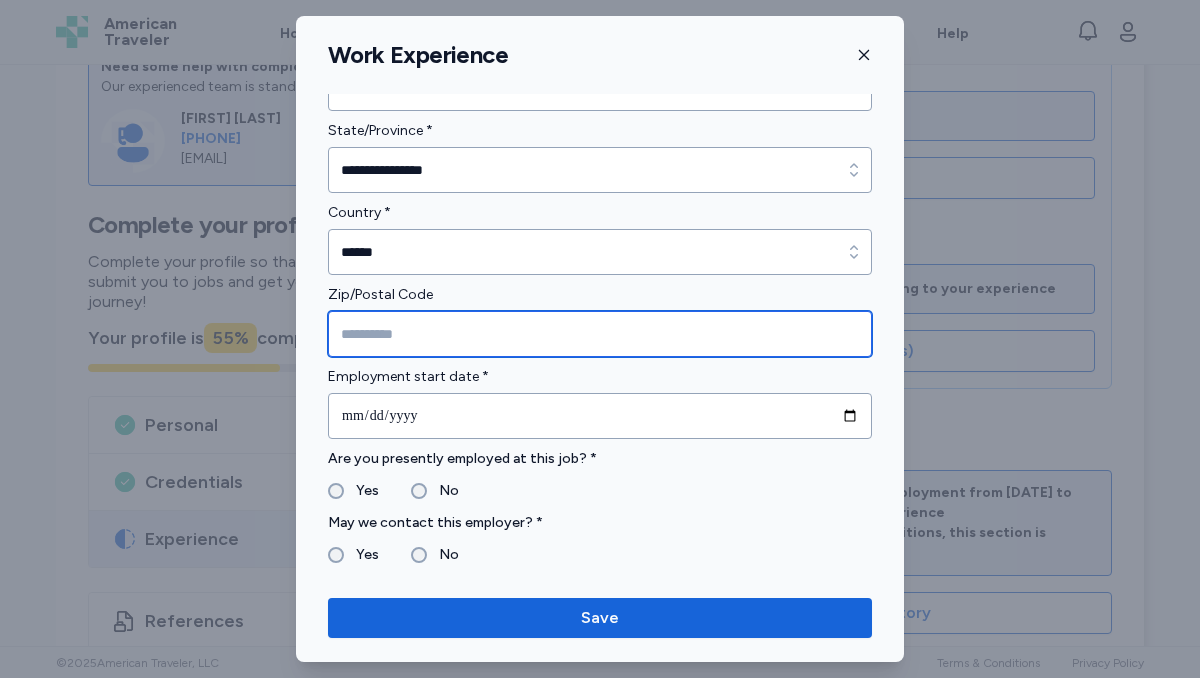 type 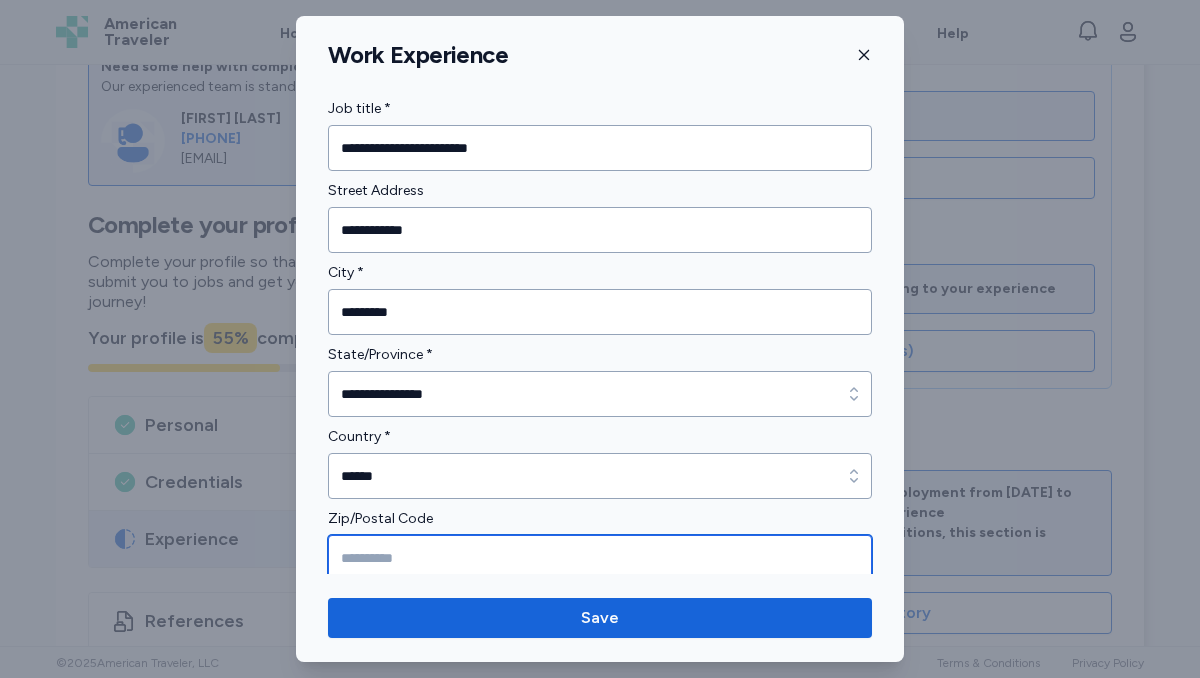 scroll, scrollTop: 237, scrollLeft: 0, axis: vertical 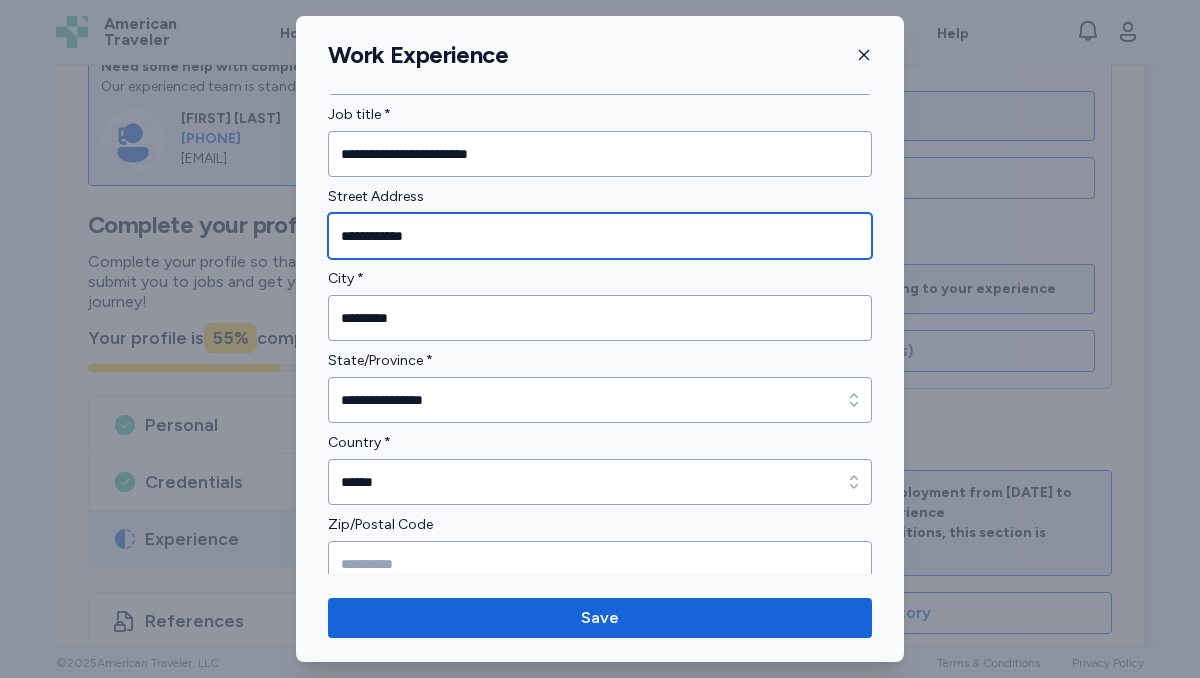 click on "**********" at bounding box center (600, 236) 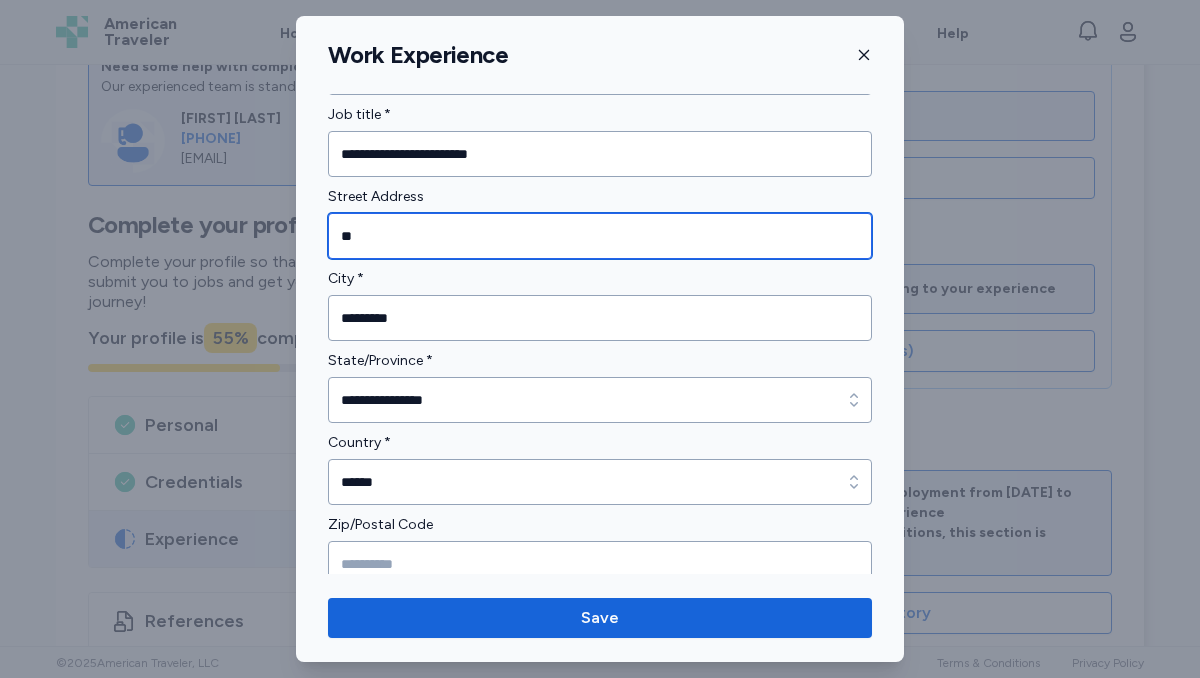type on "*" 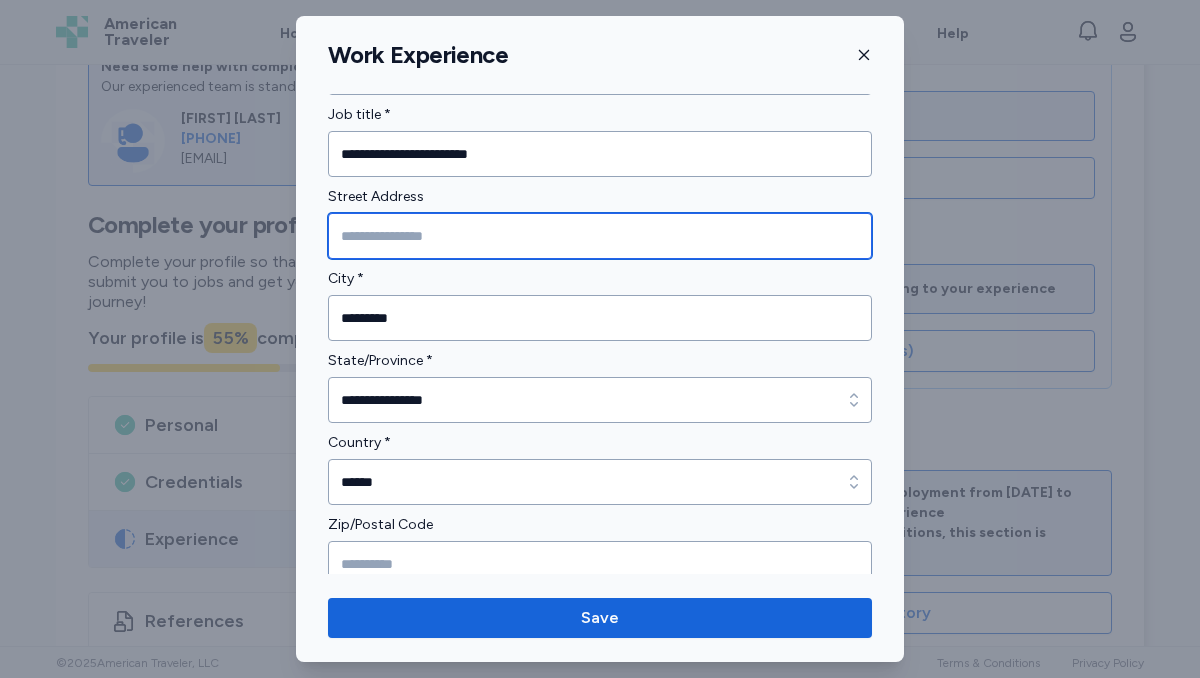 paste on "**********" 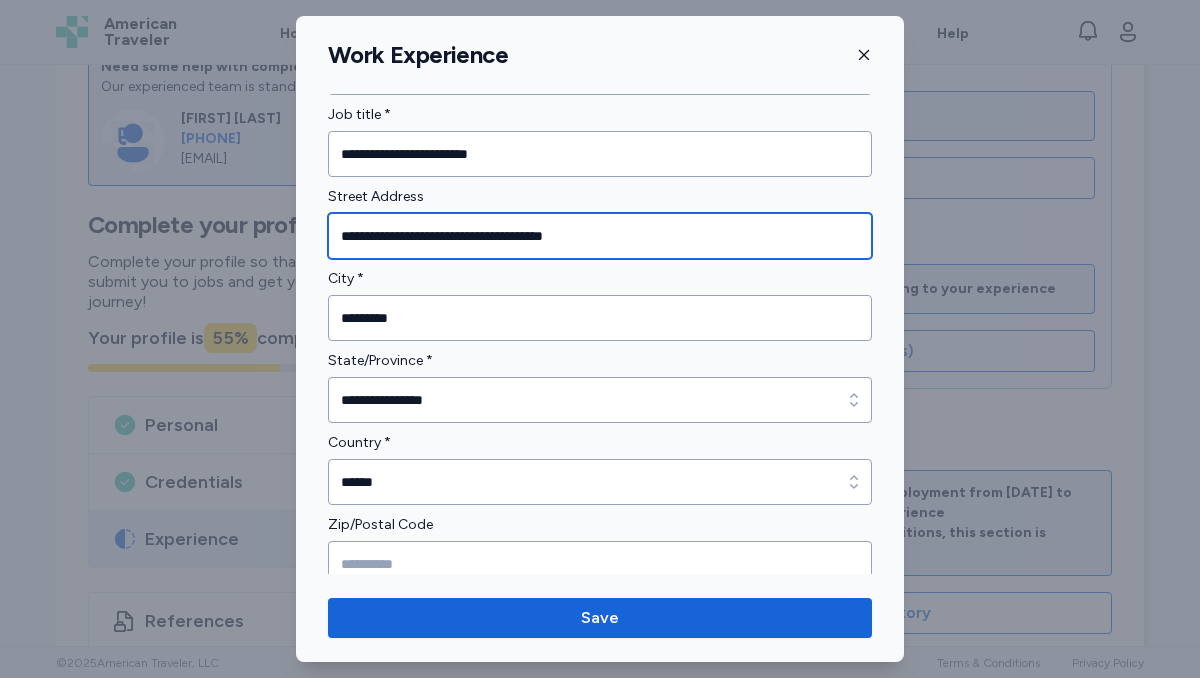 drag, startPoint x: 545, startPoint y: 232, endPoint x: 634, endPoint y: 239, distance: 89.27486 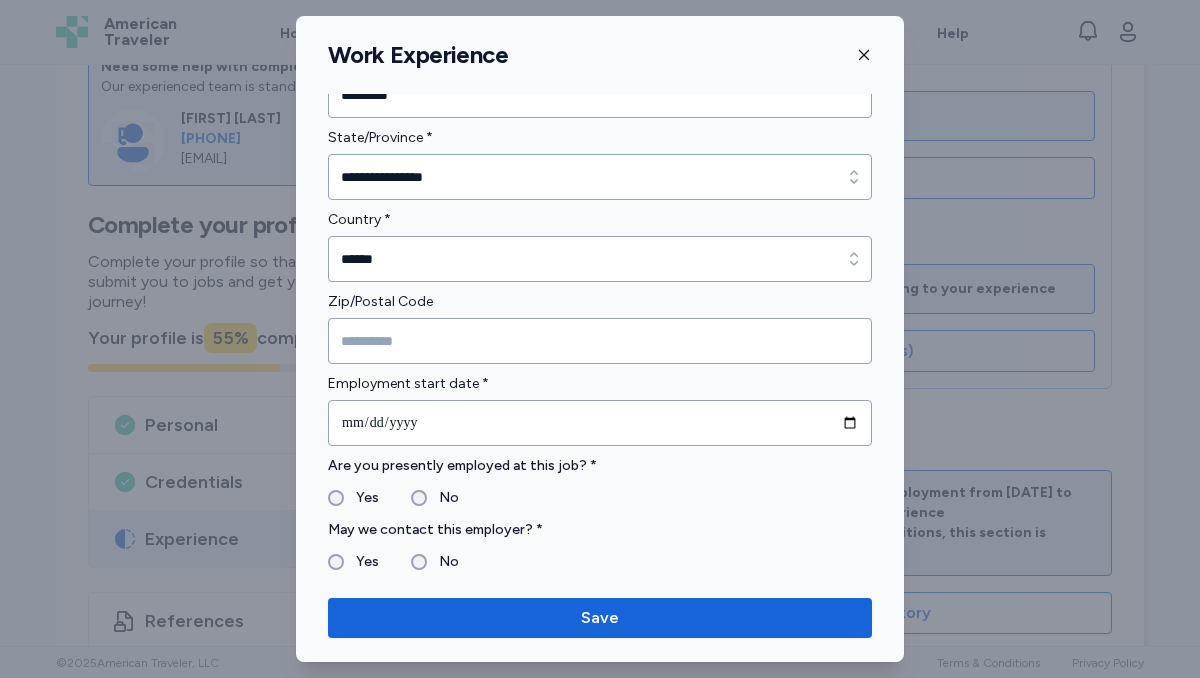 scroll, scrollTop: 468, scrollLeft: 0, axis: vertical 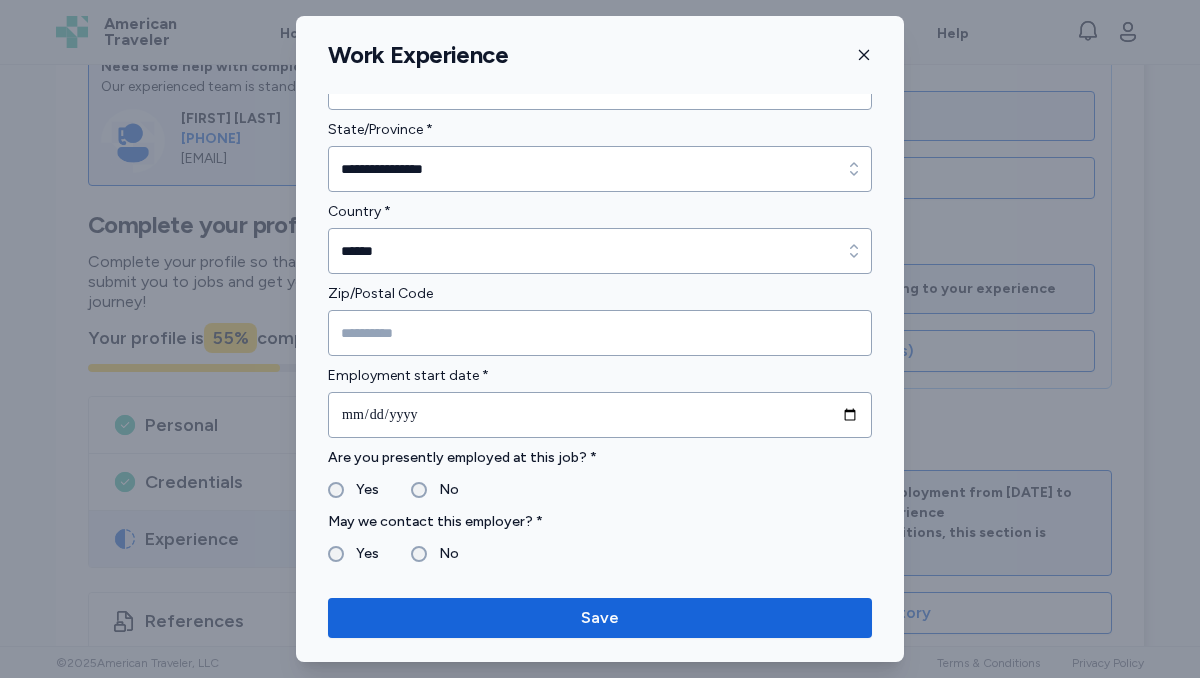 type on "**********" 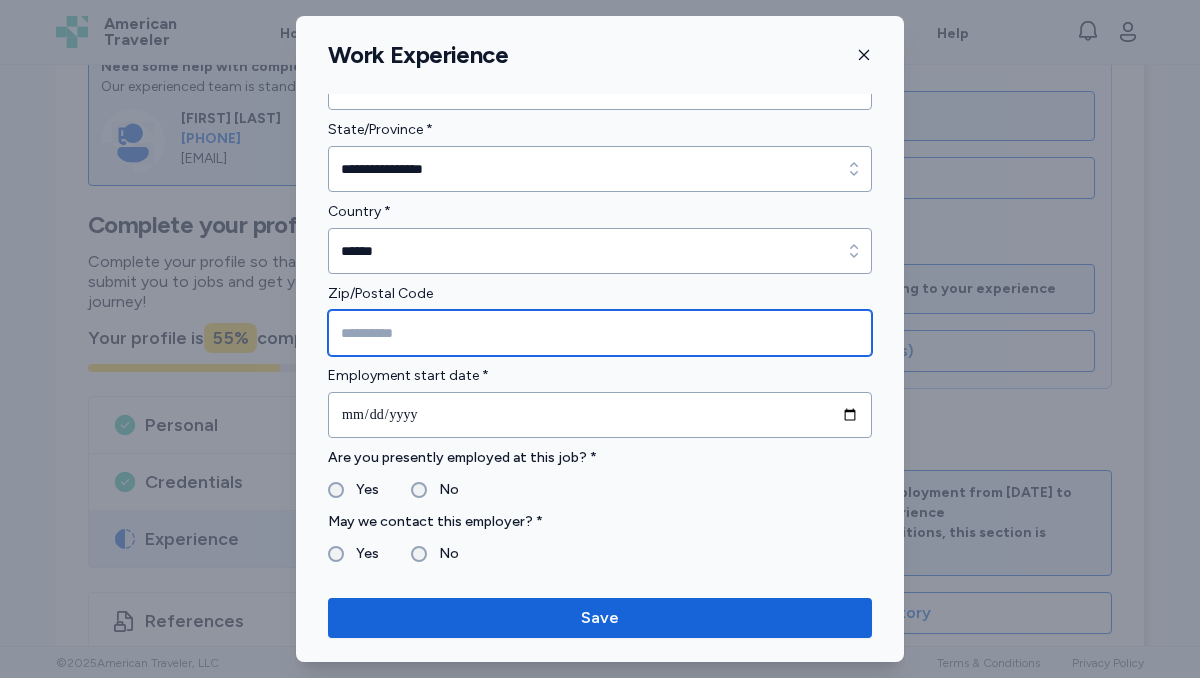 click at bounding box center (600, 333) 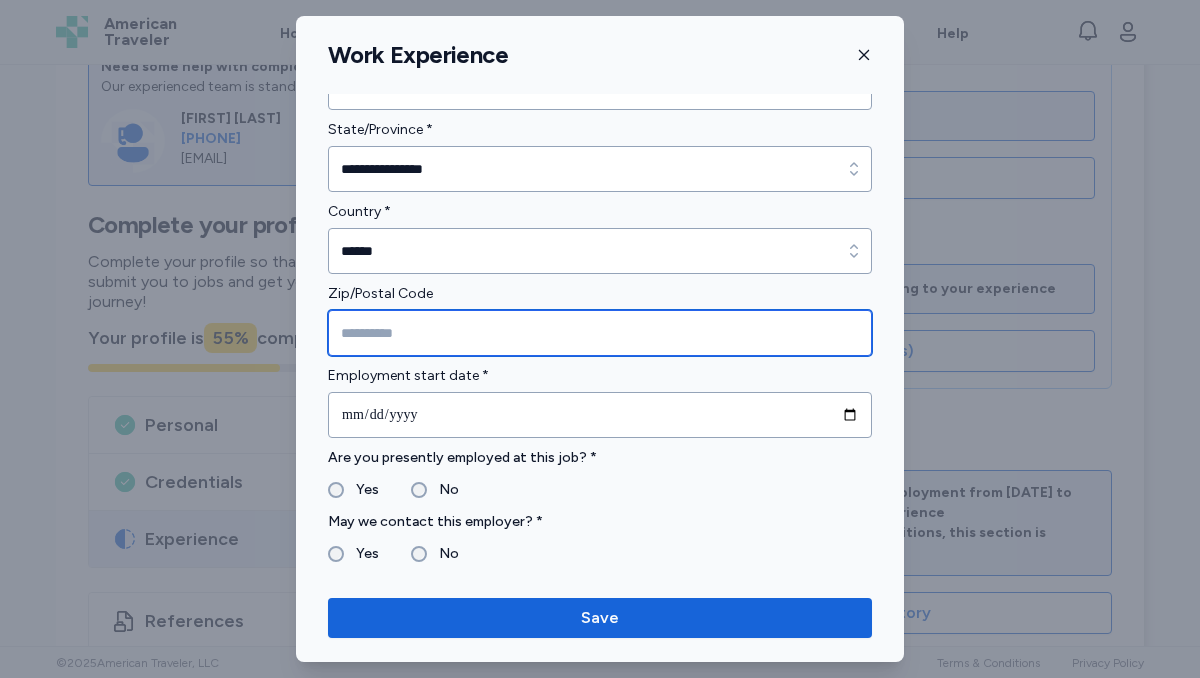 paste on "**********" 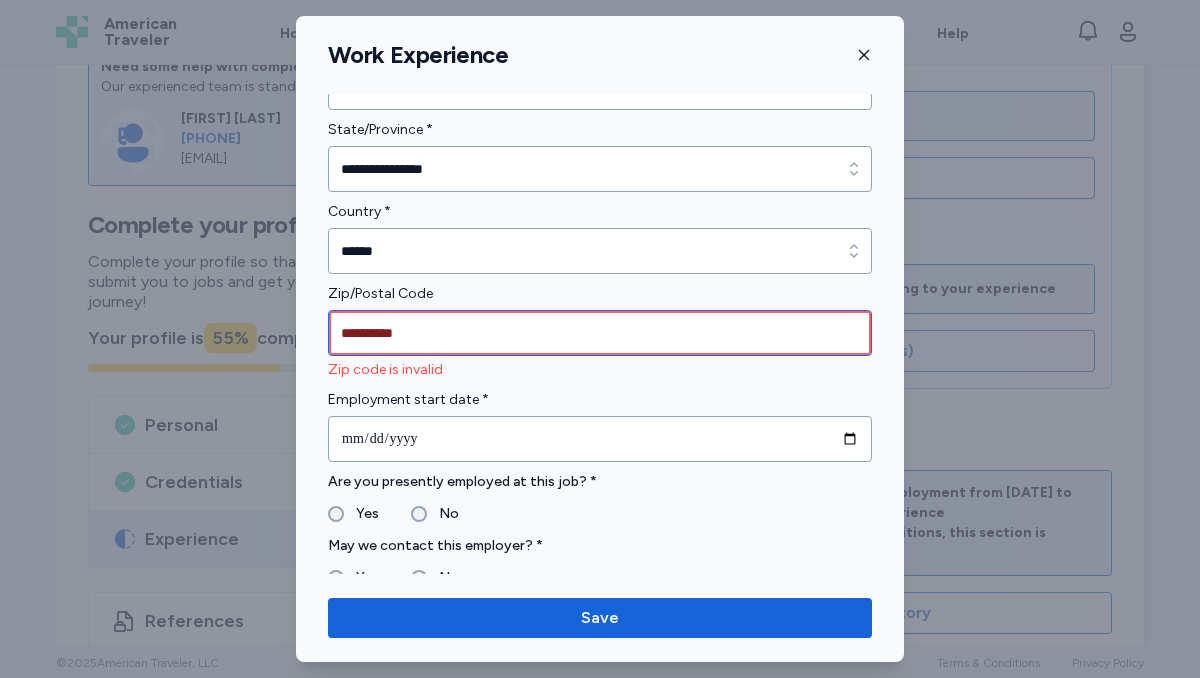 click on "**********" at bounding box center (600, 333) 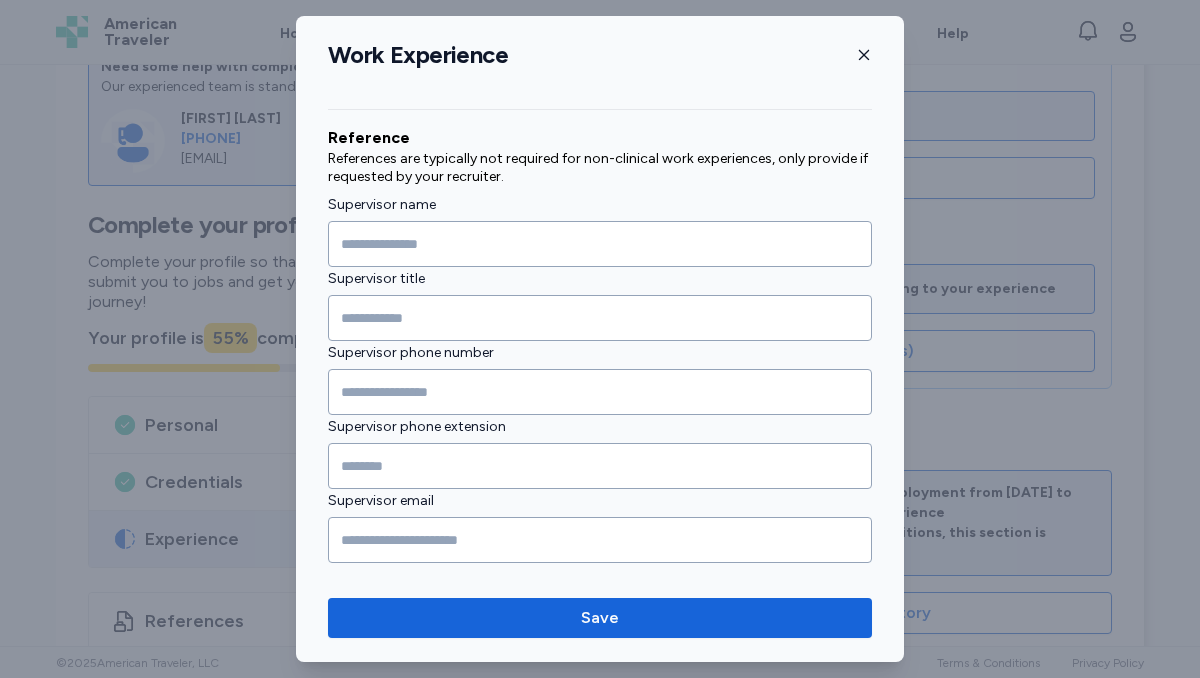 scroll, scrollTop: 974, scrollLeft: 0, axis: vertical 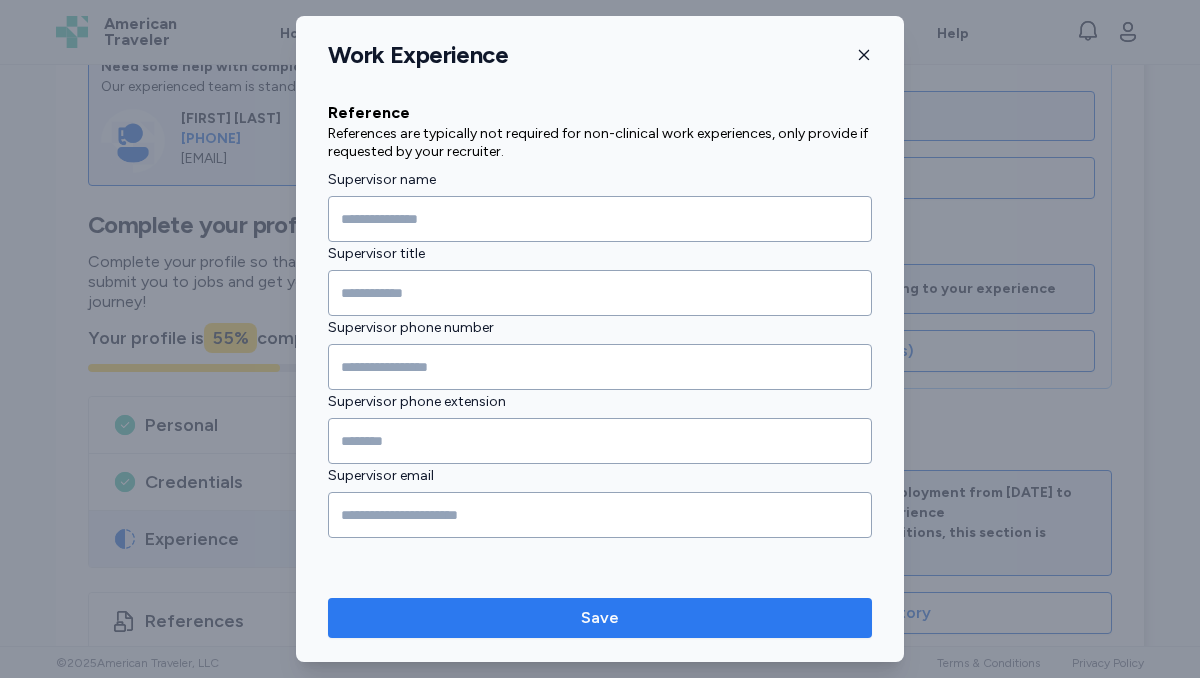 type on "*******" 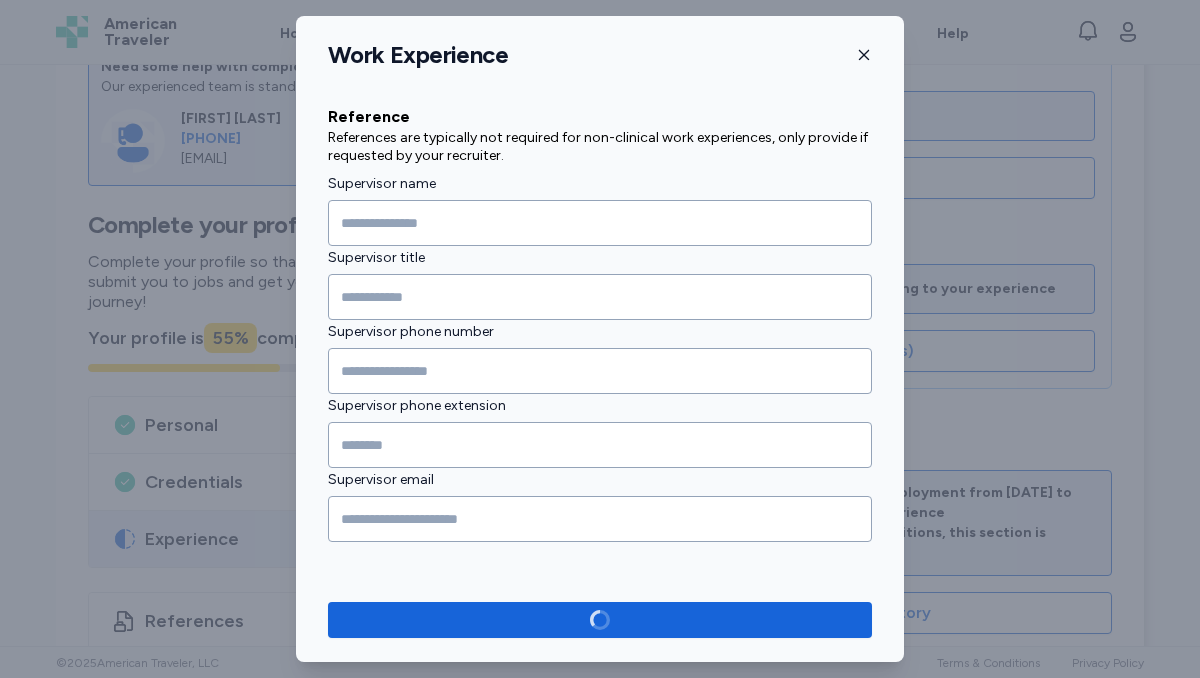 scroll, scrollTop: 970, scrollLeft: 0, axis: vertical 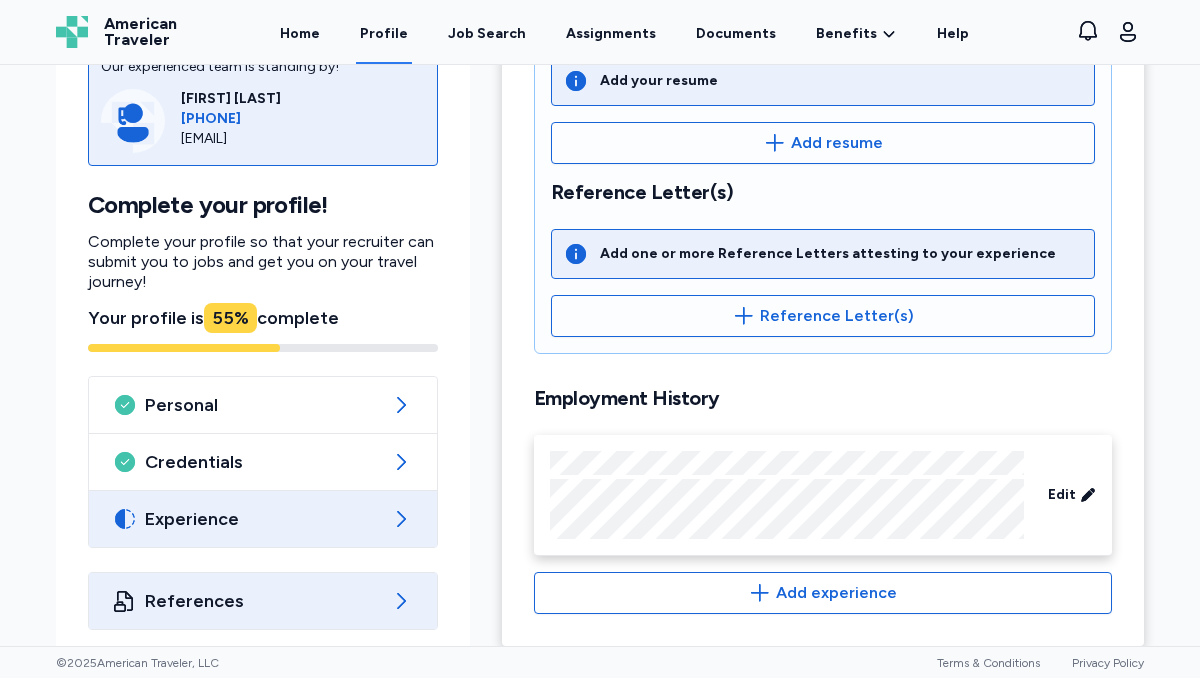 click on "References" at bounding box center (263, 601) 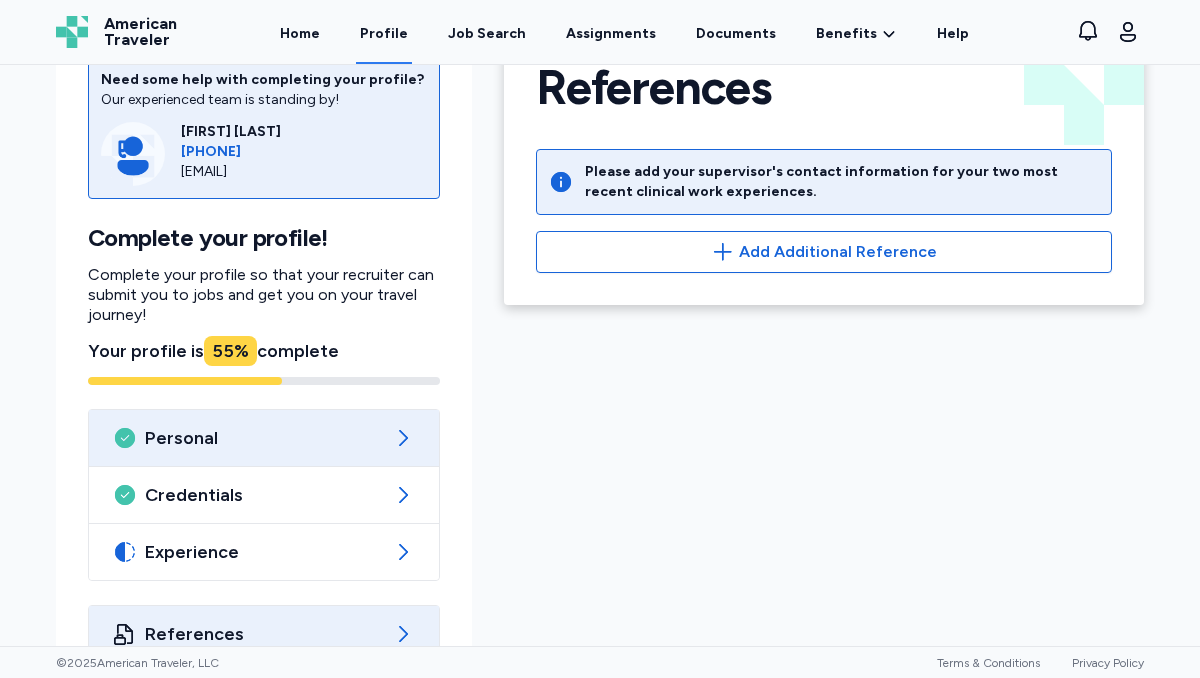 scroll, scrollTop: 121, scrollLeft: 0, axis: vertical 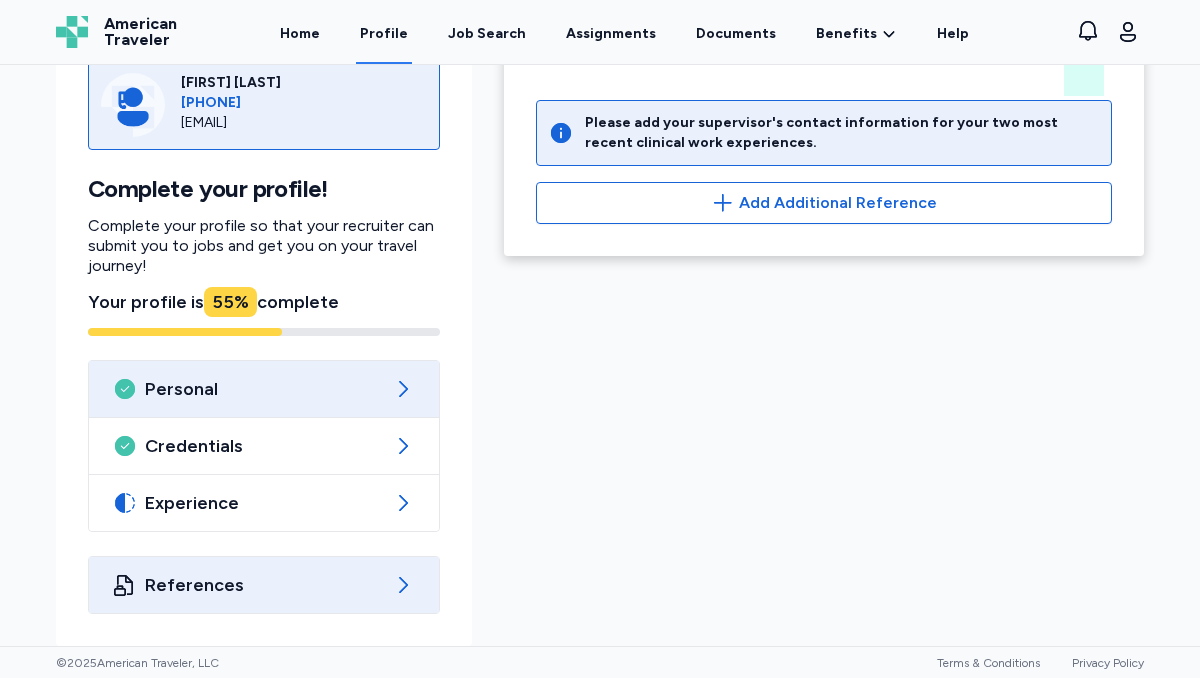 click on "Experience" at bounding box center [264, 503] 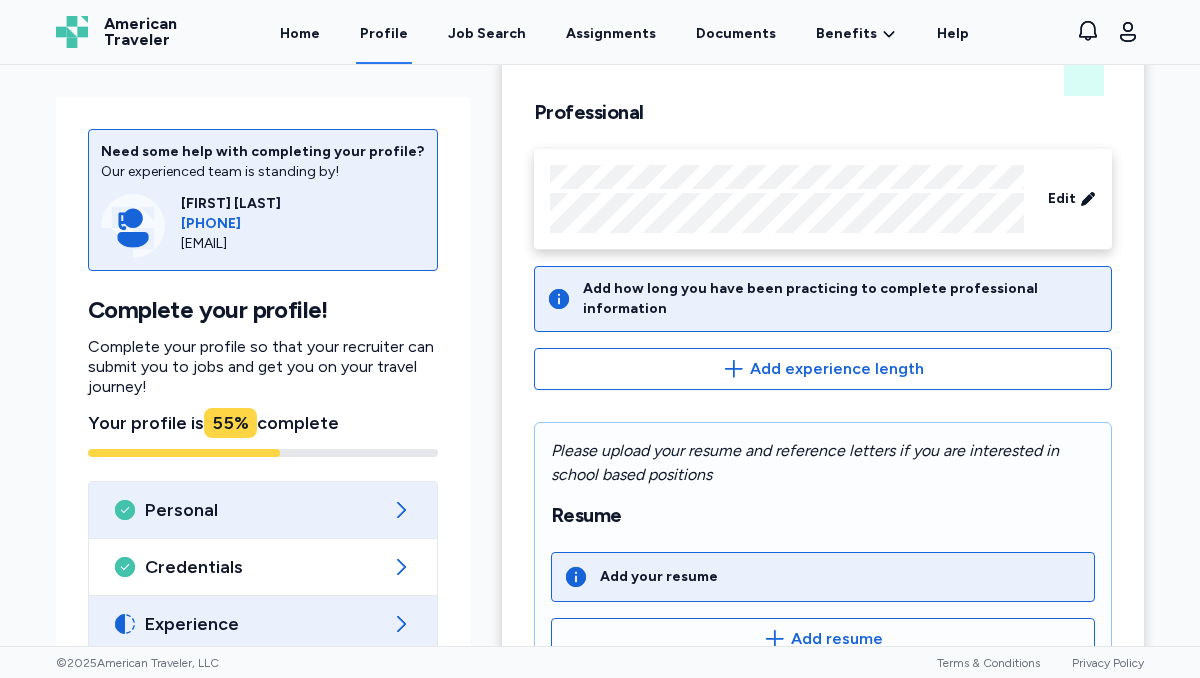 scroll, scrollTop: 0, scrollLeft: 0, axis: both 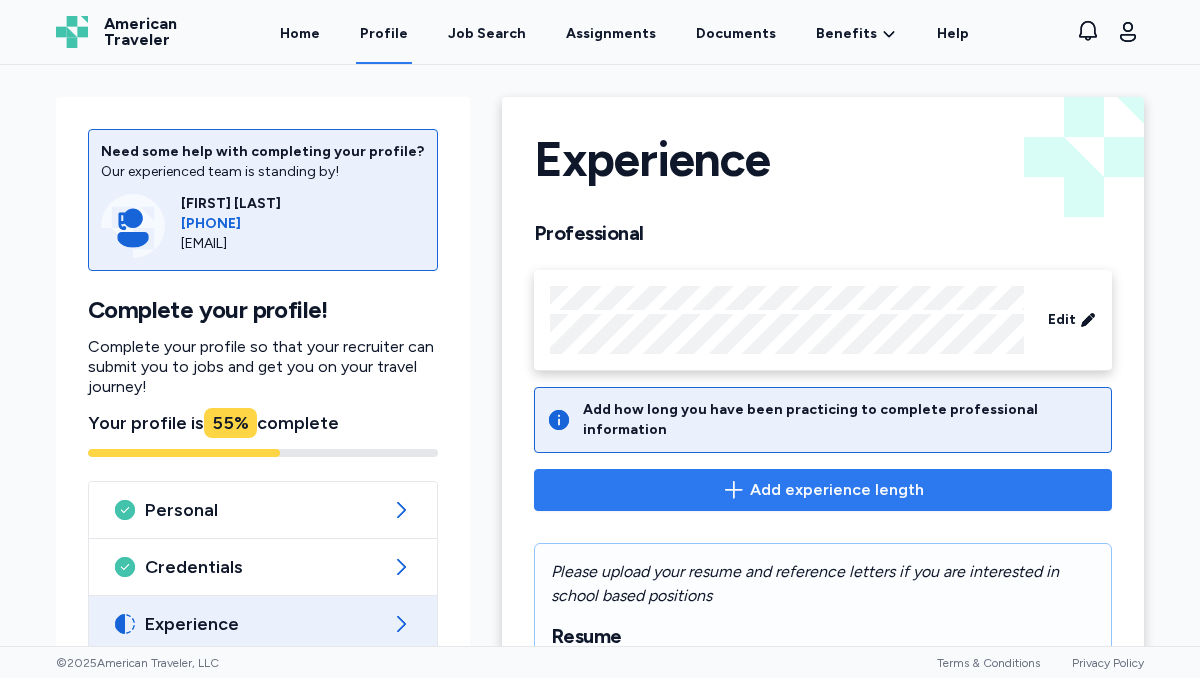 click on "Add experience length" at bounding box center [823, 490] 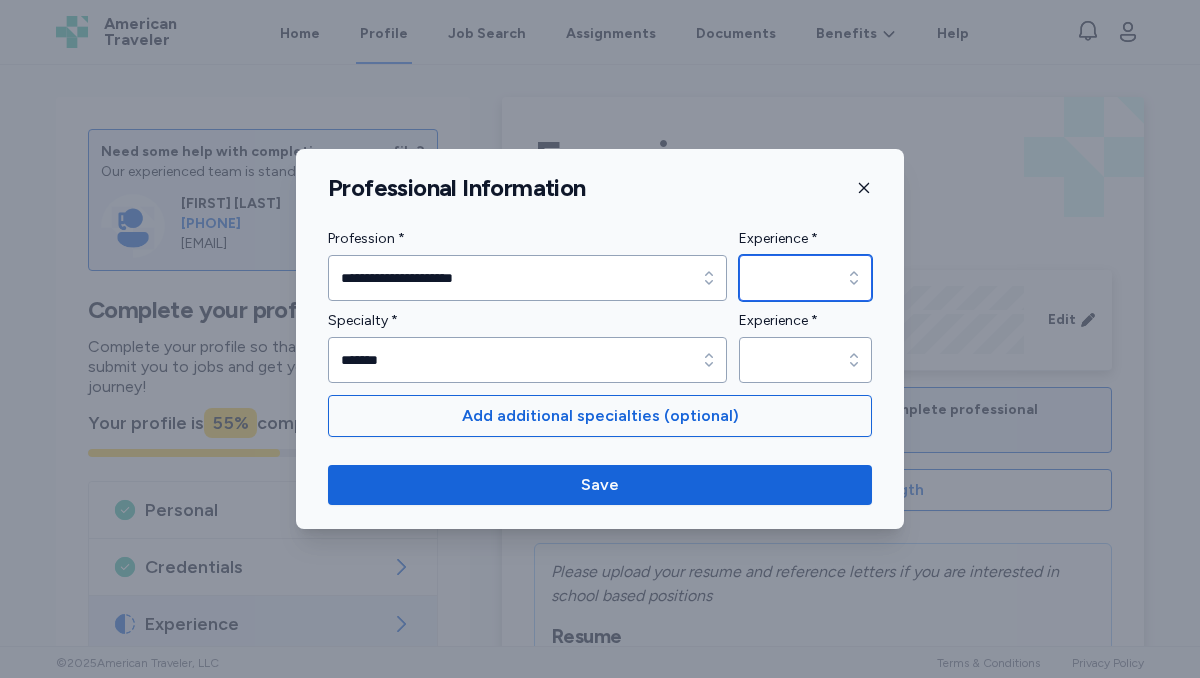 click 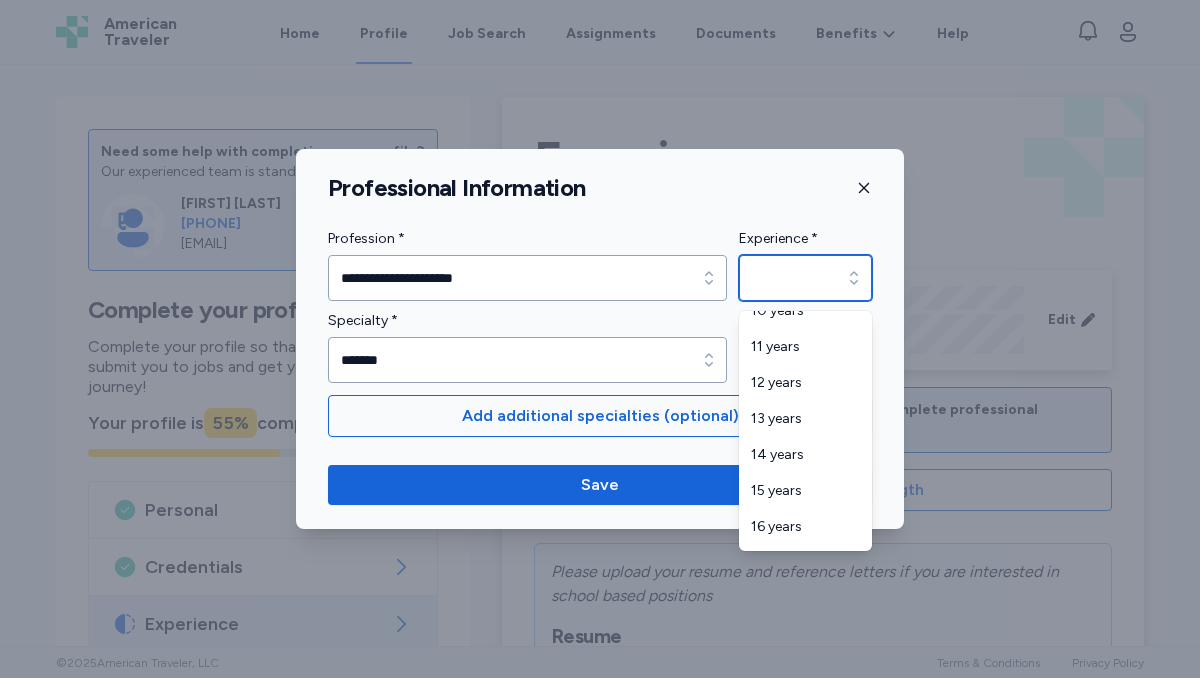 scroll, scrollTop: 472, scrollLeft: 0, axis: vertical 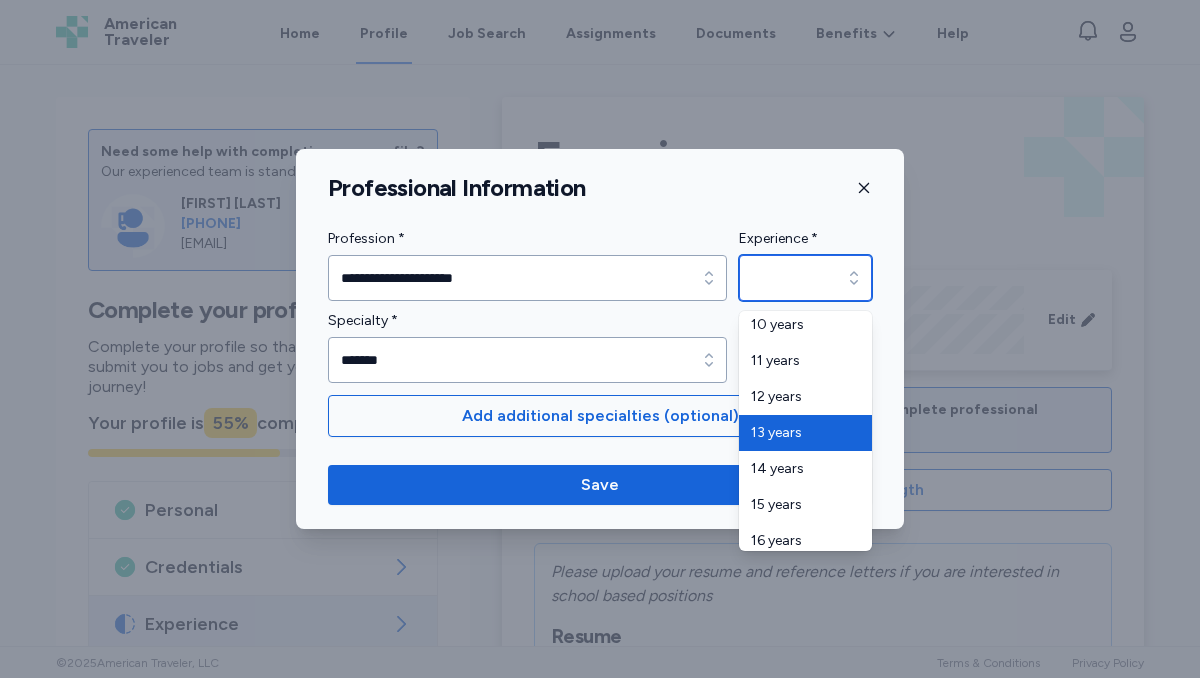 type on "********" 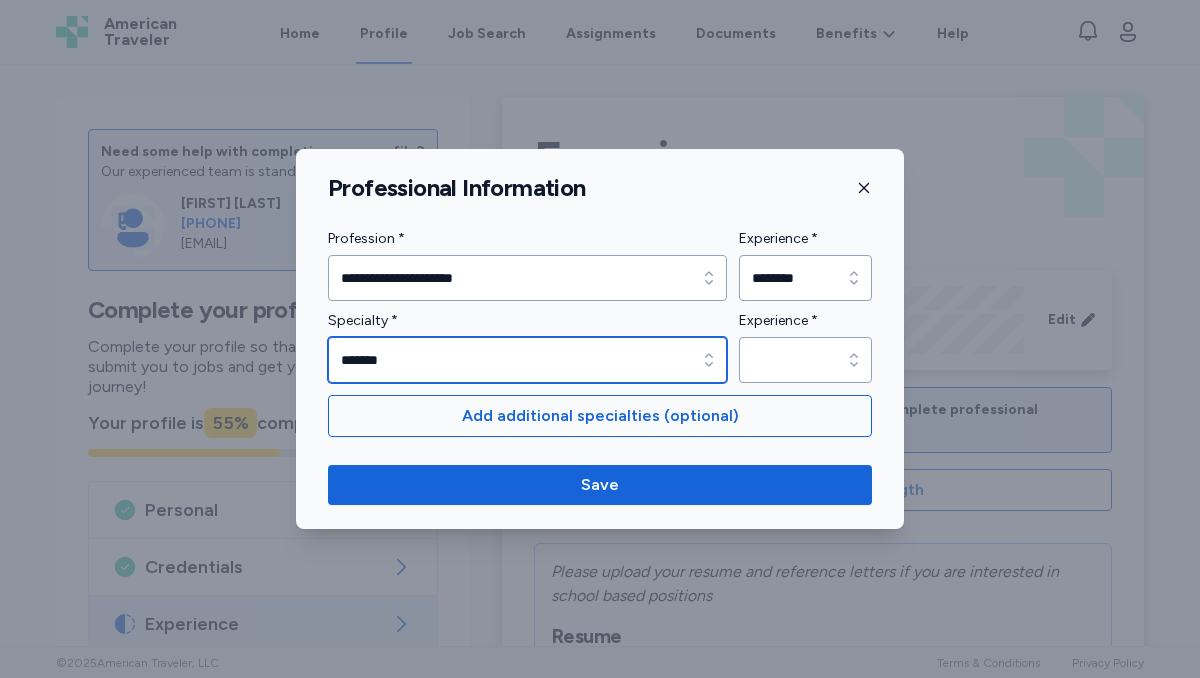 type on "*******" 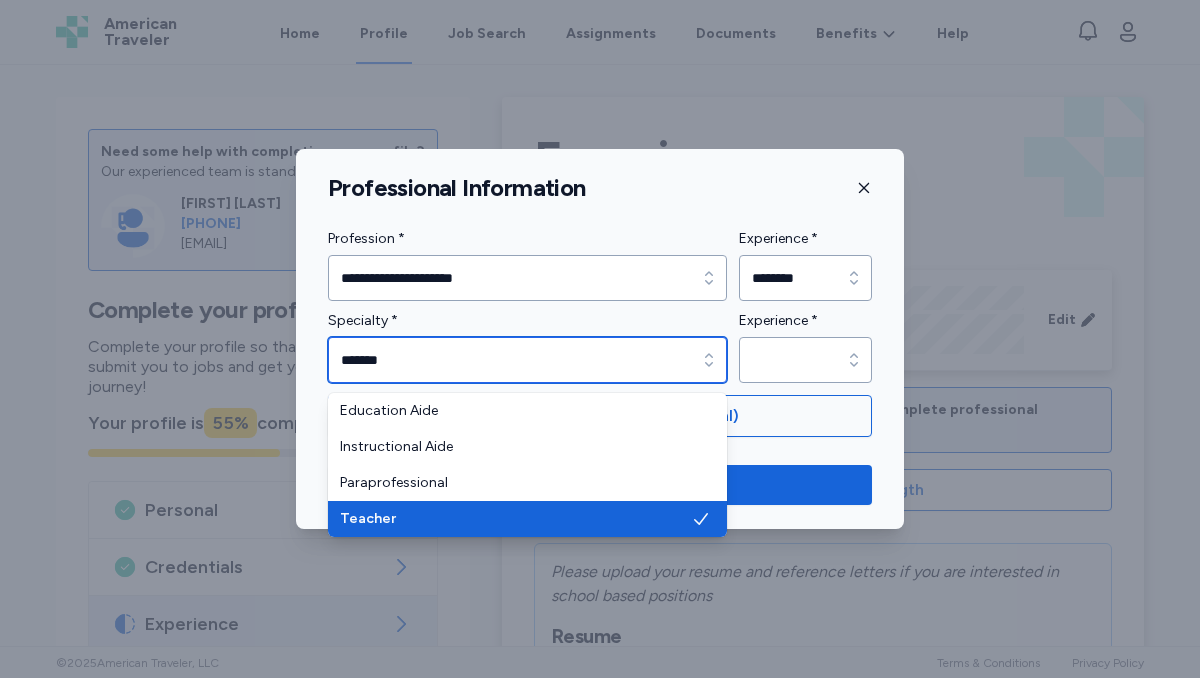 click 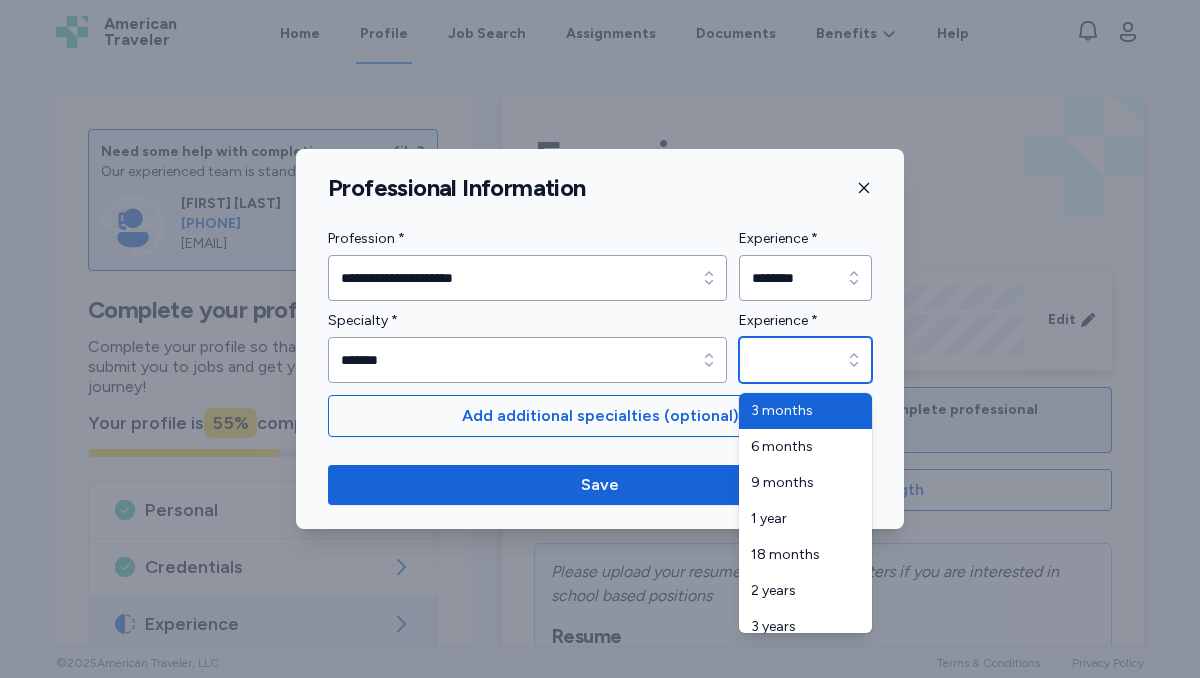 click 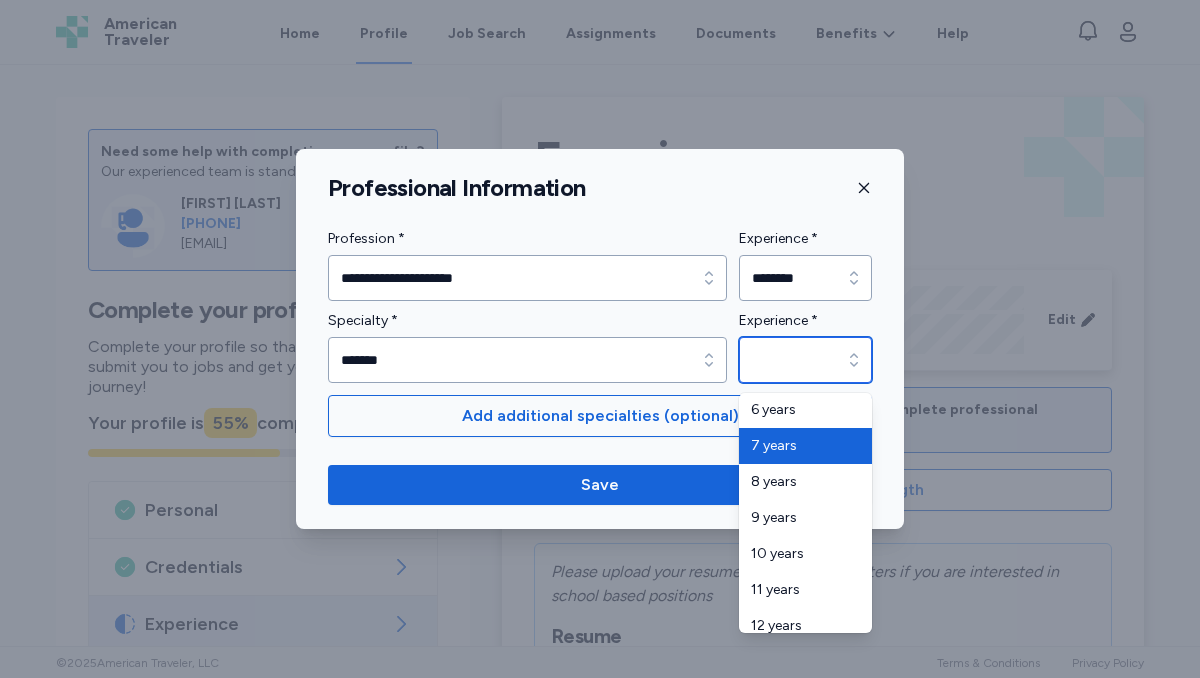 scroll, scrollTop: 336, scrollLeft: 0, axis: vertical 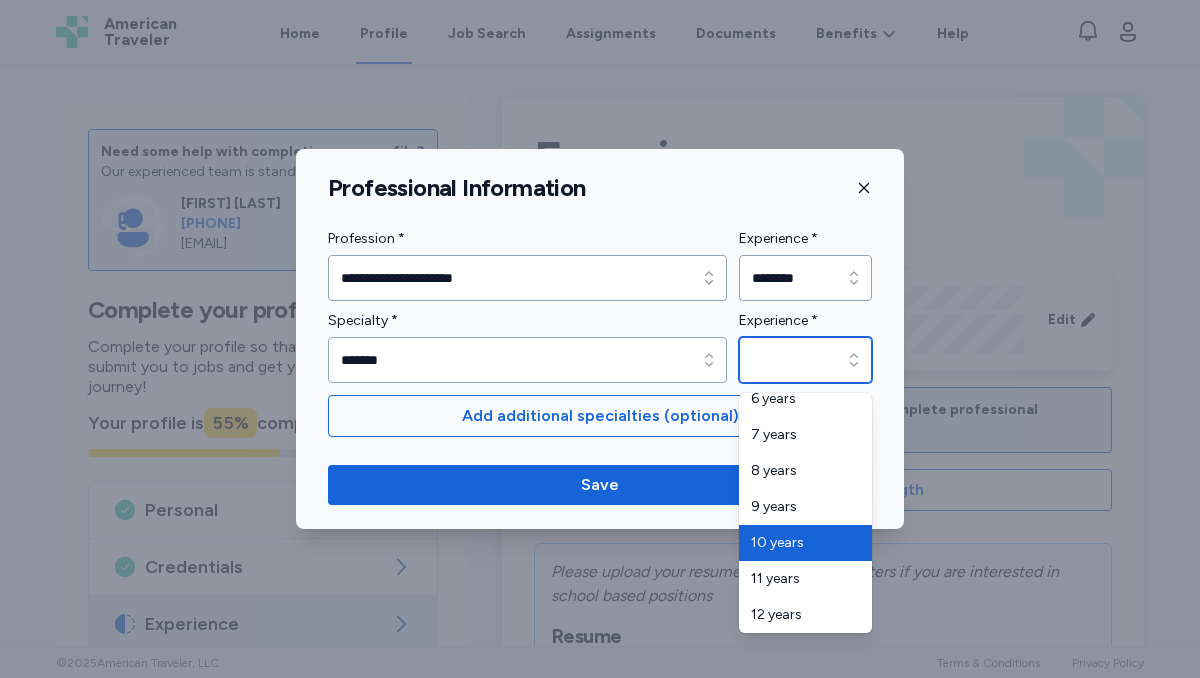 type on "********" 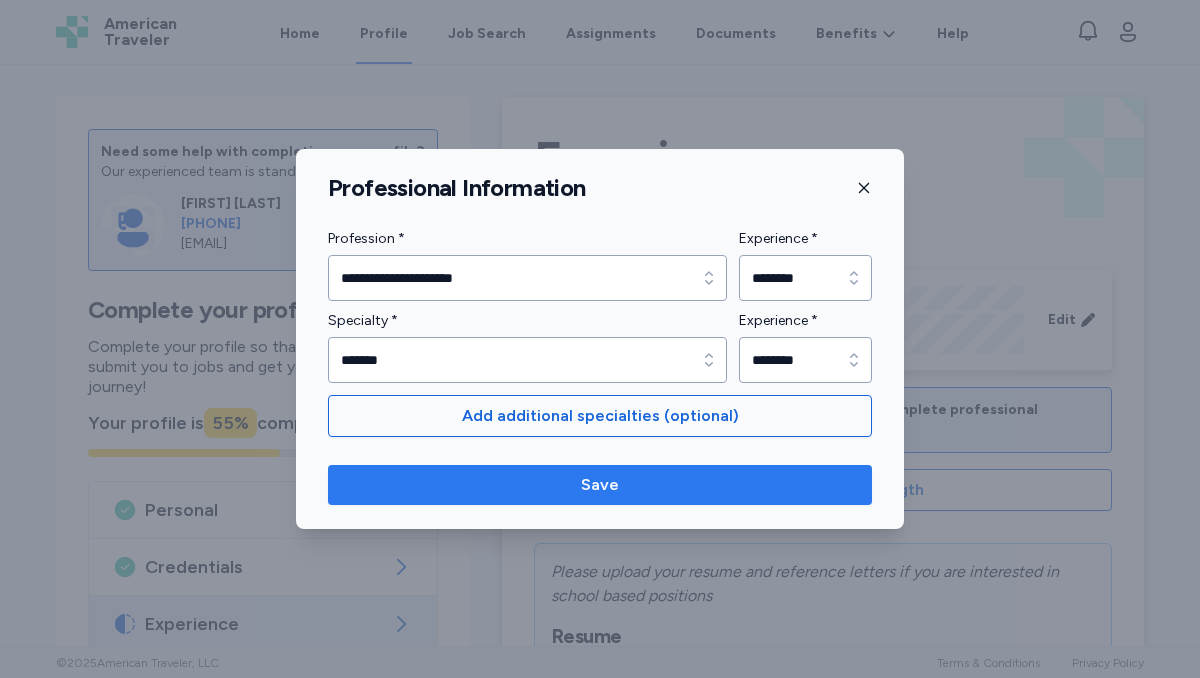 click on "Save" at bounding box center [600, 485] 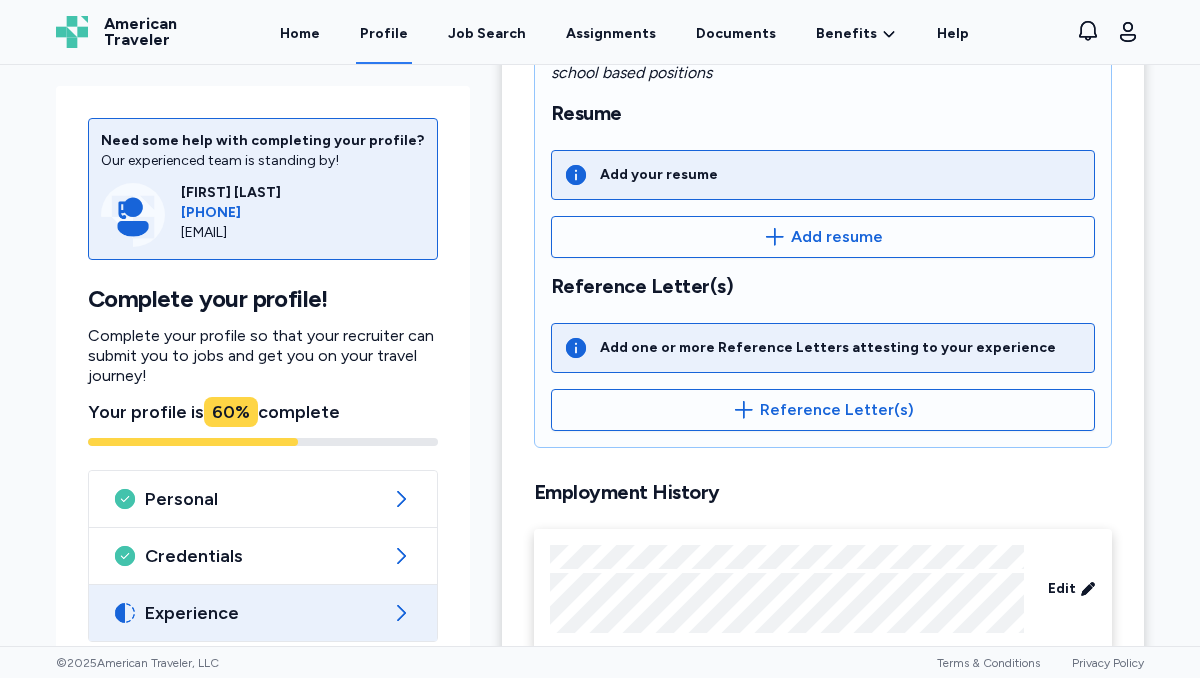 scroll, scrollTop: 389, scrollLeft: 0, axis: vertical 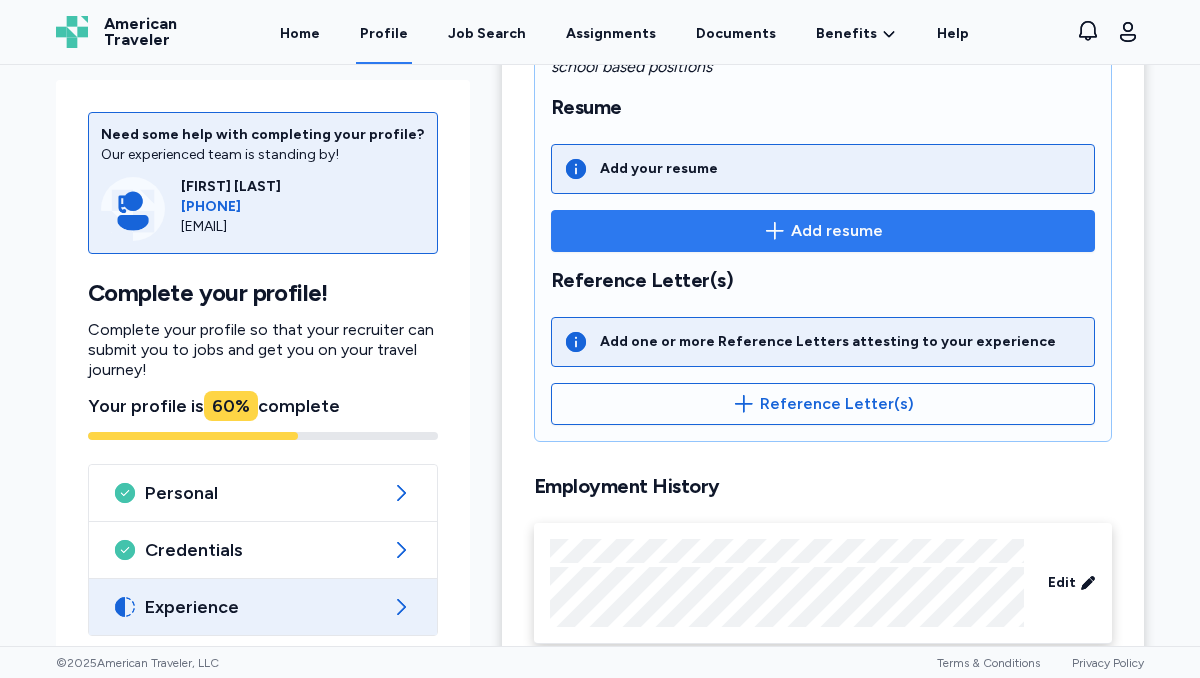 click on "Add resume" at bounding box center [837, 231] 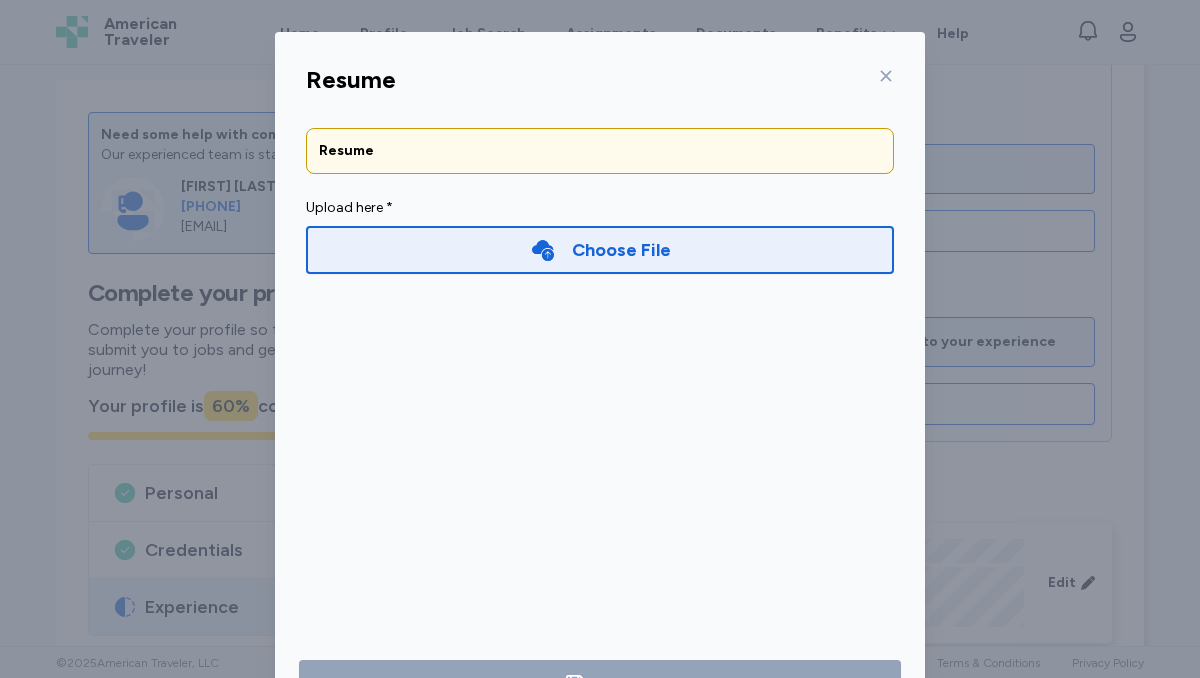 click on "Choose File" at bounding box center [621, 250] 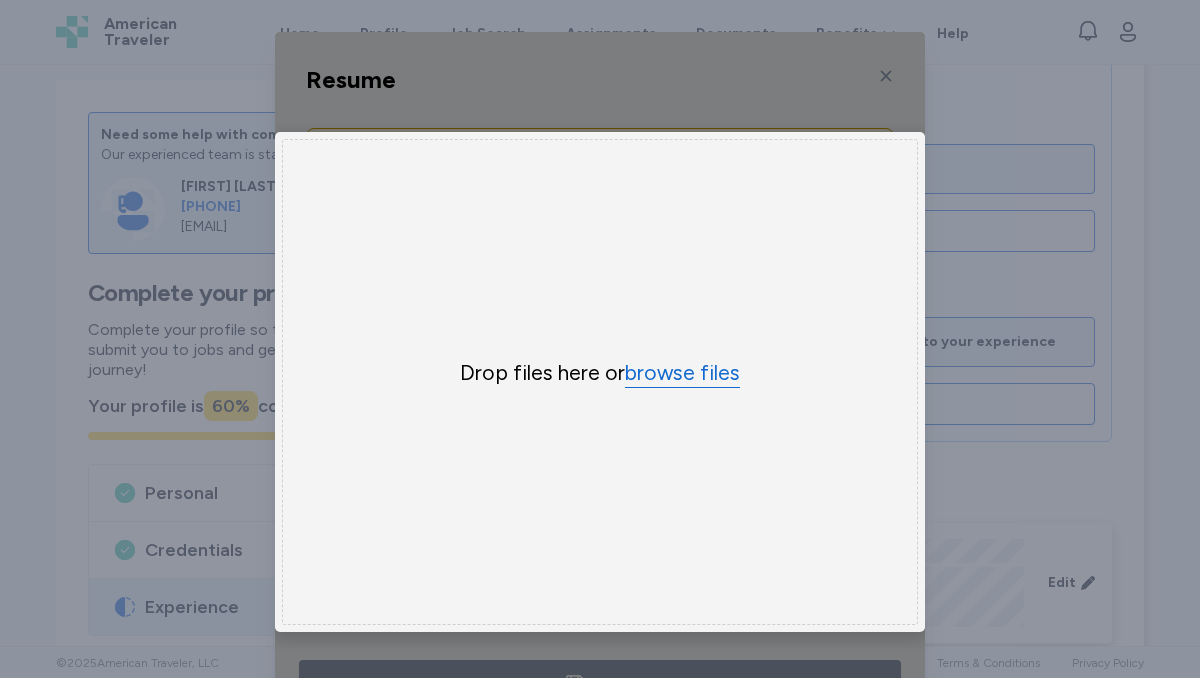 click on "browse files" at bounding box center (682, 373) 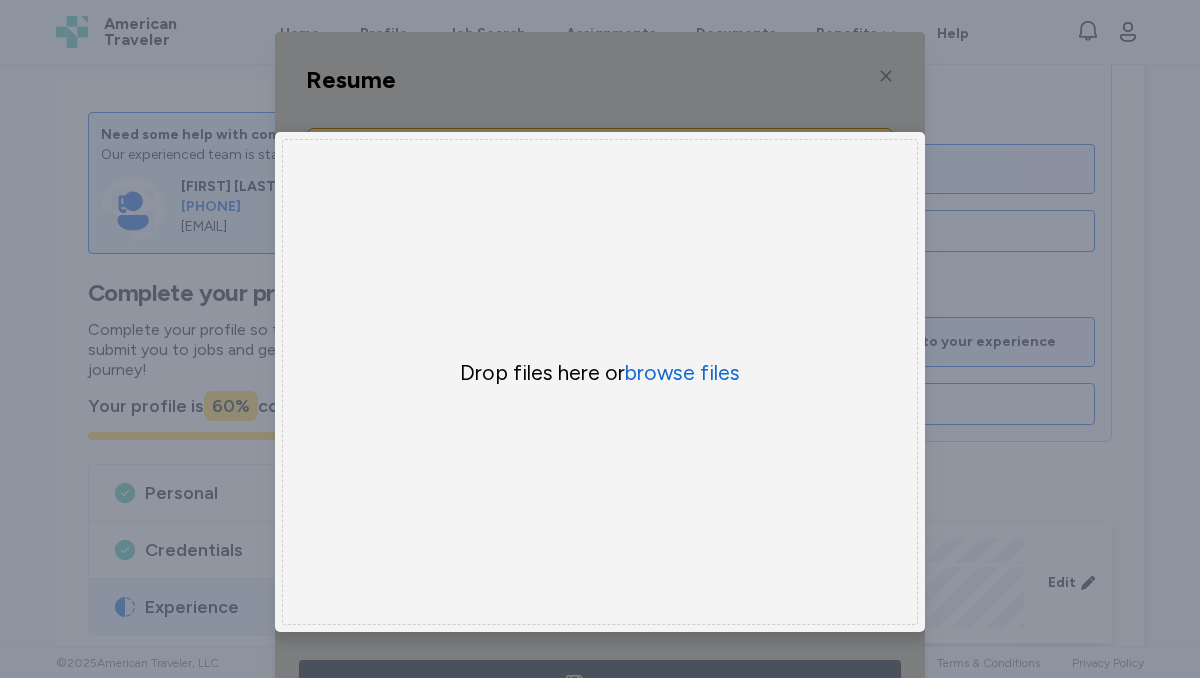 click on "Drop files here or  browse files" at bounding box center [600, 373] 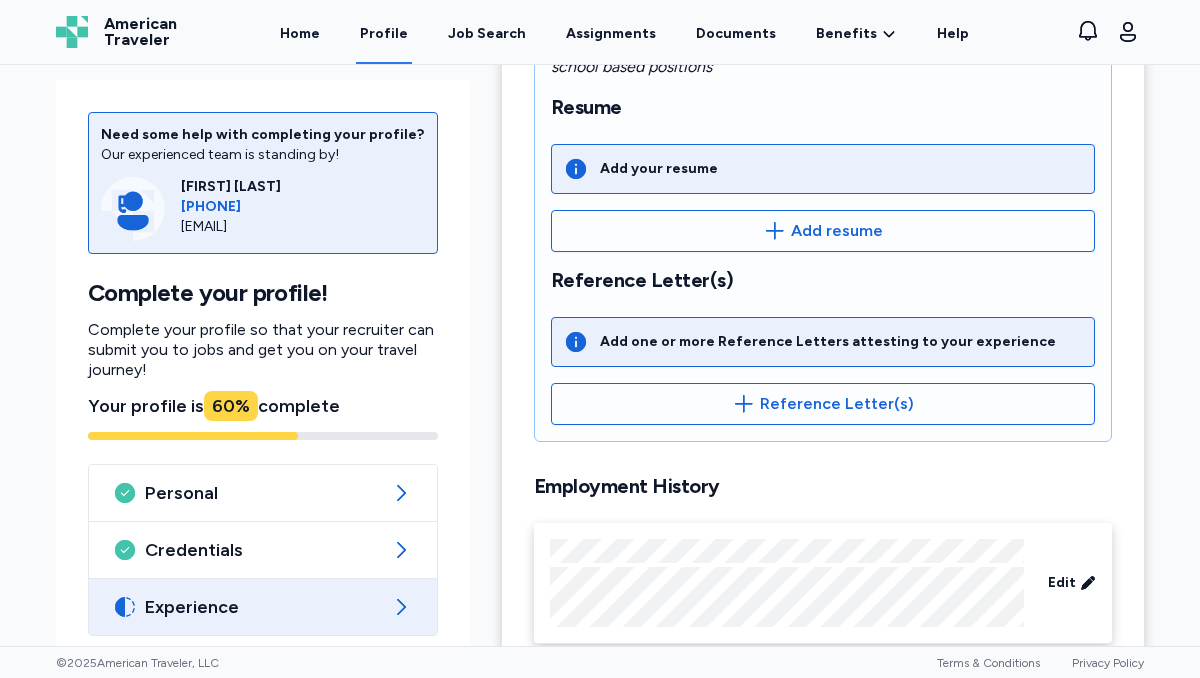 scroll, scrollTop: 493, scrollLeft: 0, axis: vertical 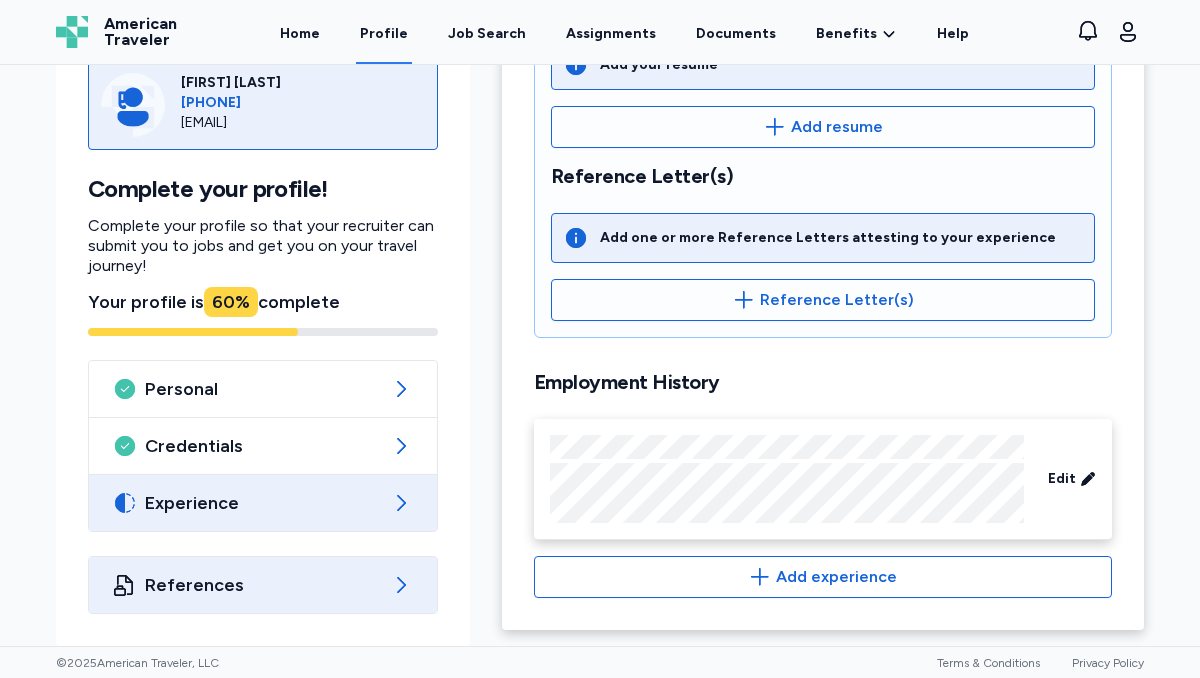 click on "References" at bounding box center [263, 585] 